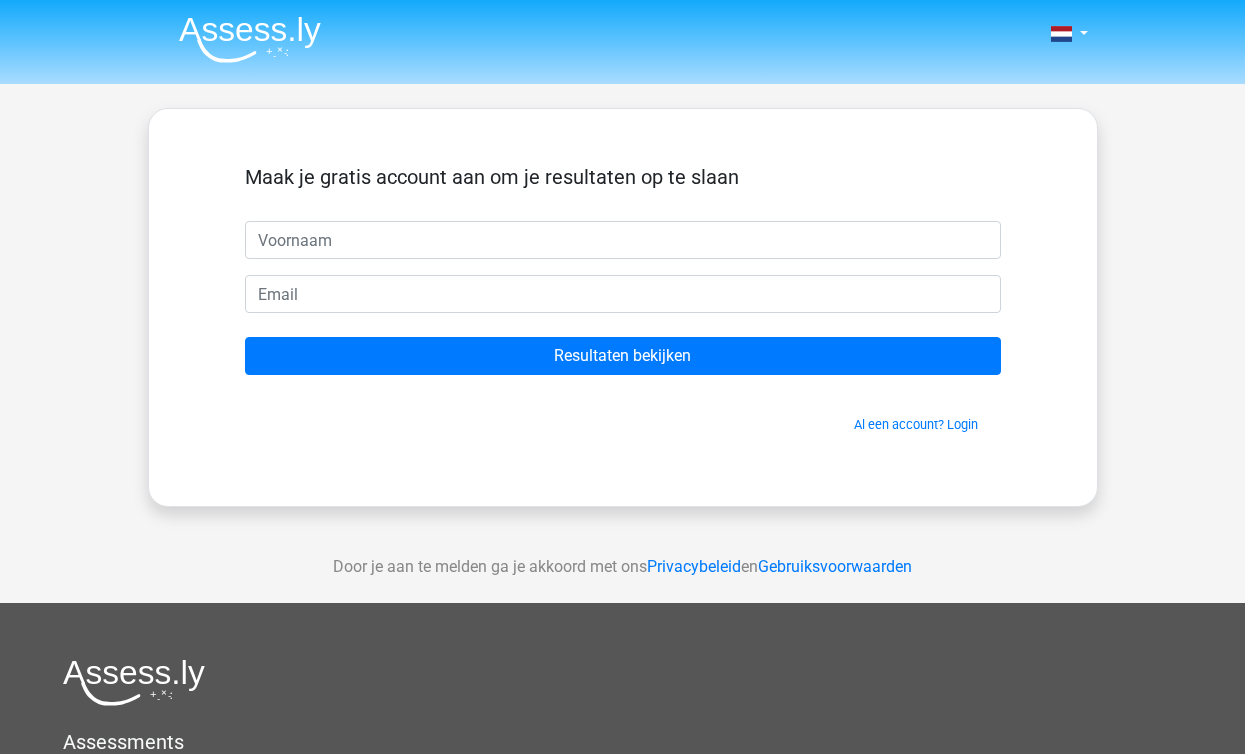 scroll, scrollTop: 0, scrollLeft: 0, axis: both 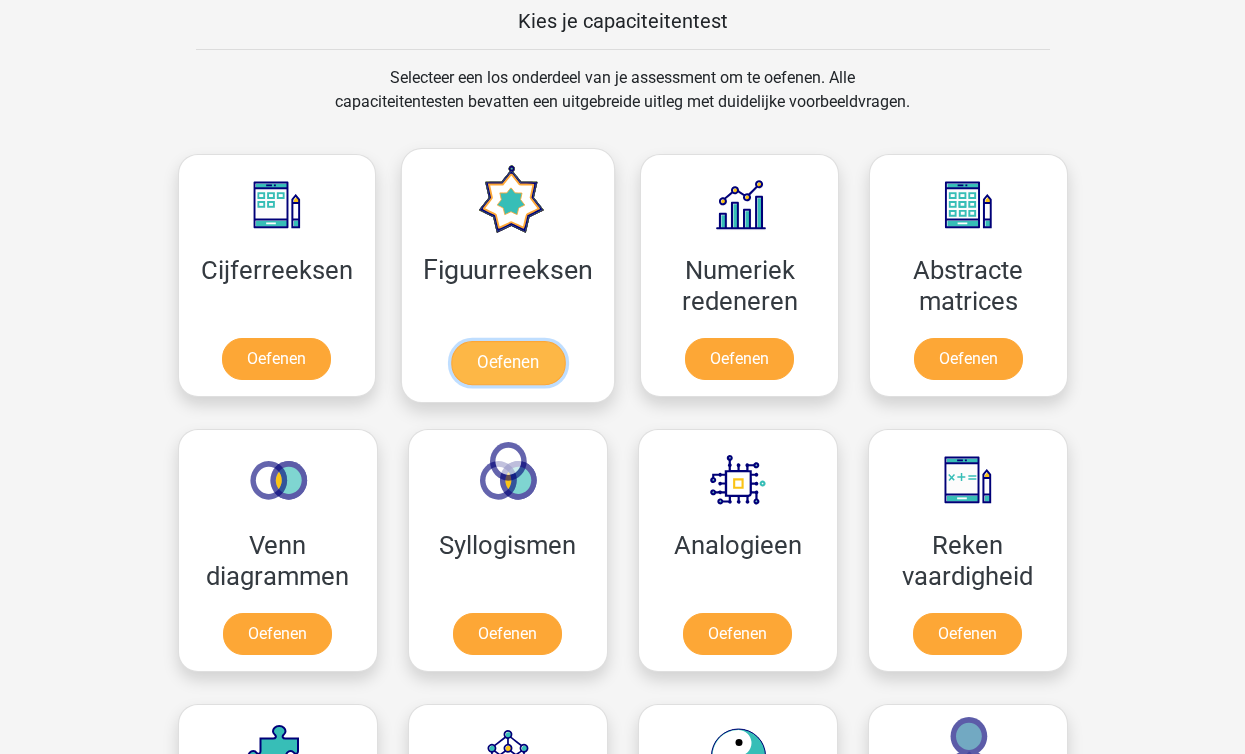 click on "Oefenen" at bounding box center [508, 363] 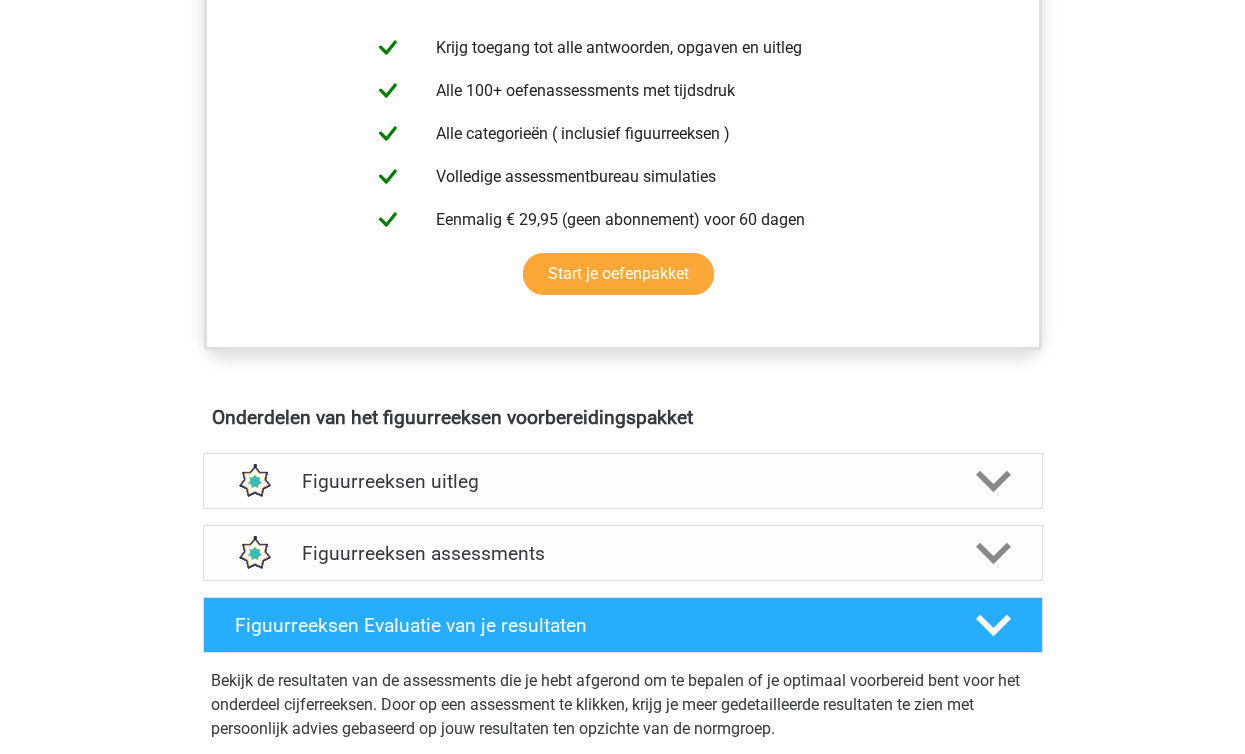 scroll, scrollTop: 853, scrollLeft: 0, axis: vertical 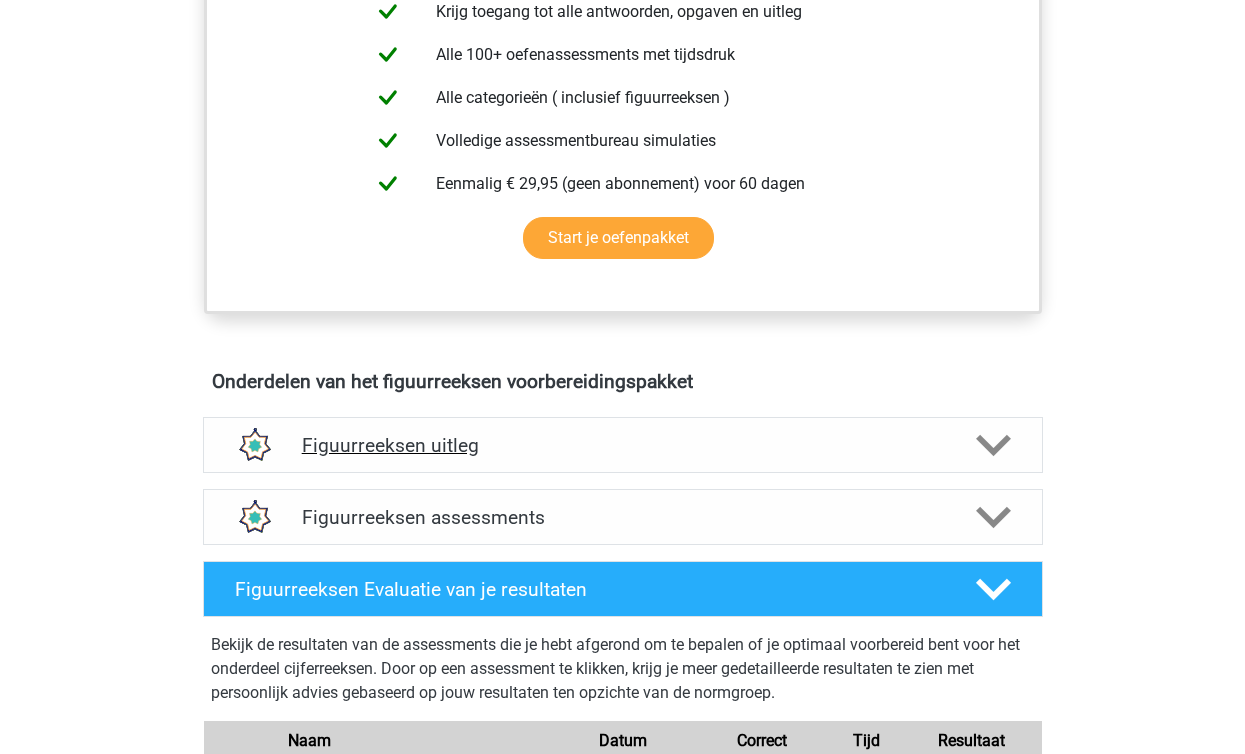 click on "Figuurreeksen uitleg" at bounding box center (623, 445) 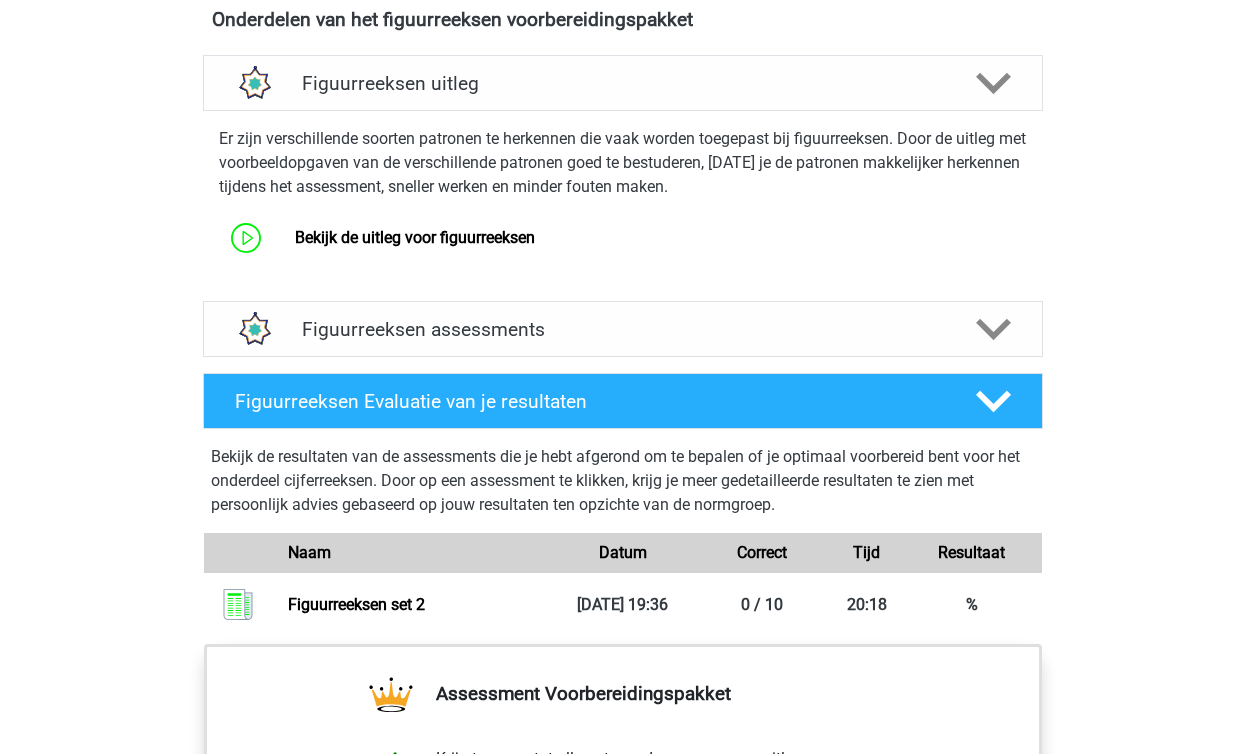 scroll, scrollTop: 1185, scrollLeft: 0, axis: vertical 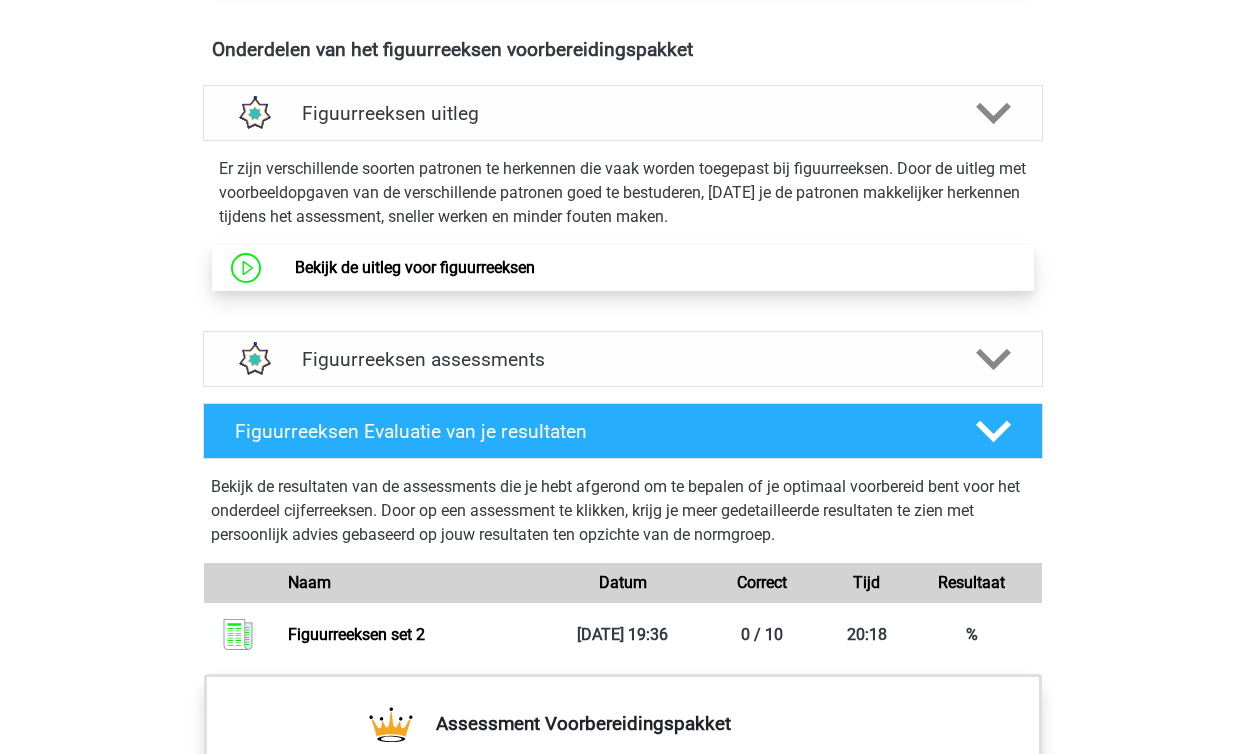 click on "Bekijk de uitleg voor
figuurreeksen" at bounding box center [415, 267] 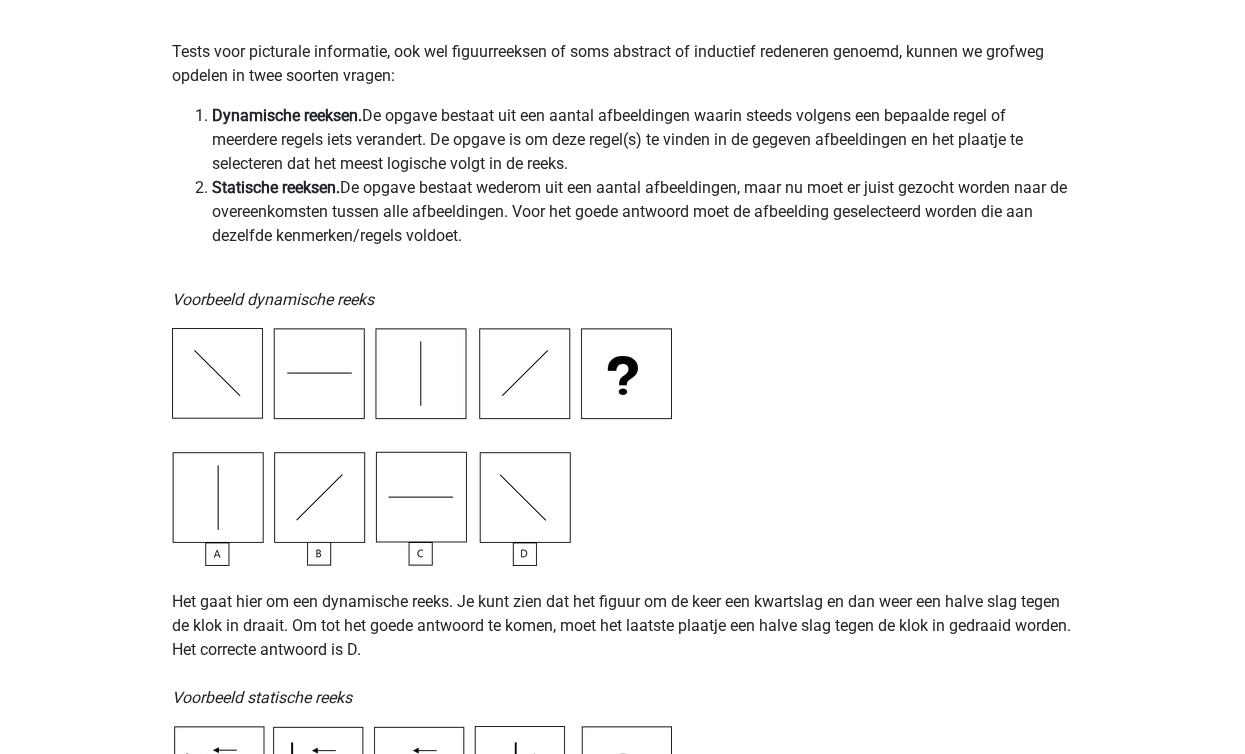 scroll, scrollTop: 438, scrollLeft: 0, axis: vertical 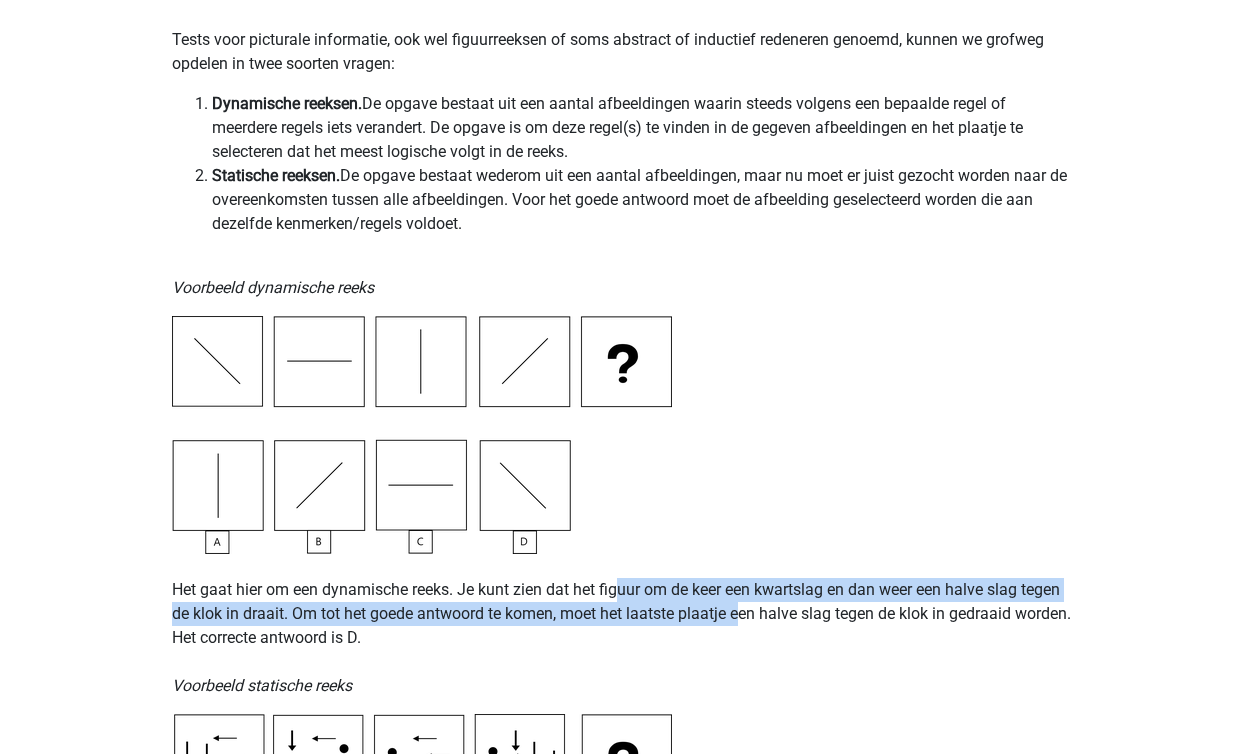 drag, startPoint x: 622, startPoint y: 589, endPoint x: 740, endPoint y: 598, distance: 118.34272 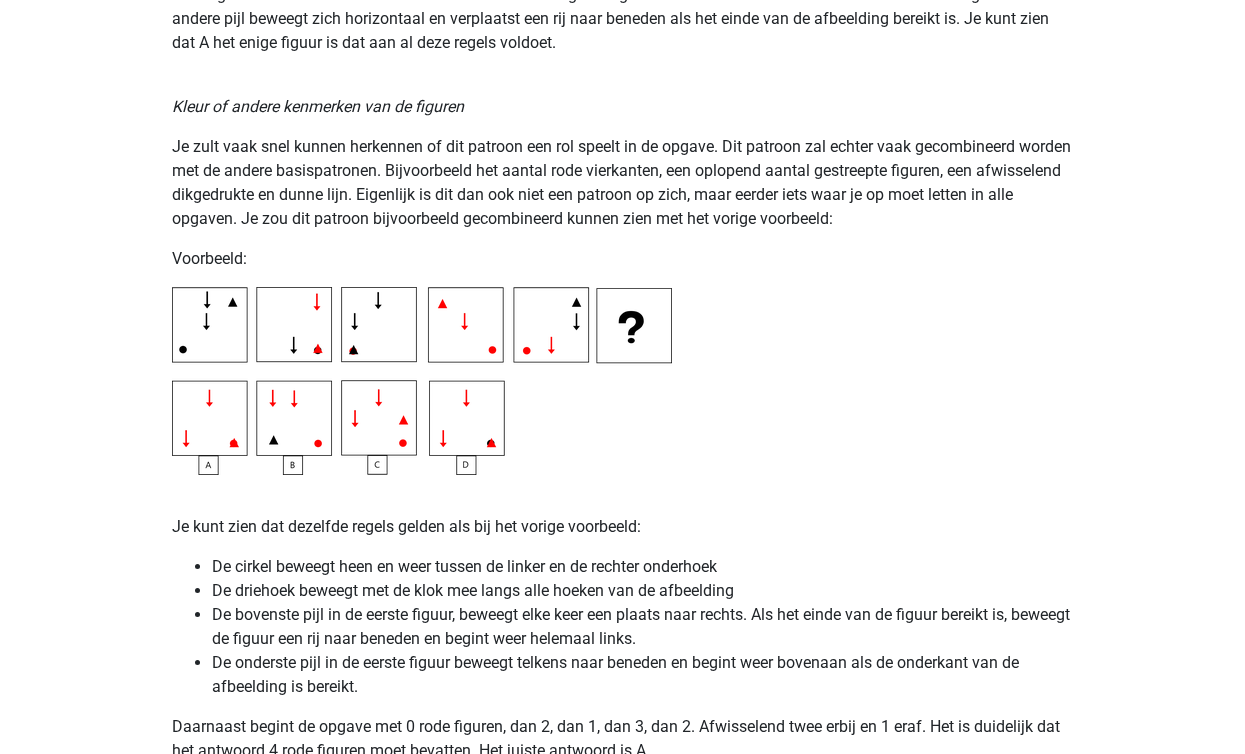 scroll, scrollTop: 3539, scrollLeft: 0, axis: vertical 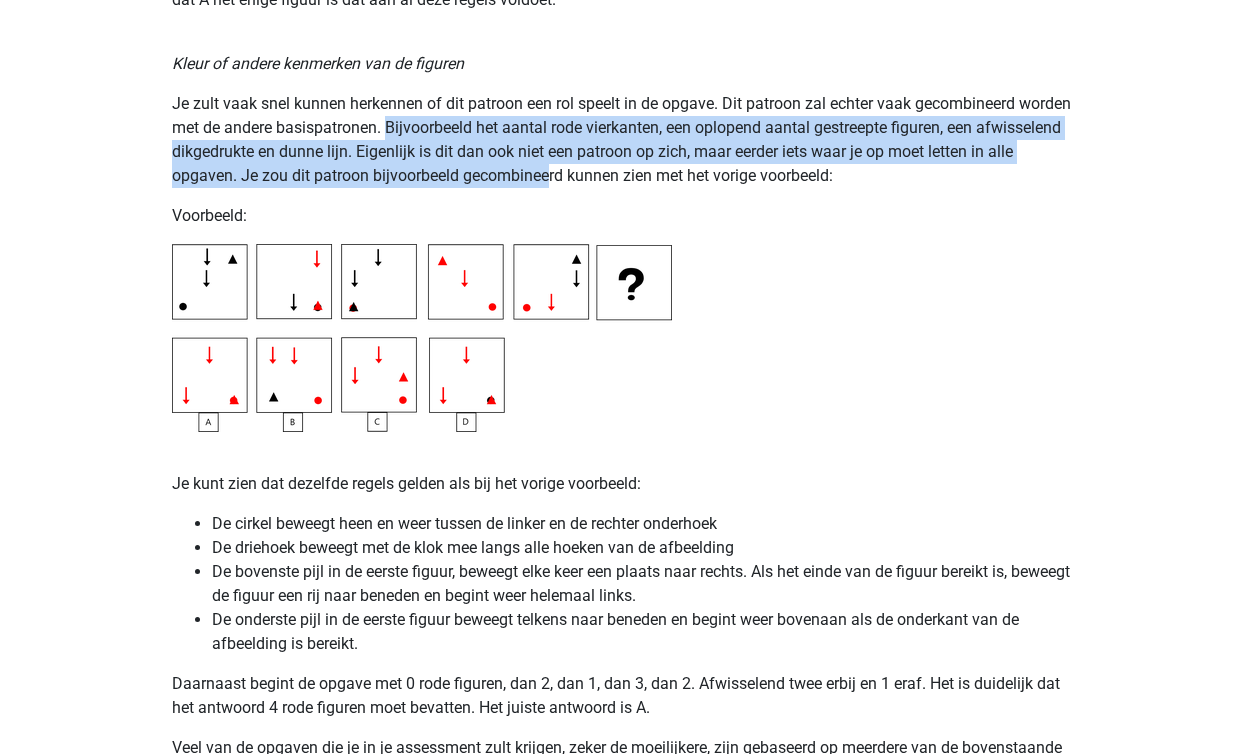 drag, startPoint x: 443, startPoint y: 127, endPoint x: 594, endPoint y: 186, distance: 162.11725 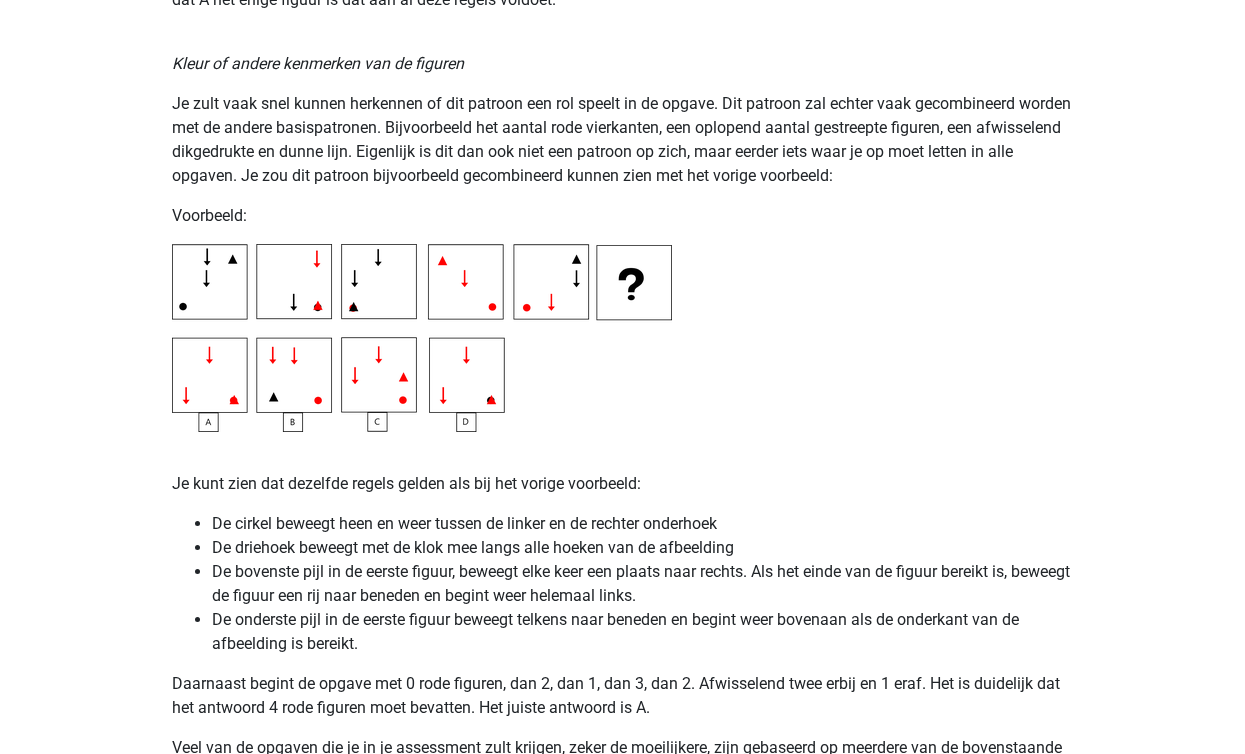 click on "Je zult vaak snel kunnen herkennen of dit patroon een rol speelt in de opgave. Dit patroon zal echter vaak gecombineerd worden met de andere basispatronen. Bijvoorbeeld het aantal rode vierkanten, een oplopend aantal gestreepte figuren, een afwisselend dikgedrukte en dunne lijn. Eigenlijk is dit dan ook niet een patroon op zich, maar eerder iets waar je op moet letten in alle opgaven. Je zou dit patroon bijvoorbeeld gecombineerd kunnen zien met het vorige voorbeeld:" at bounding box center [623, 140] 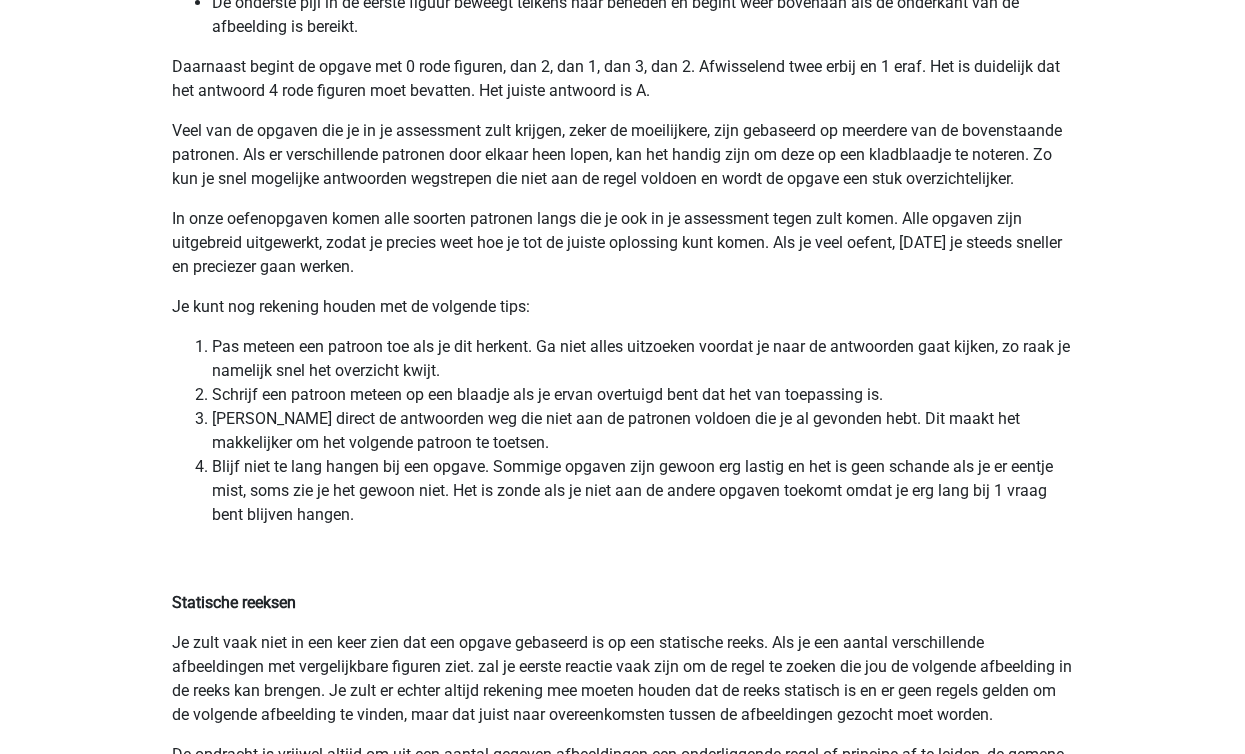 scroll, scrollTop: 4157, scrollLeft: 0, axis: vertical 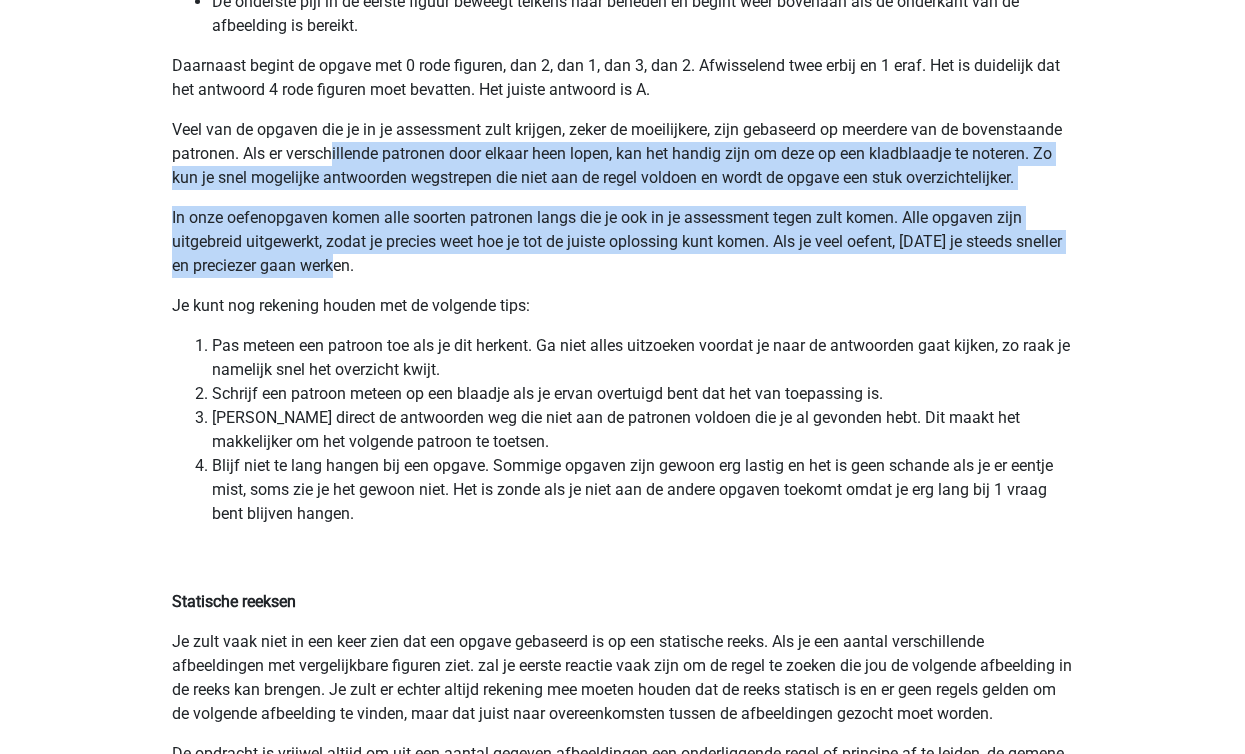 drag, startPoint x: 335, startPoint y: 154, endPoint x: 430, endPoint y: 269, distance: 149.16434 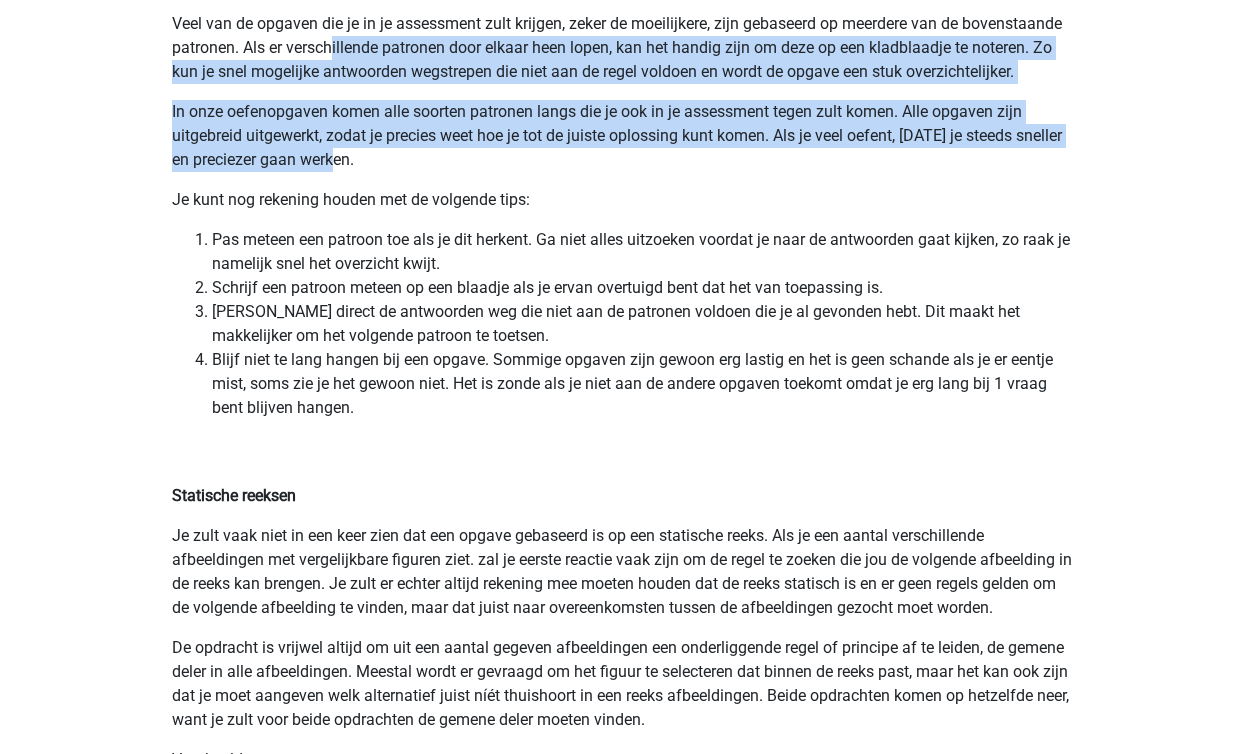 scroll, scrollTop: 4278, scrollLeft: 0, axis: vertical 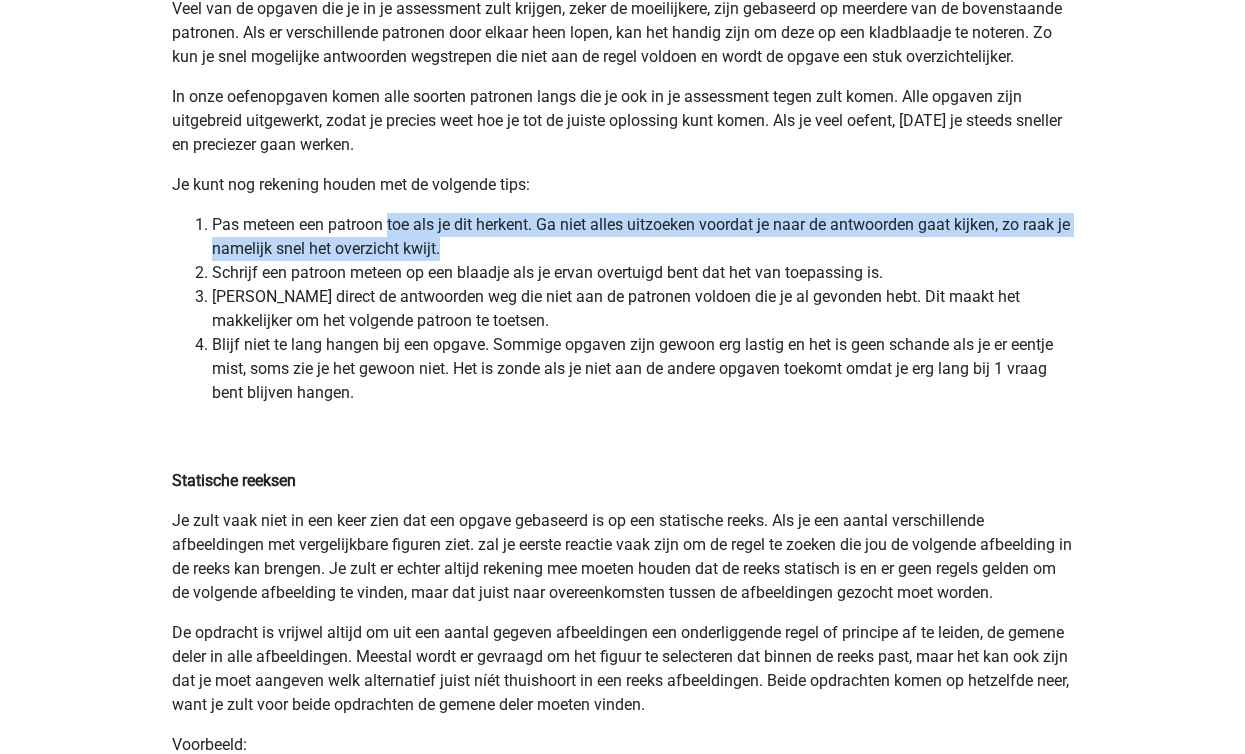 drag, startPoint x: 391, startPoint y: 222, endPoint x: 491, endPoint y: 246, distance: 102.83968 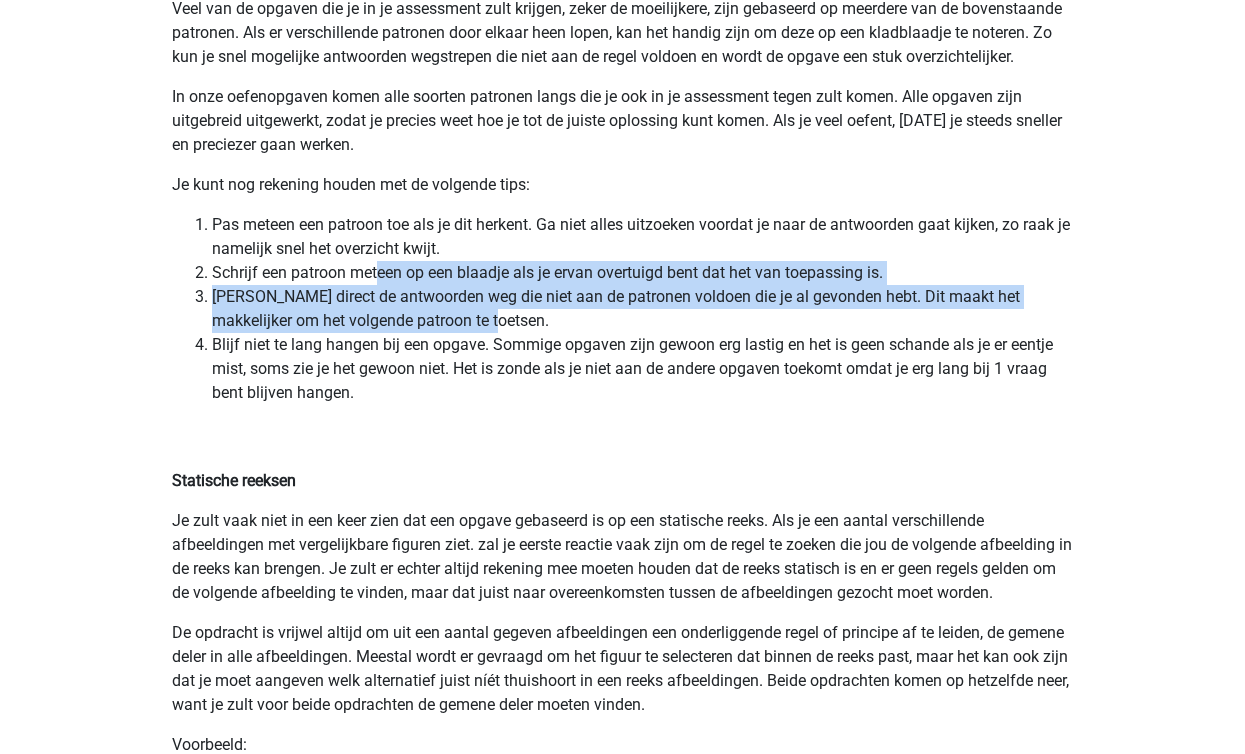 drag, startPoint x: 377, startPoint y: 274, endPoint x: 521, endPoint y: 318, distance: 150.57224 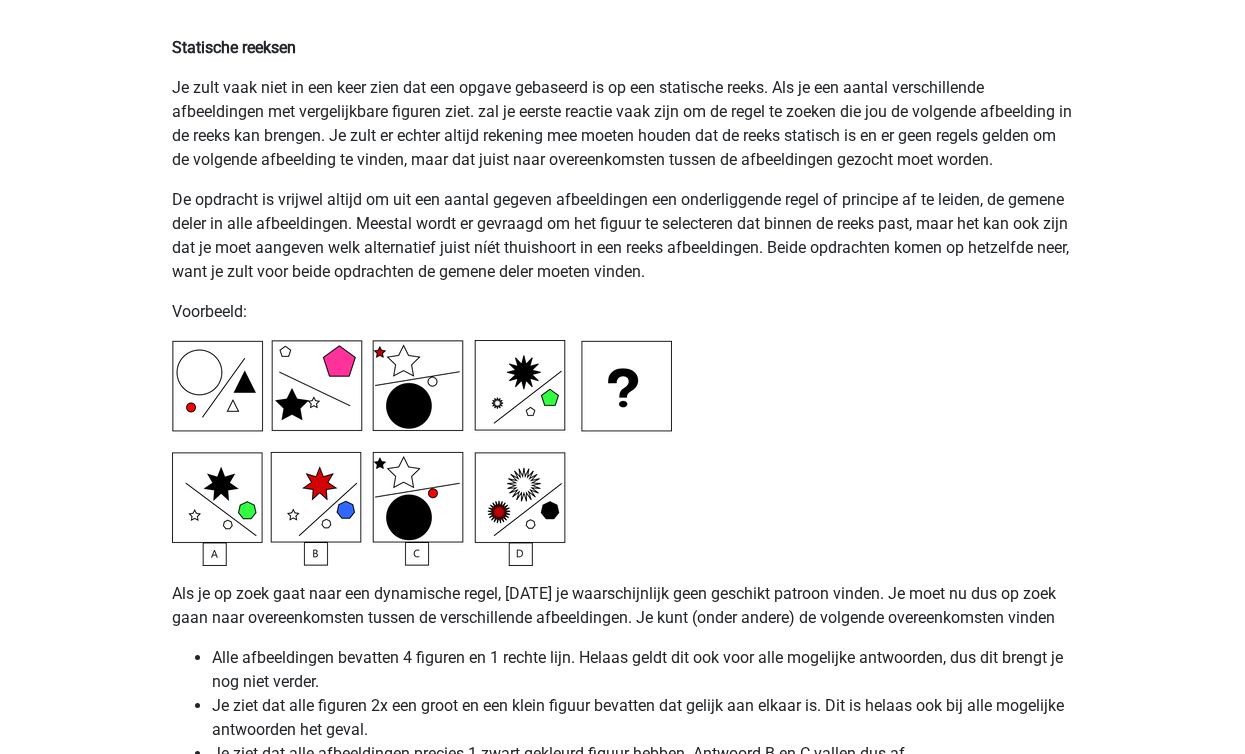 scroll, scrollTop: 4719, scrollLeft: 0, axis: vertical 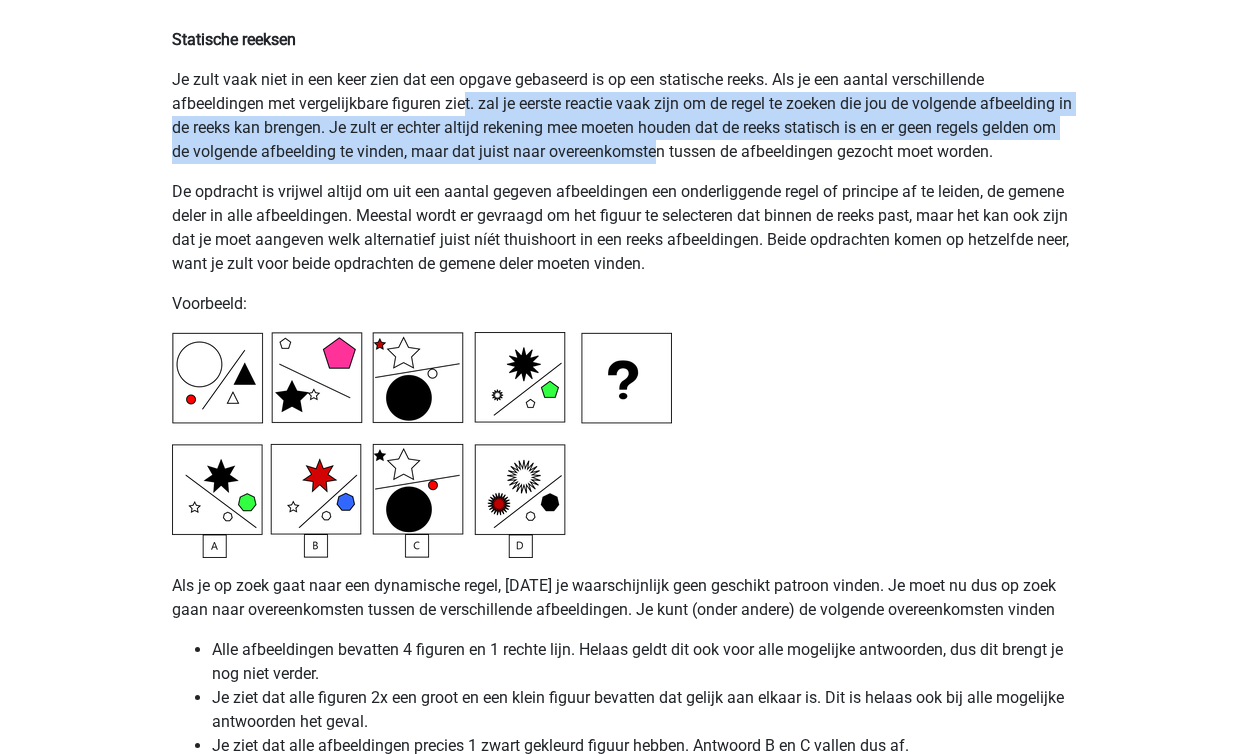 drag, startPoint x: 467, startPoint y: 104, endPoint x: 685, endPoint y: 147, distance: 222.20036 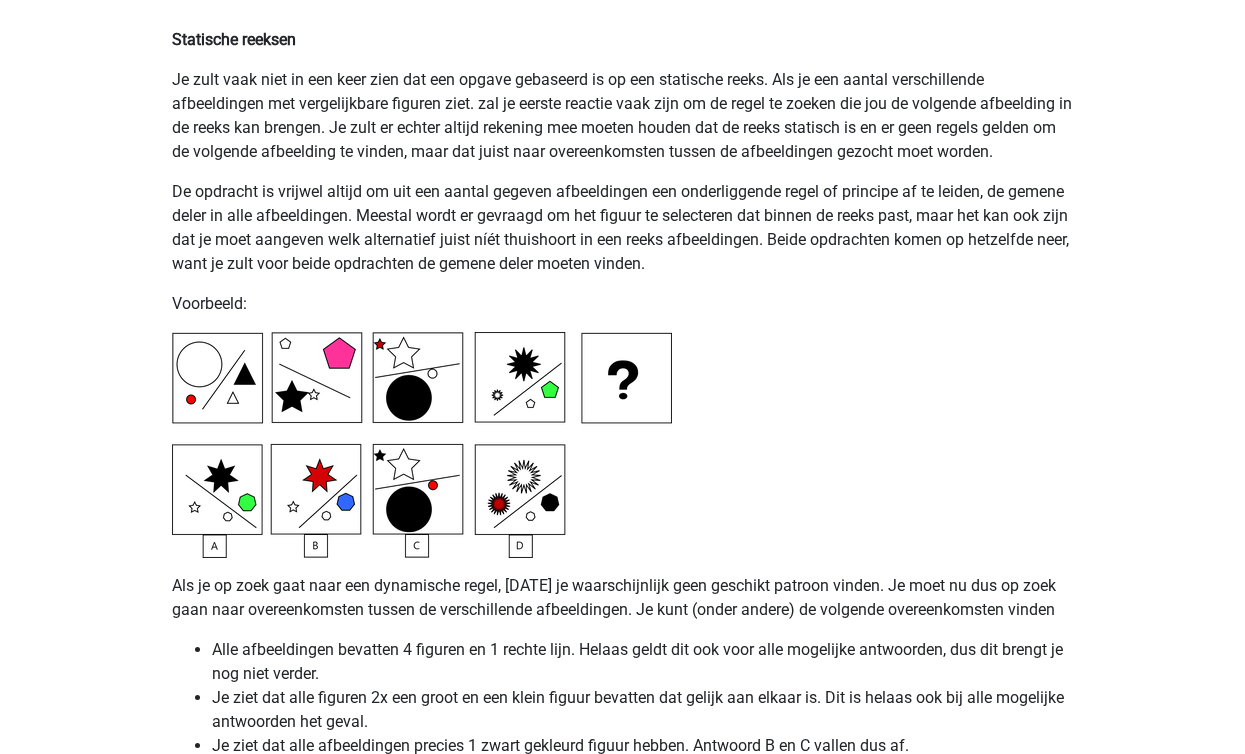 click on "Je zult vaak niet in een keer zien dat een opgave gebaseerd is op een statische reeks. Als je een aantal verschillende afbeeldingen met vergelijkbare figuren ziet. zal je eerste reactie vaak zijn om de regel te zoeken die jou de volgende afbeelding in de reeks kan brengen. Je zult er echter altijd rekening mee moeten houden dat de reeks statisch is en er geen regels gelden om de volgende afbeelding te vinden, maar dat juist naar overeenkomsten tussen de afbeeldingen gezocht moet worden." at bounding box center [623, 116] 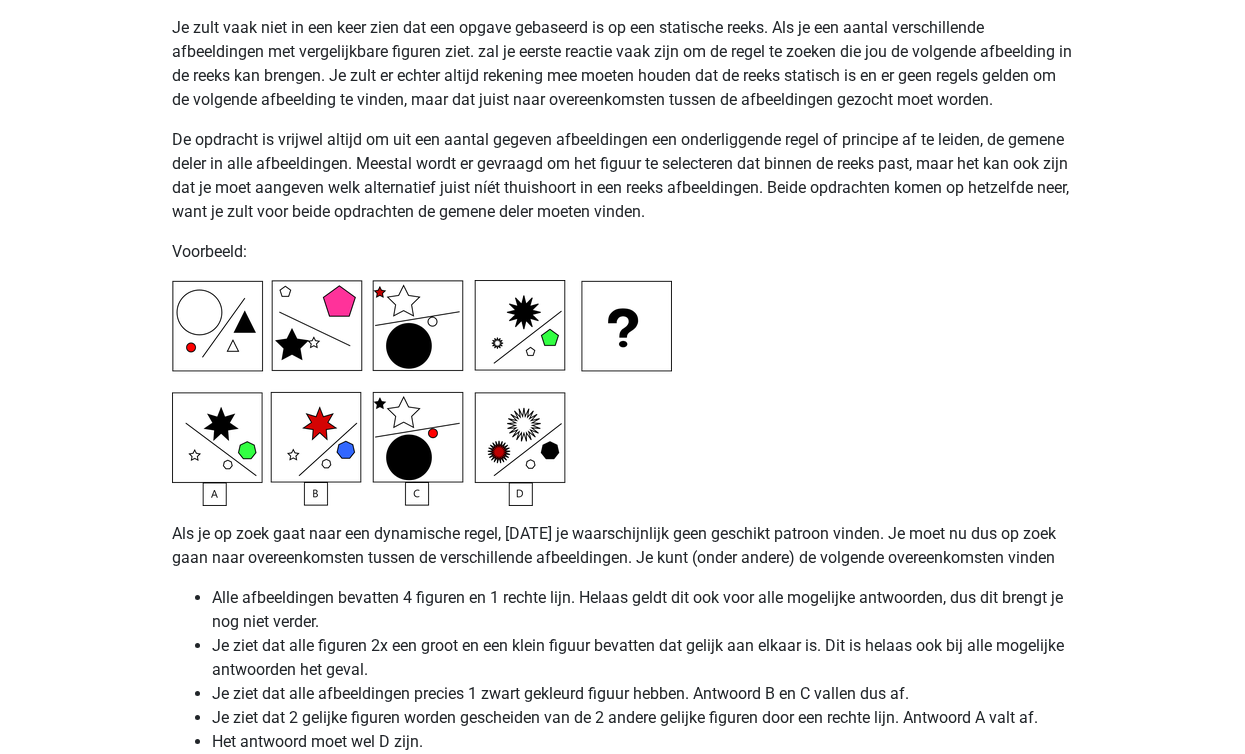 scroll, scrollTop: 4770, scrollLeft: 0, axis: vertical 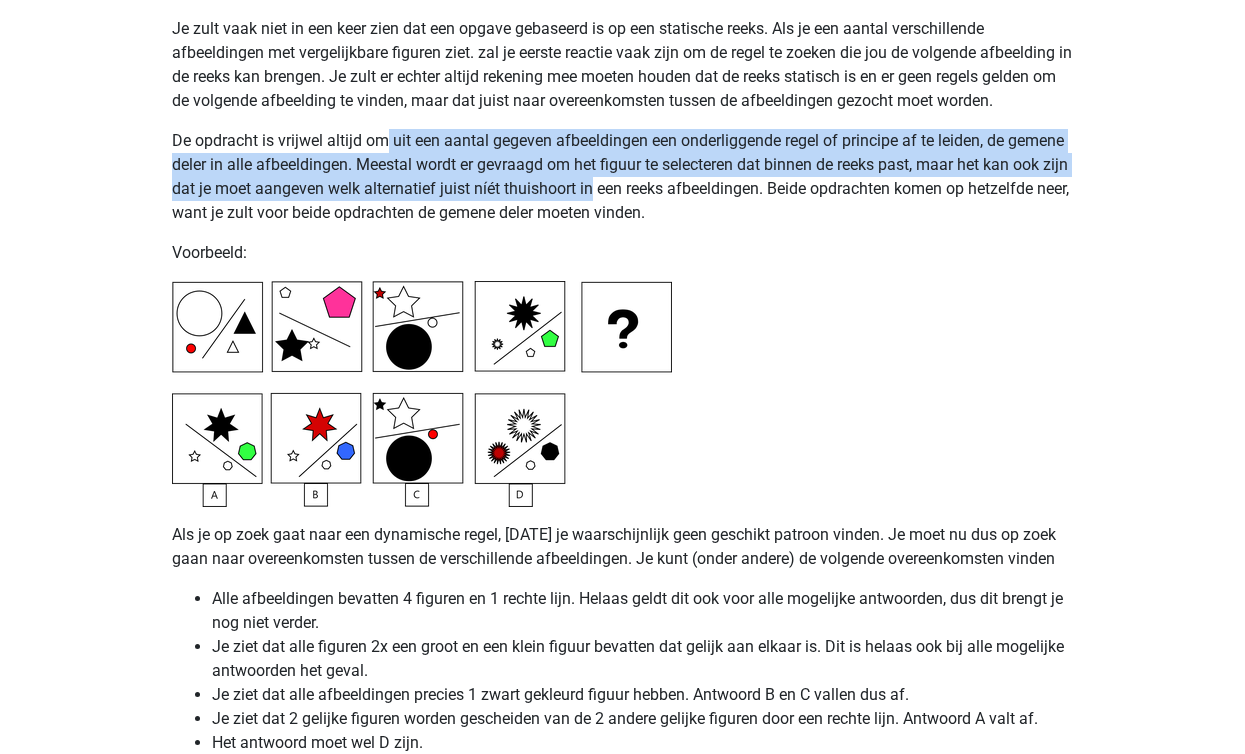 drag, startPoint x: 383, startPoint y: 143, endPoint x: 629, endPoint y: 208, distance: 254.44254 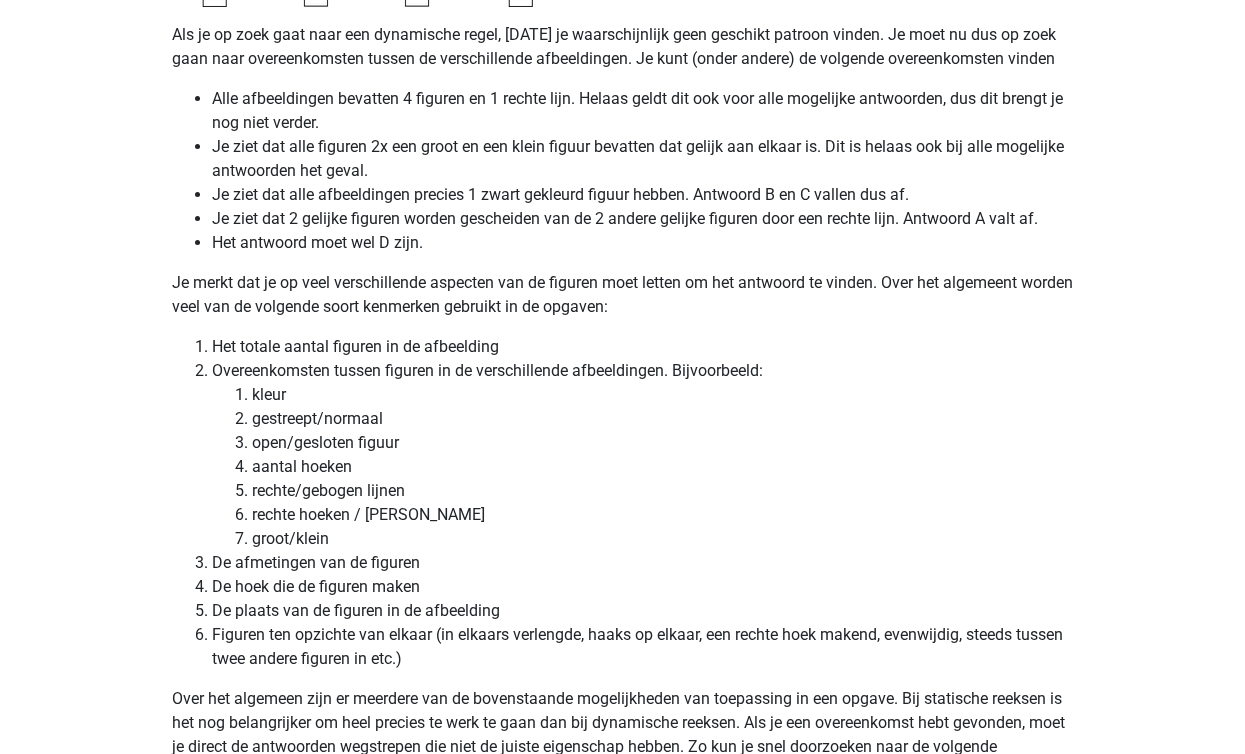 scroll, scrollTop: 5273, scrollLeft: 0, axis: vertical 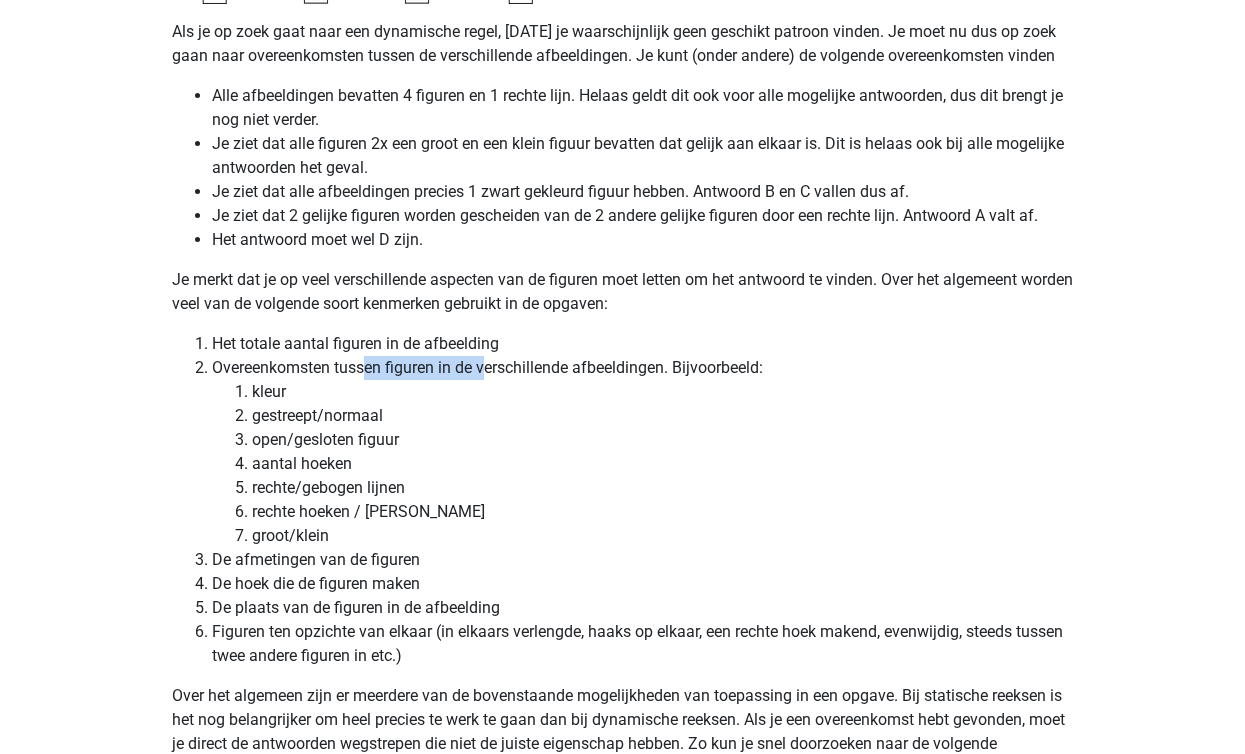 drag, startPoint x: 370, startPoint y: 371, endPoint x: 489, endPoint y: 374, distance: 119.03781 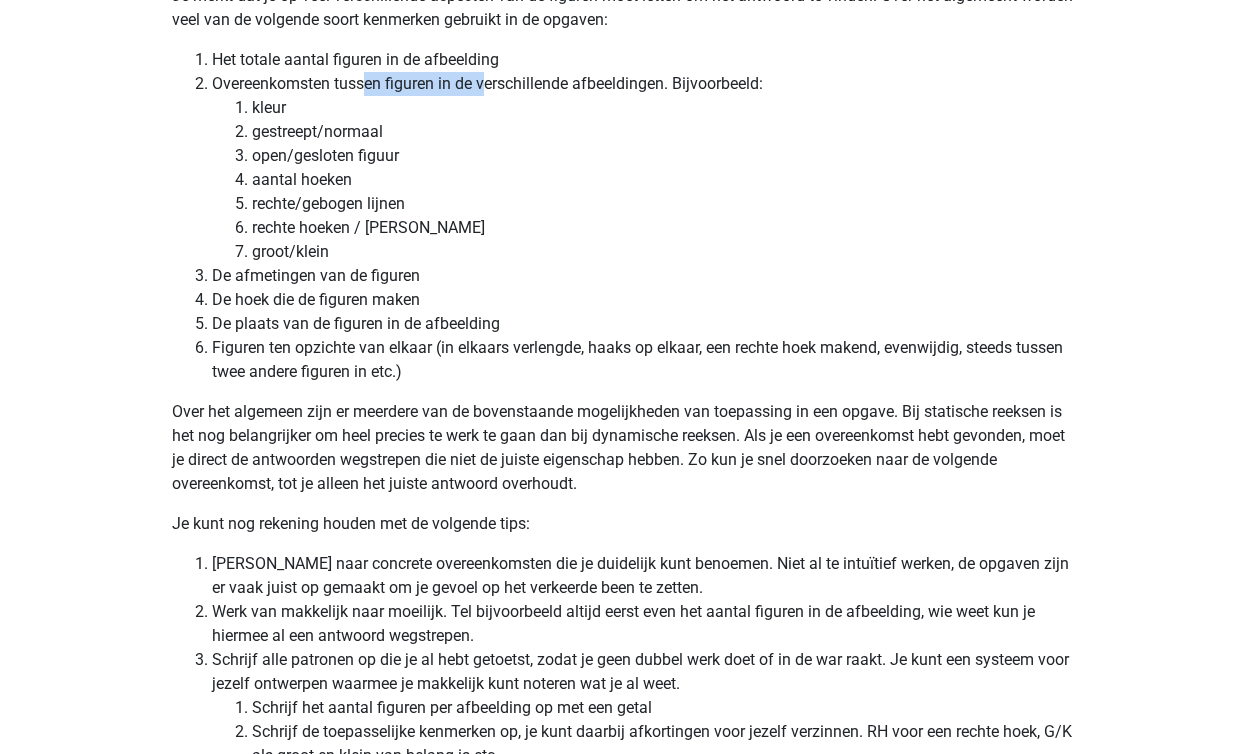 scroll, scrollTop: 5559, scrollLeft: 0, axis: vertical 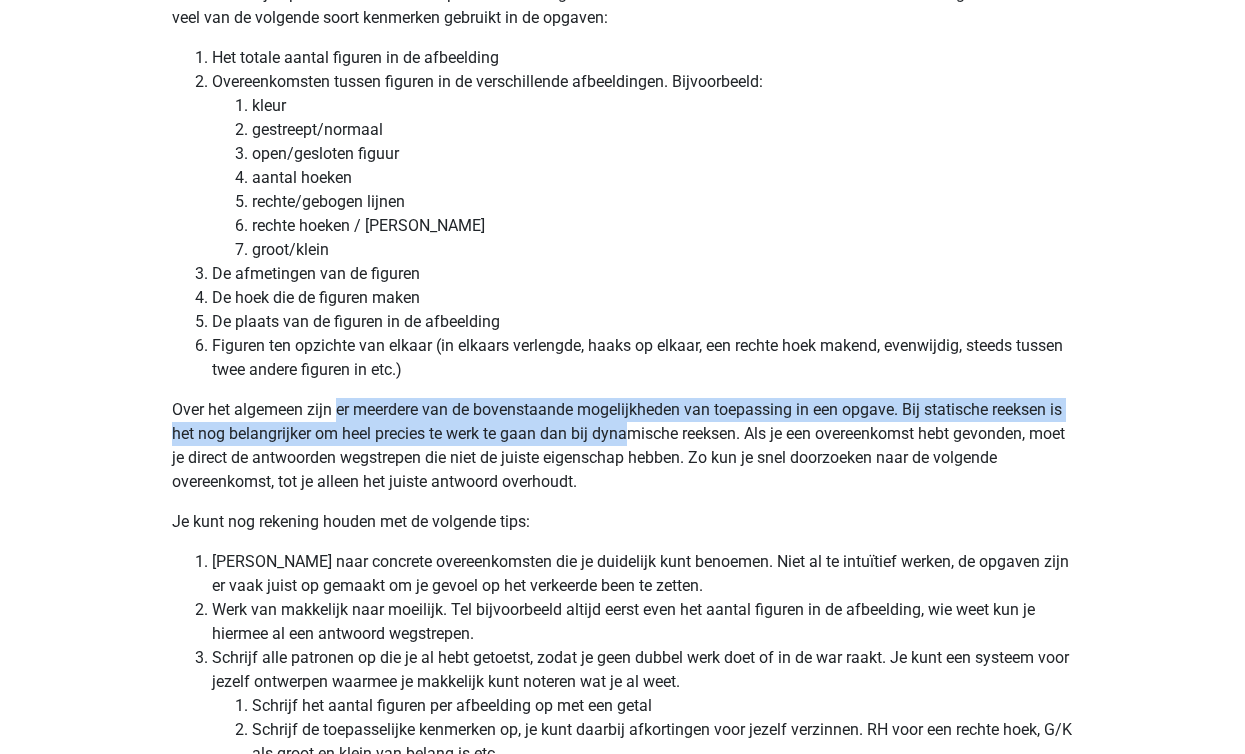 drag, startPoint x: 336, startPoint y: 412, endPoint x: 678, endPoint y: 467, distance: 346.3943 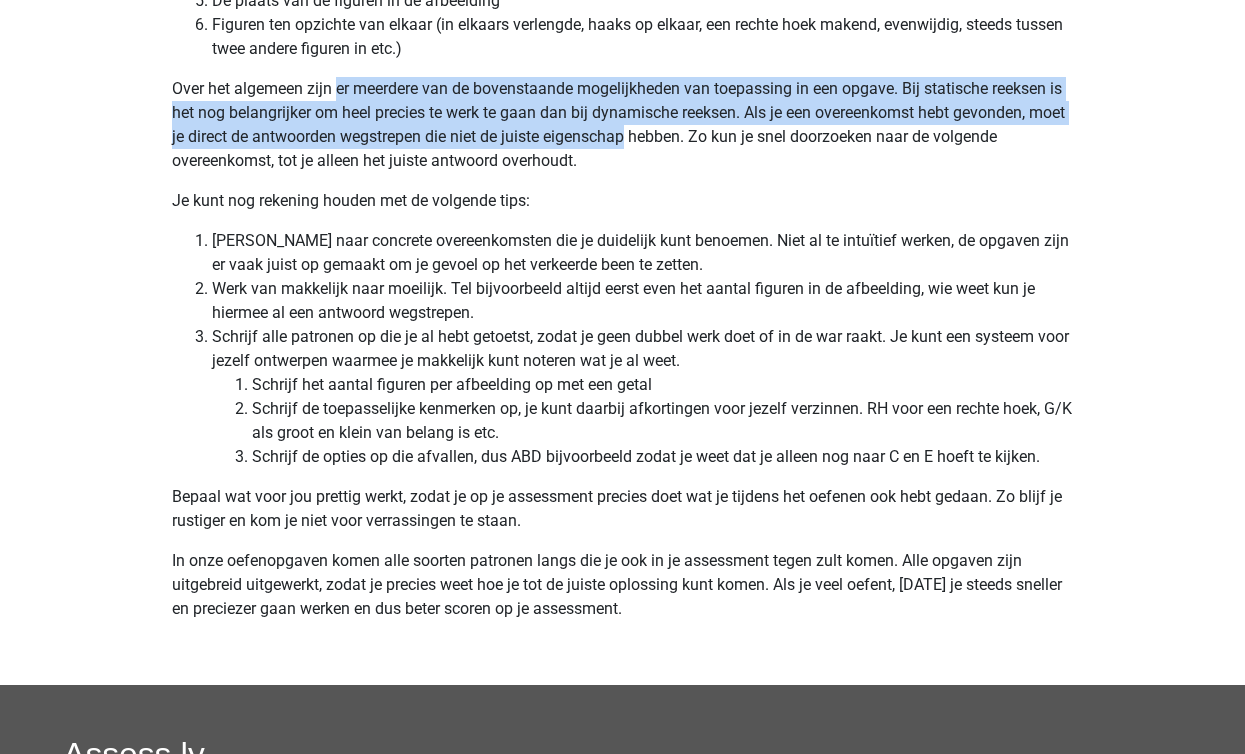 scroll, scrollTop: 5886, scrollLeft: 0, axis: vertical 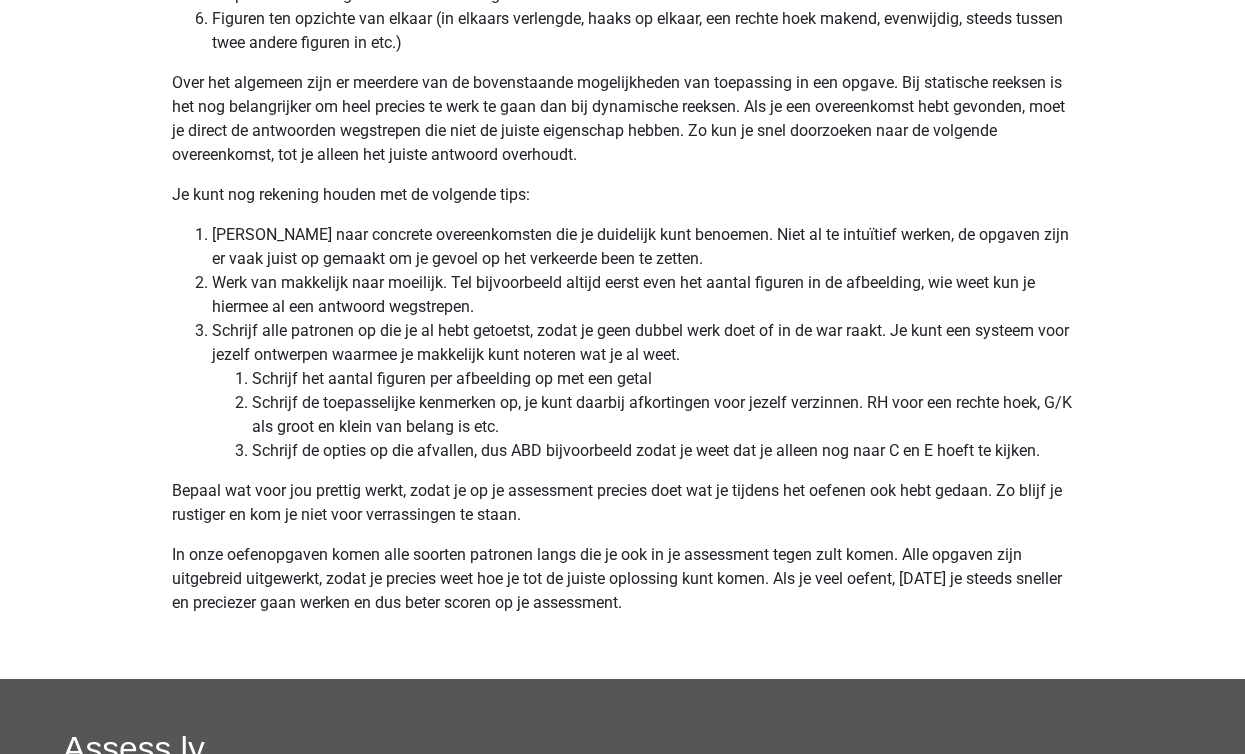 drag, startPoint x: 380, startPoint y: 283, endPoint x: 591, endPoint y: 299, distance: 211.60576 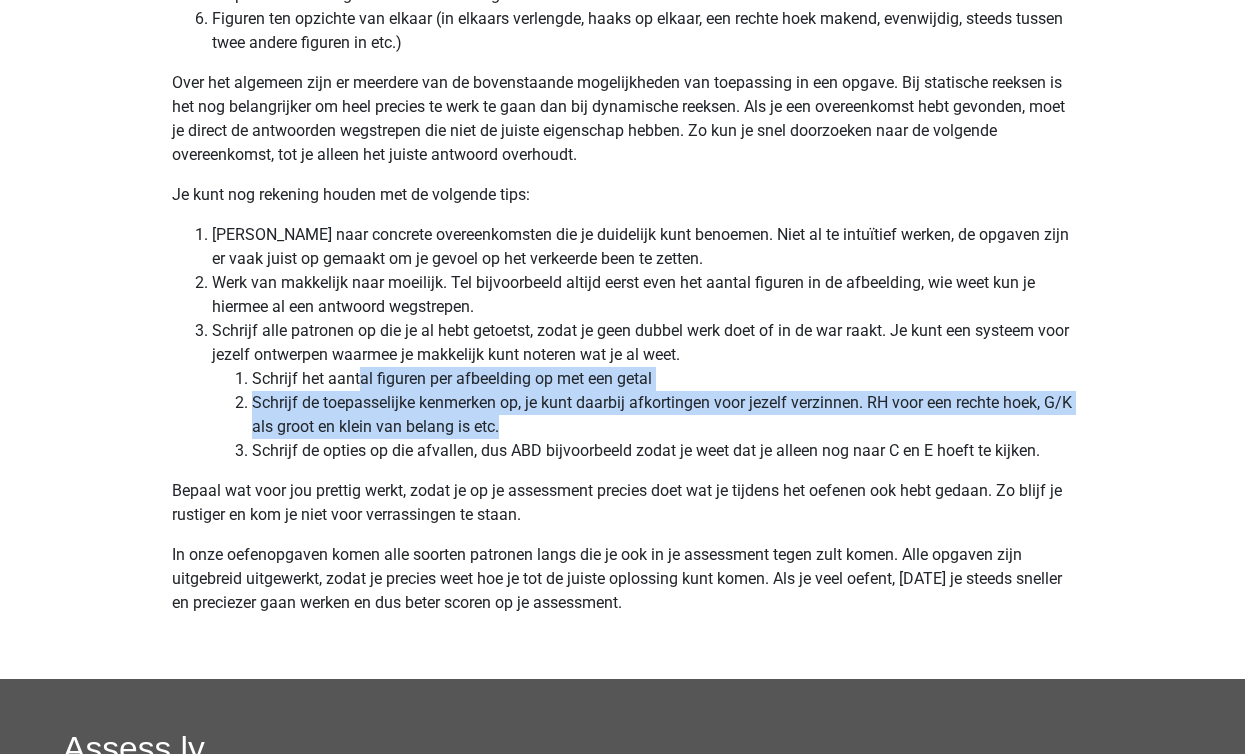 drag, startPoint x: 361, startPoint y: 379, endPoint x: 636, endPoint y: 428, distance: 279.33133 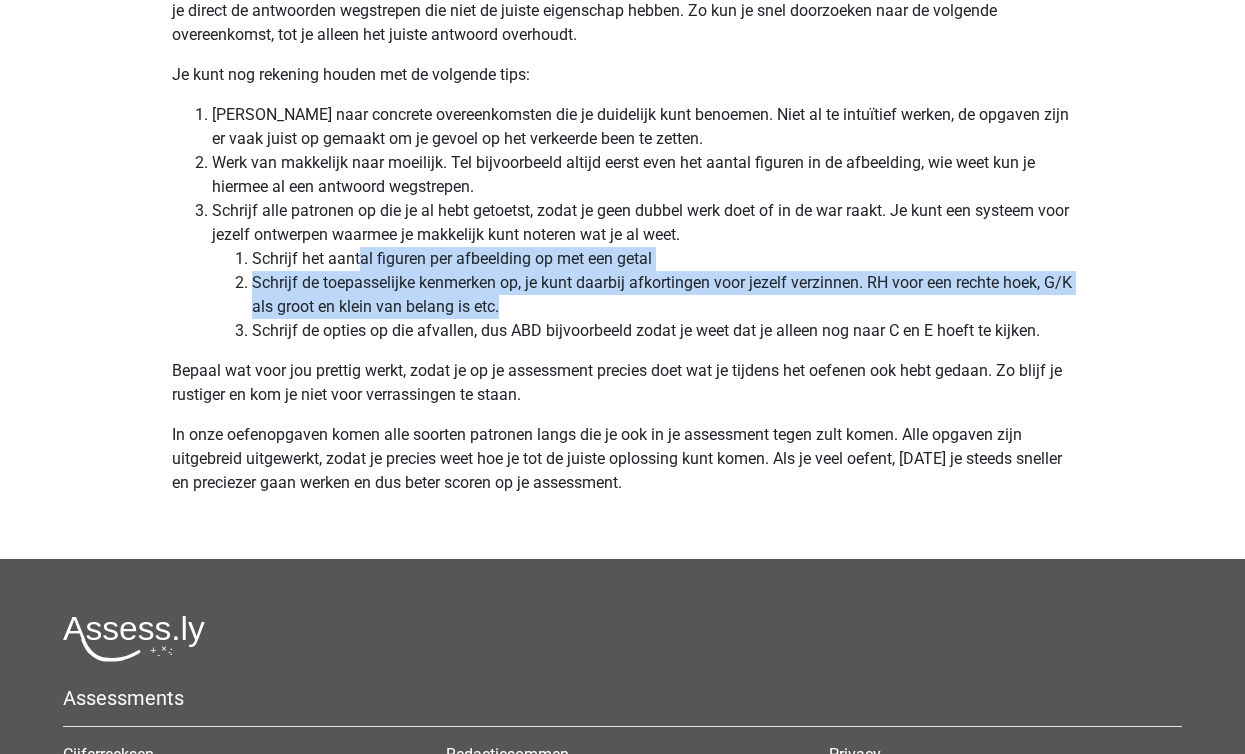 scroll, scrollTop: 6014, scrollLeft: 0, axis: vertical 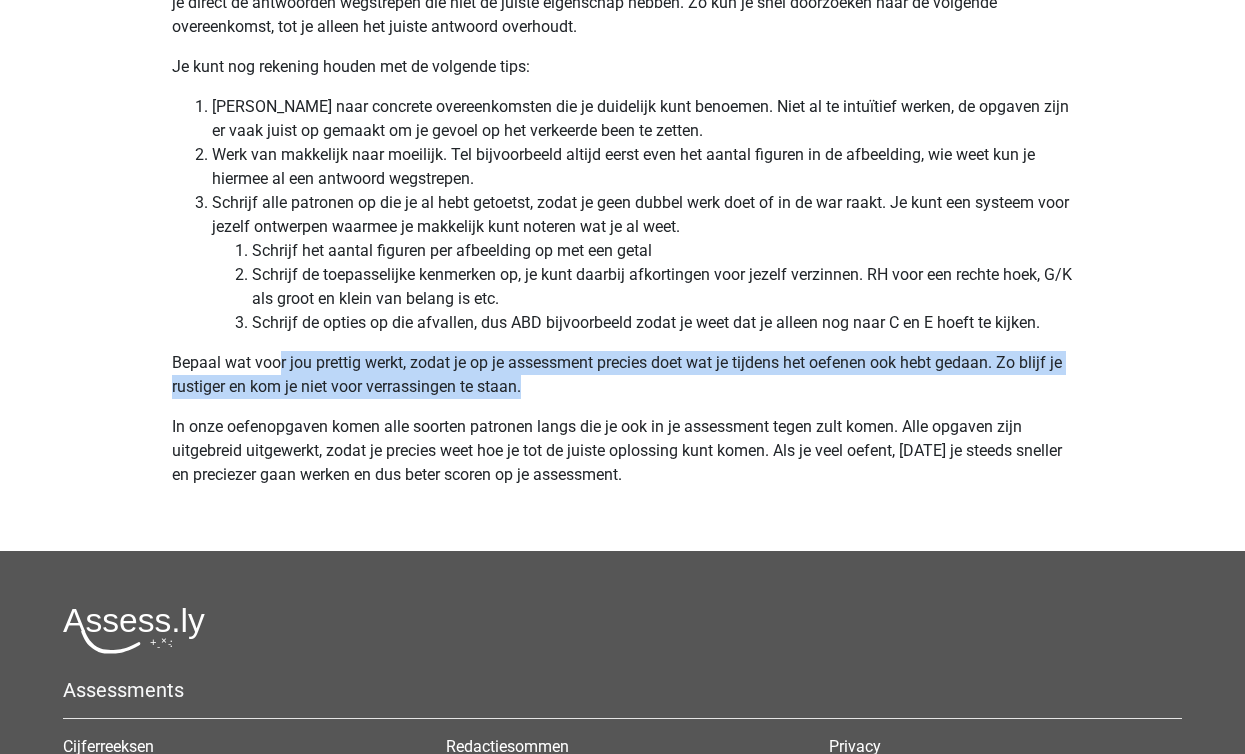 drag, startPoint x: 279, startPoint y: 363, endPoint x: 554, endPoint y: 389, distance: 276.22635 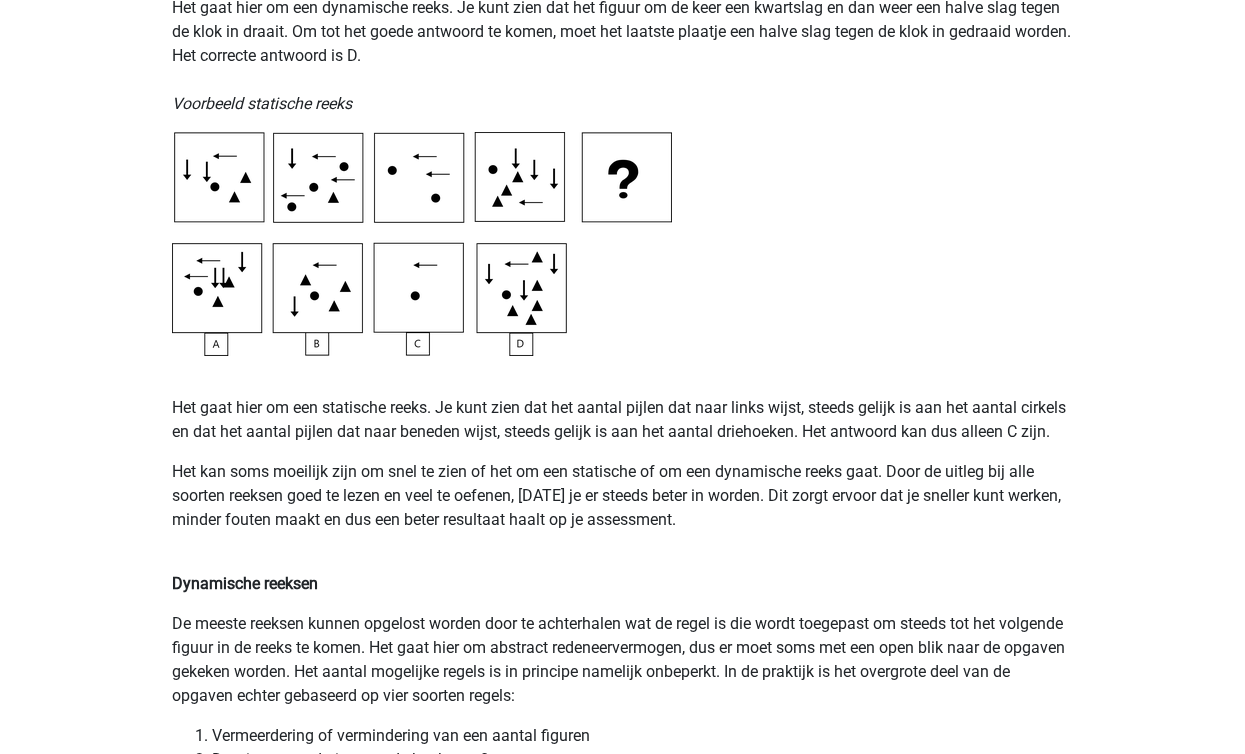 scroll, scrollTop: 600, scrollLeft: 0, axis: vertical 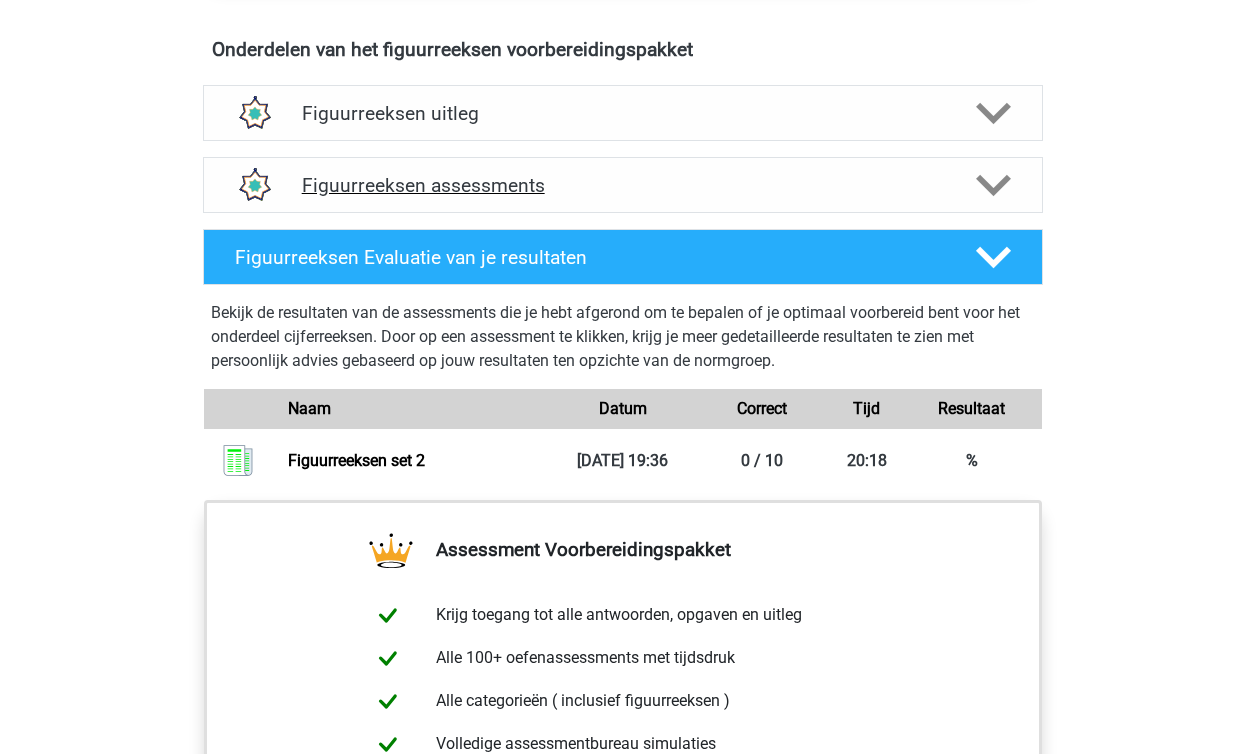 click on "Figuurreeksen assessments" at bounding box center (623, 185) 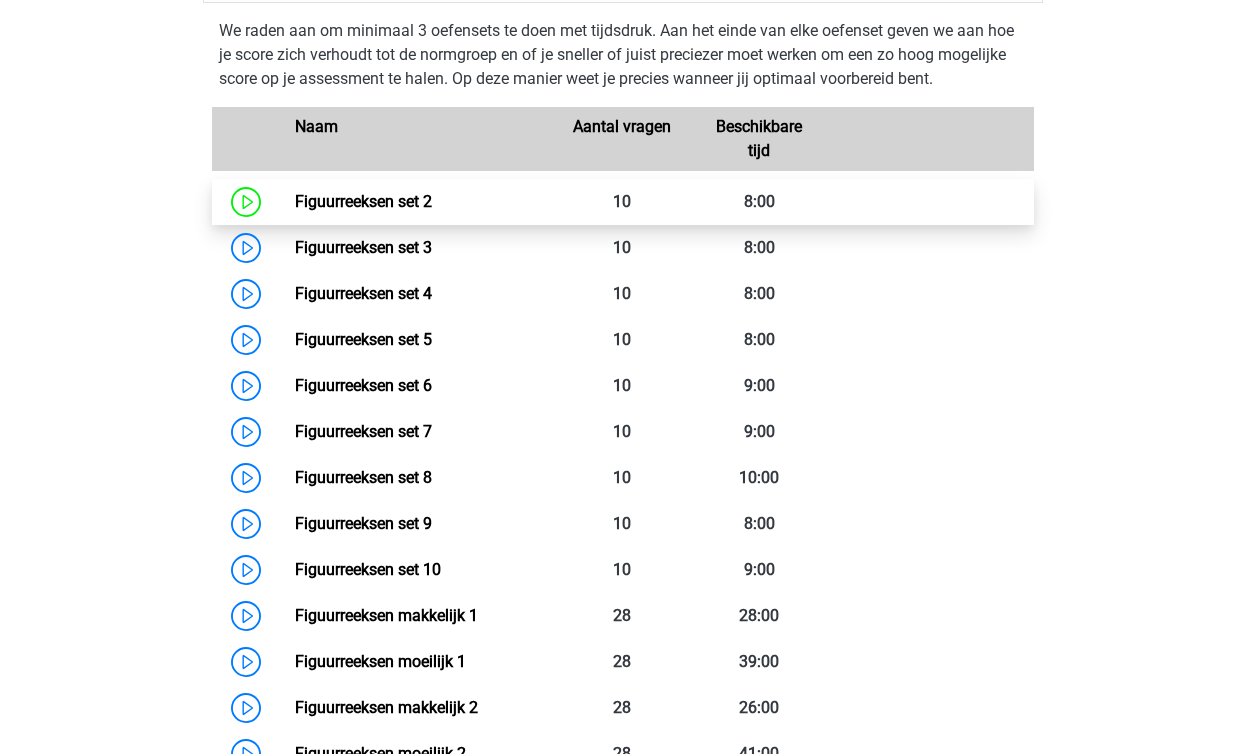scroll, scrollTop: 1467, scrollLeft: 0, axis: vertical 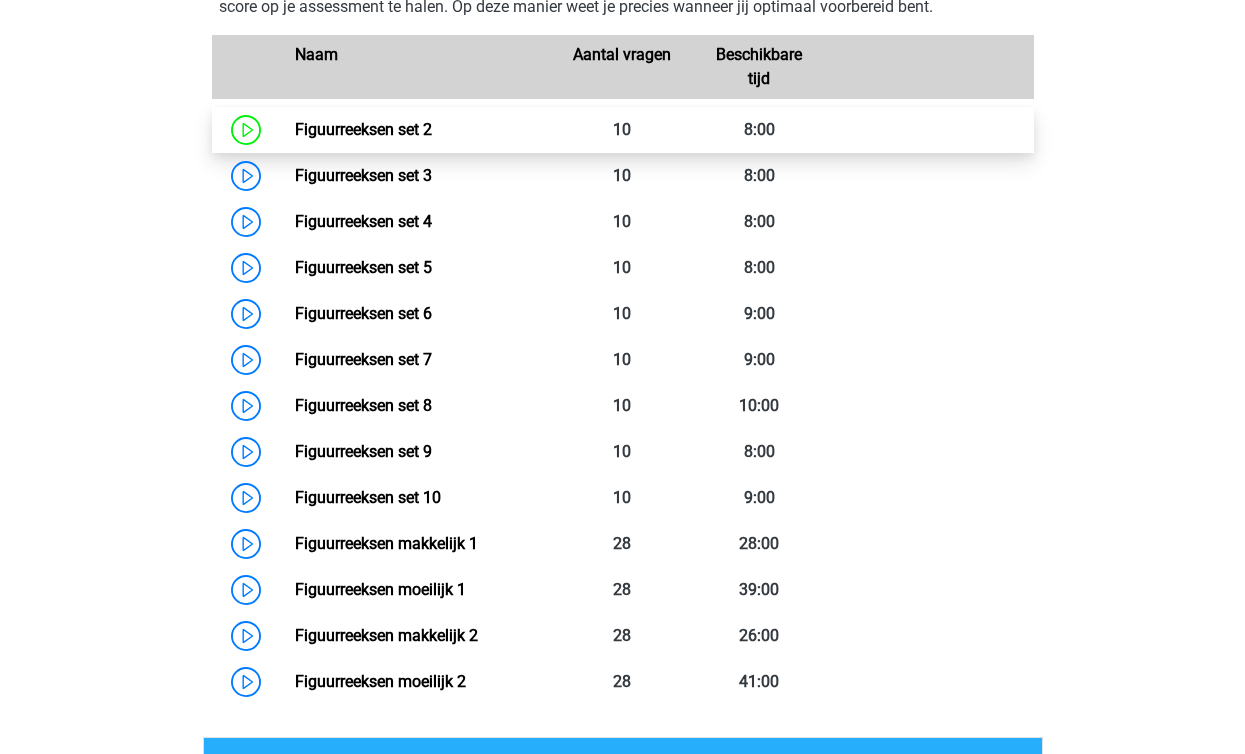 click on "Figuurreeksen assessments" at bounding box center [623, -97] 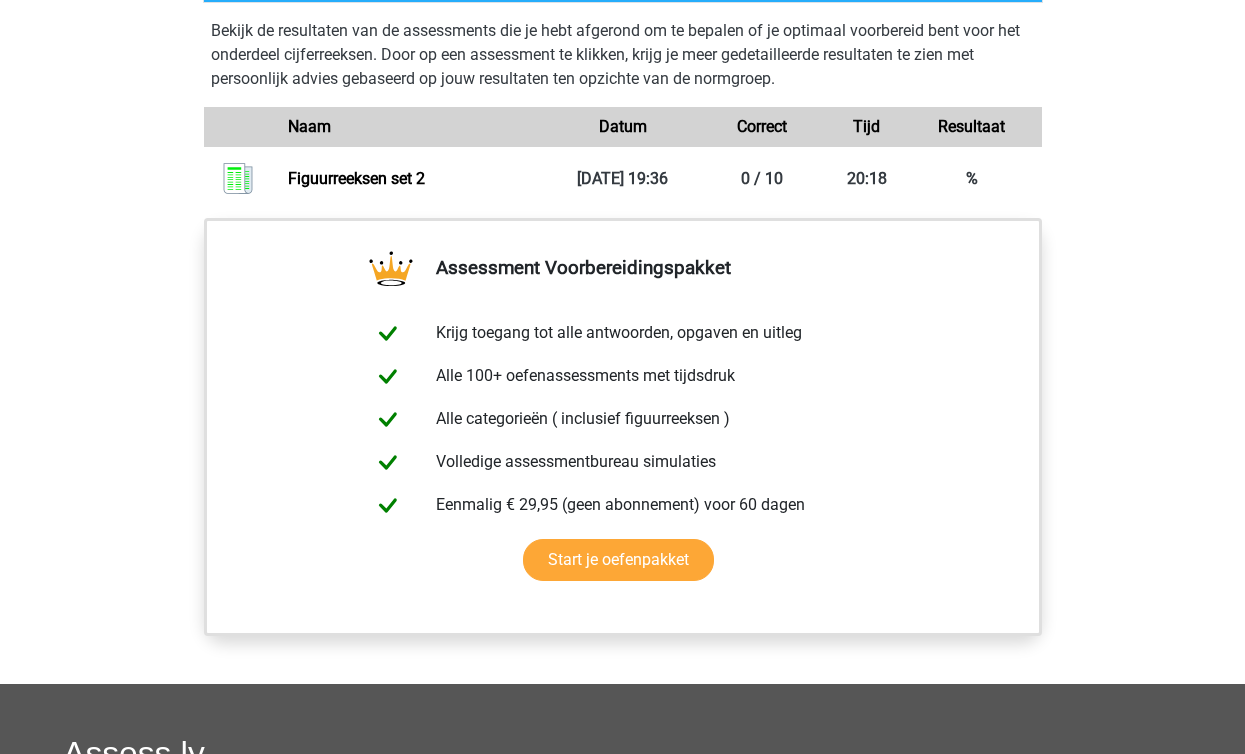 scroll, scrollTop: 1466, scrollLeft: 0, axis: vertical 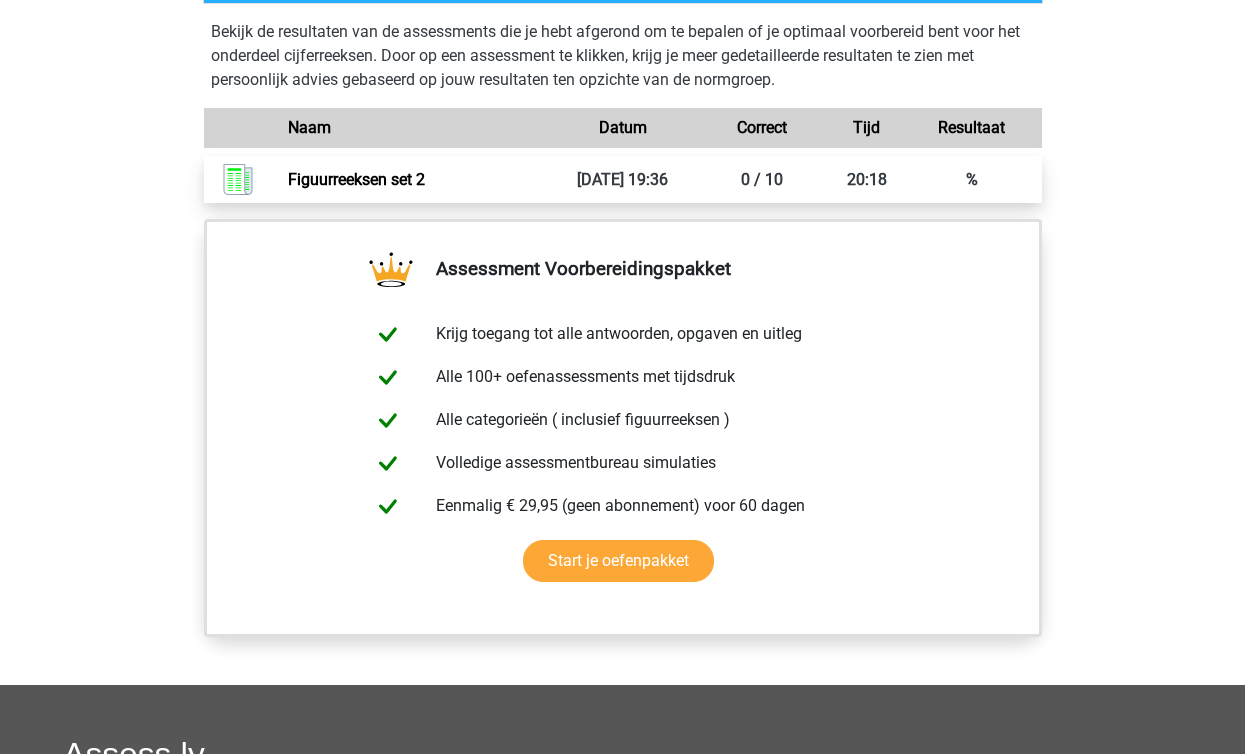 click at bounding box center (239, 128) 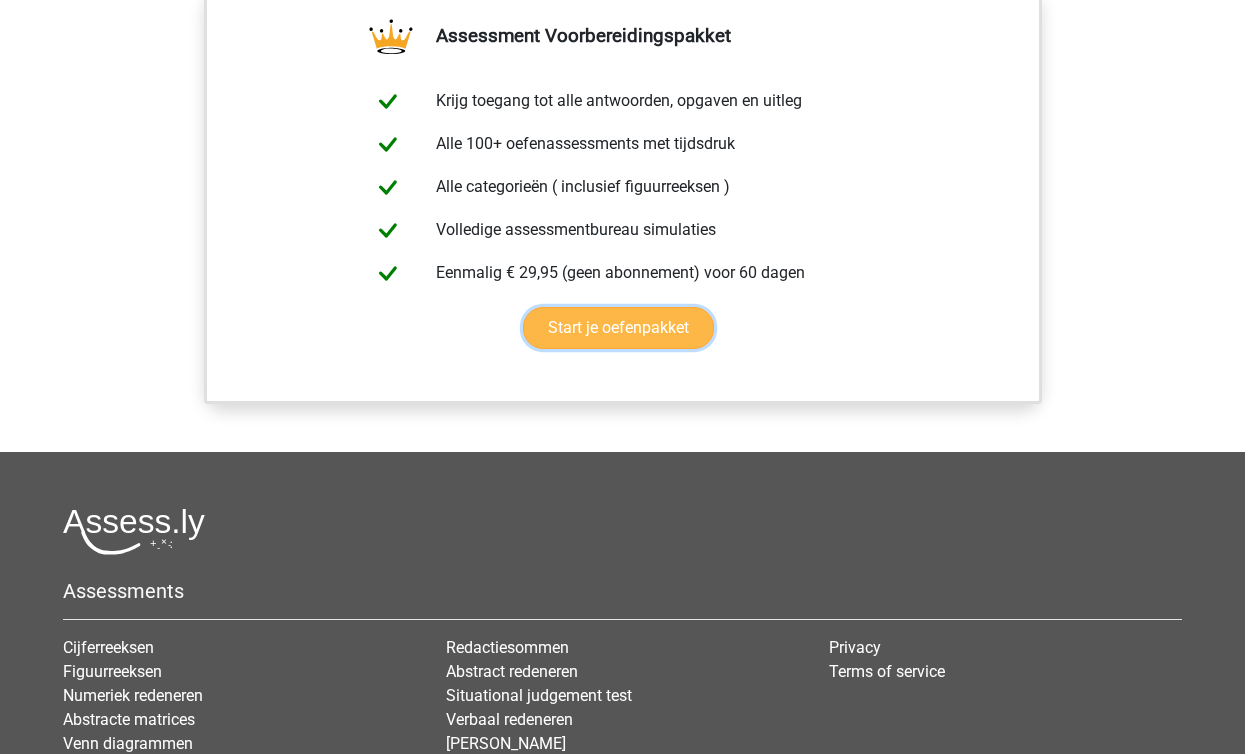 click on "Start je oefenpakket" at bounding box center (618, 328) 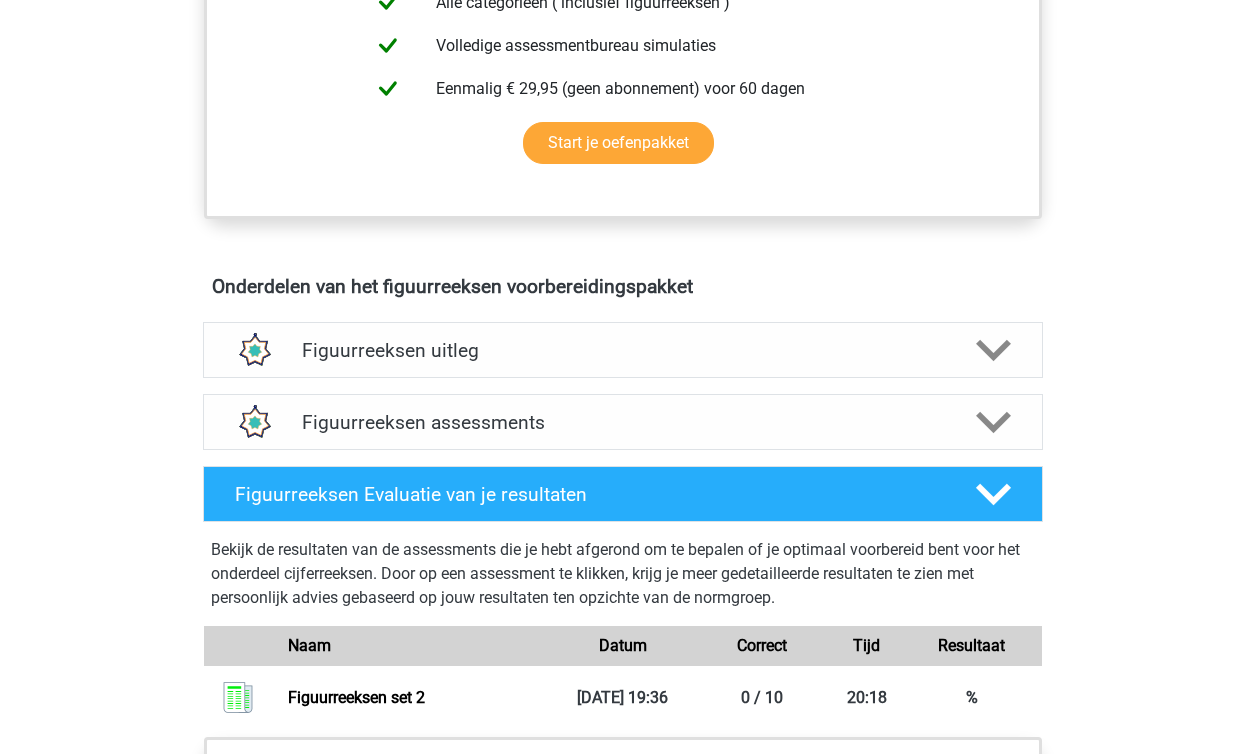 scroll, scrollTop: 925, scrollLeft: 0, axis: vertical 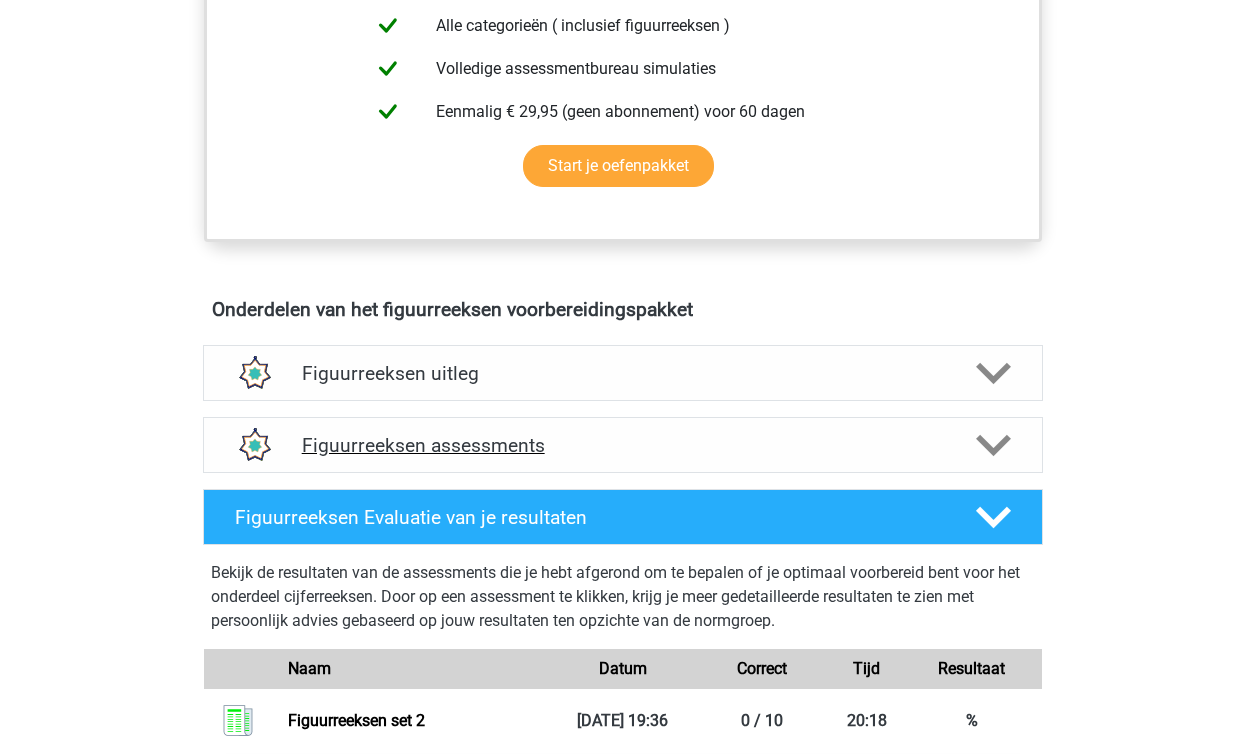 click on "Figuurreeksen assessments" at bounding box center [623, 445] 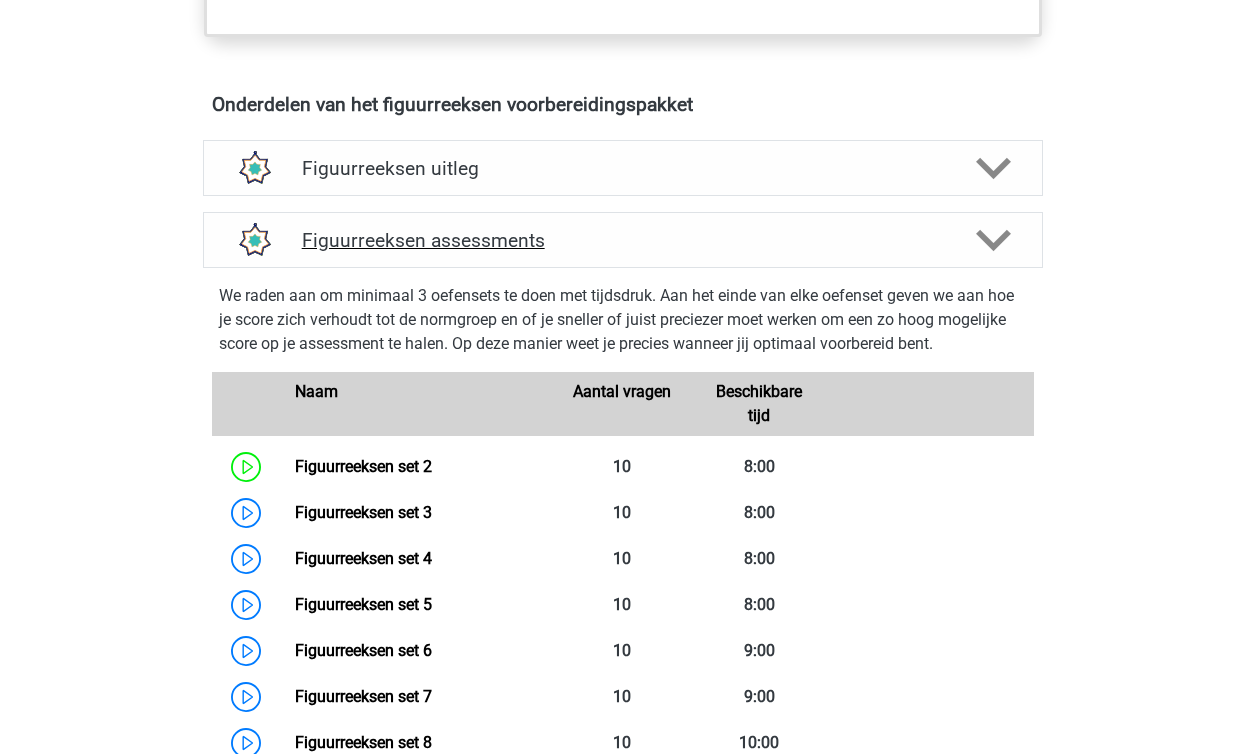 scroll, scrollTop: 1134, scrollLeft: 0, axis: vertical 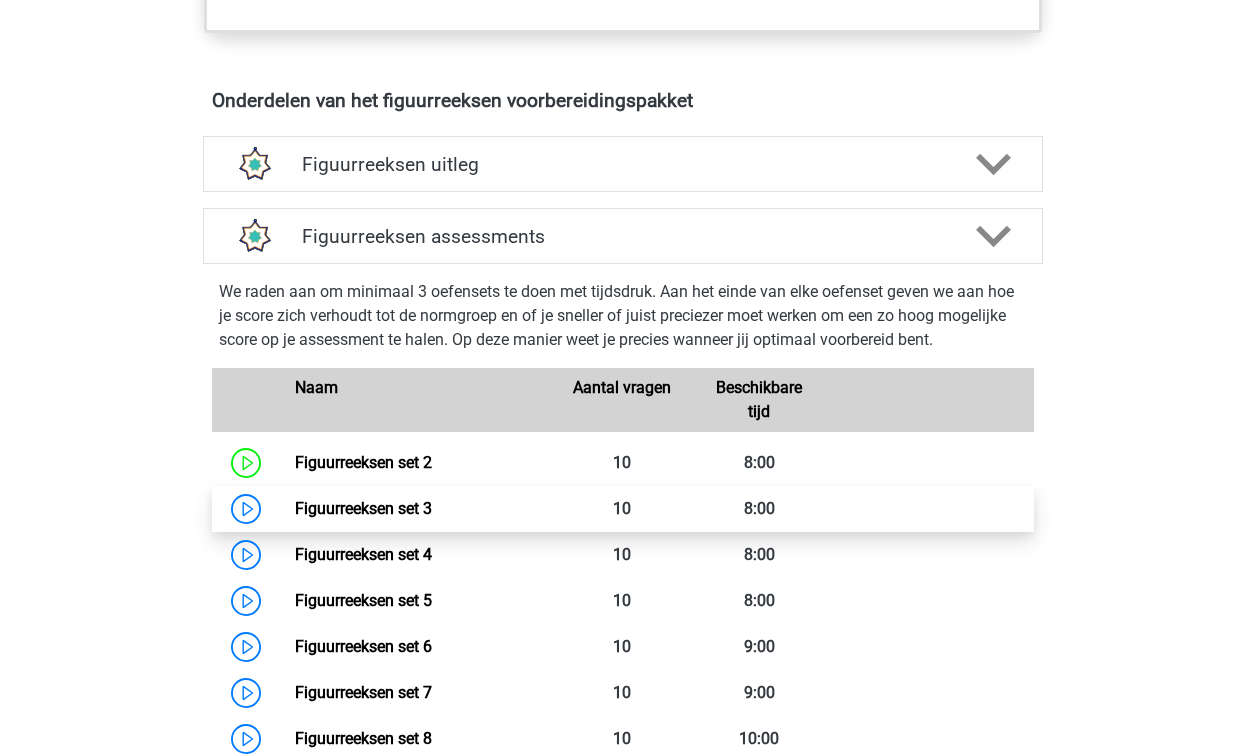 click on "Figuurreeksen
set 3" at bounding box center (363, 508) 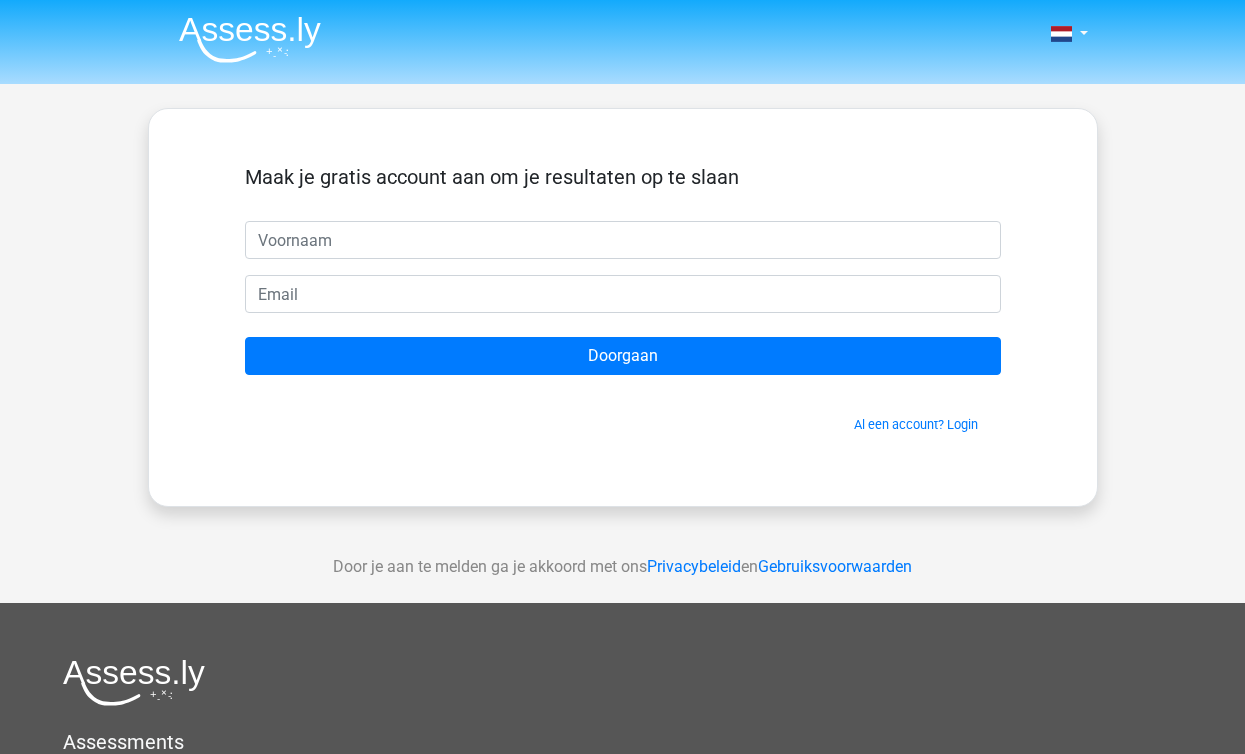 scroll, scrollTop: 0, scrollLeft: 0, axis: both 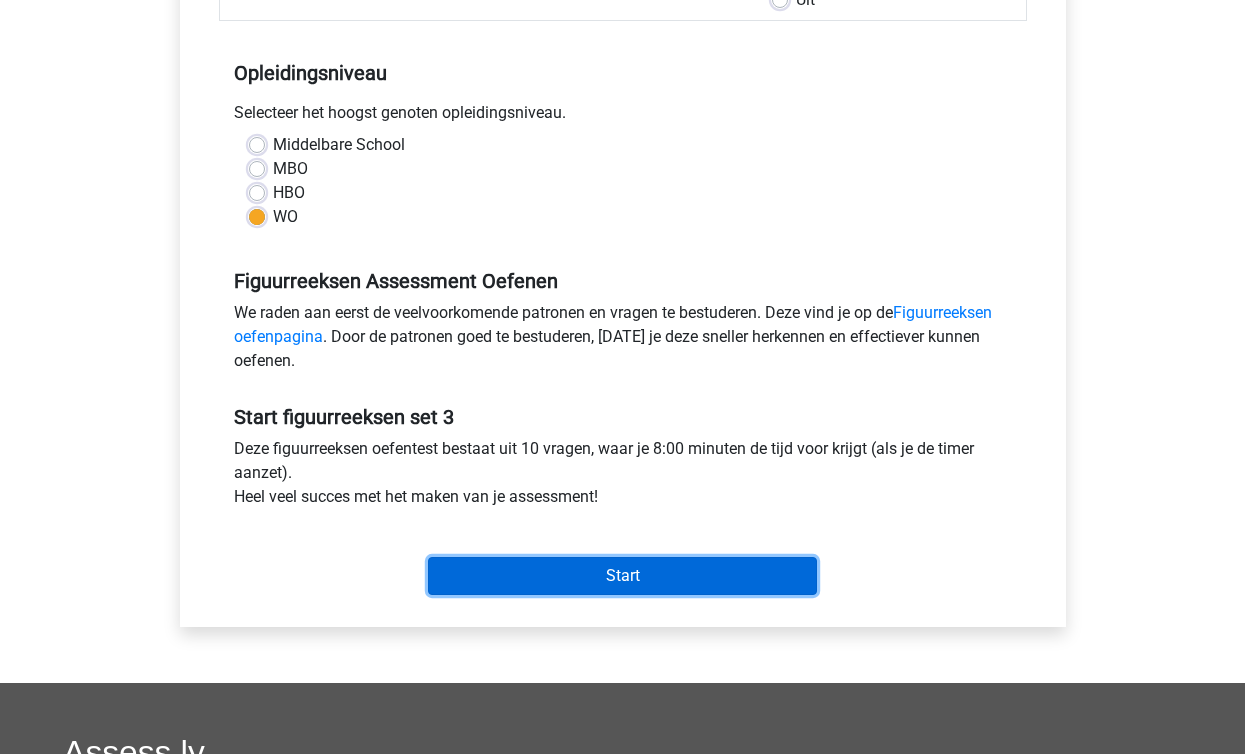 click on "Start" at bounding box center (622, 576) 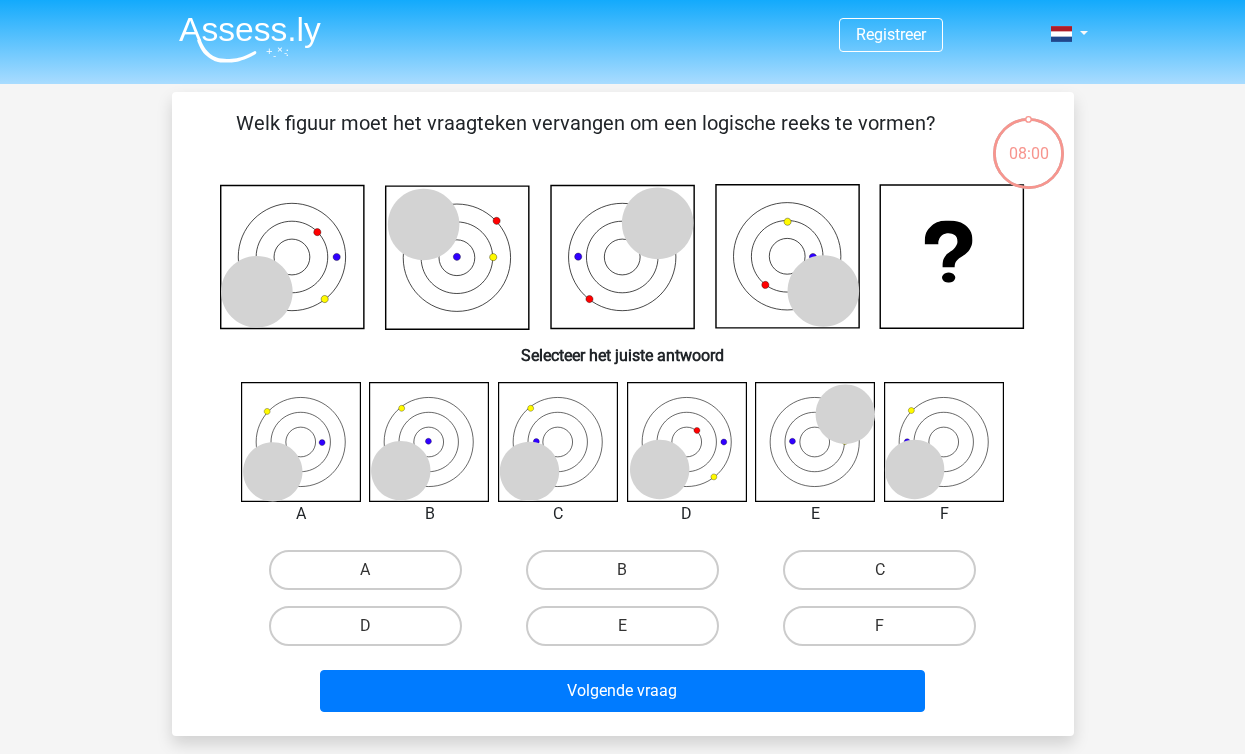 scroll, scrollTop: 0, scrollLeft: 0, axis: both 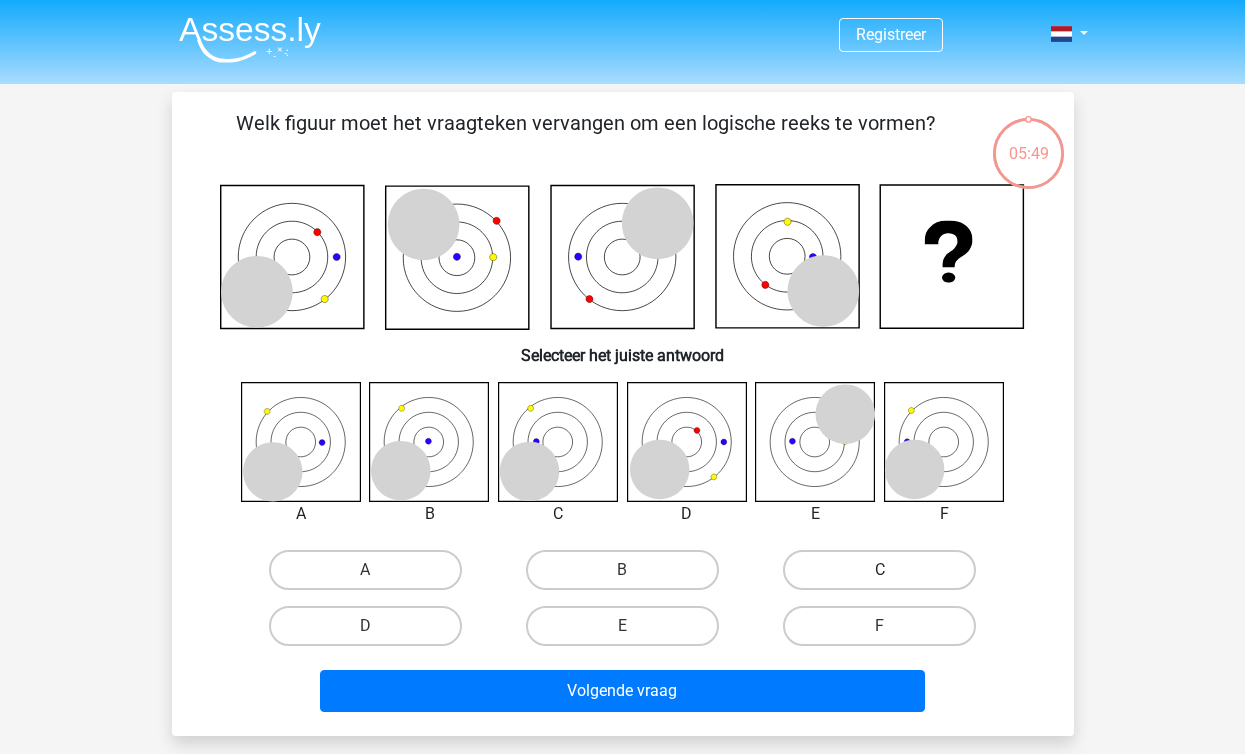 click on "C" at bounding box center [879, 570] 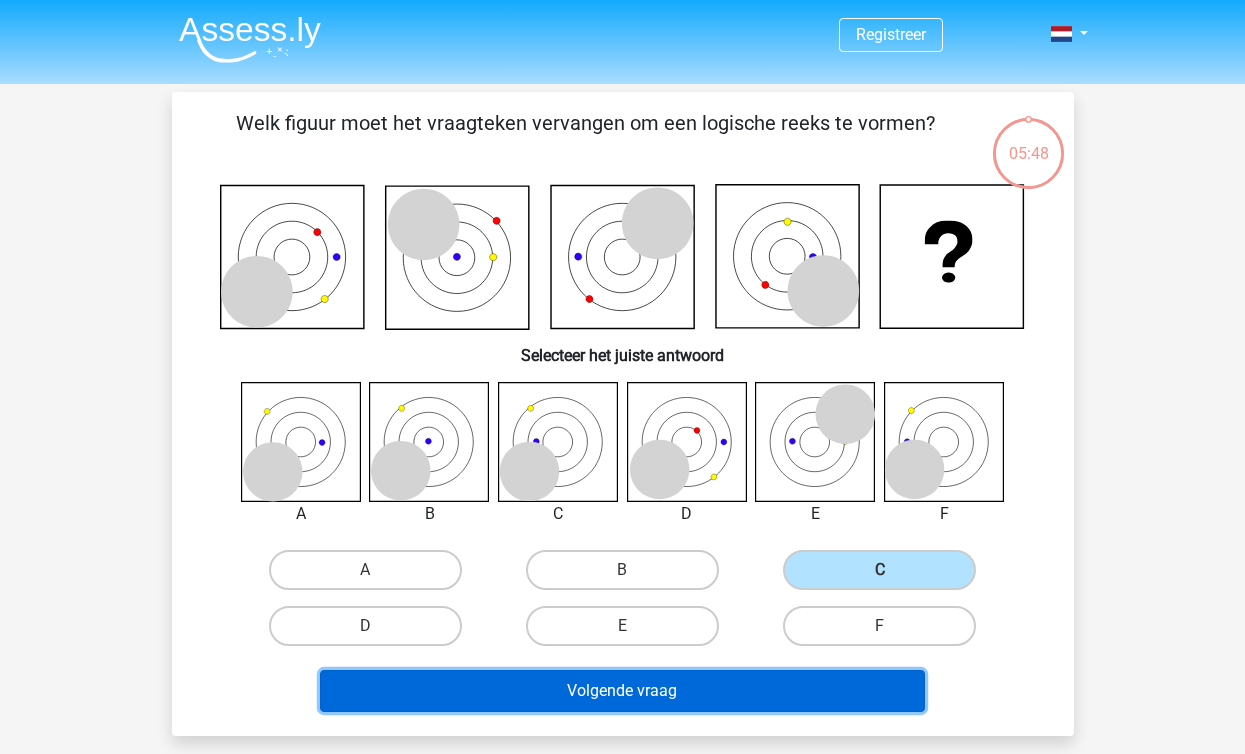 click on "Volgende vraag" at bounding box center (622, 691) 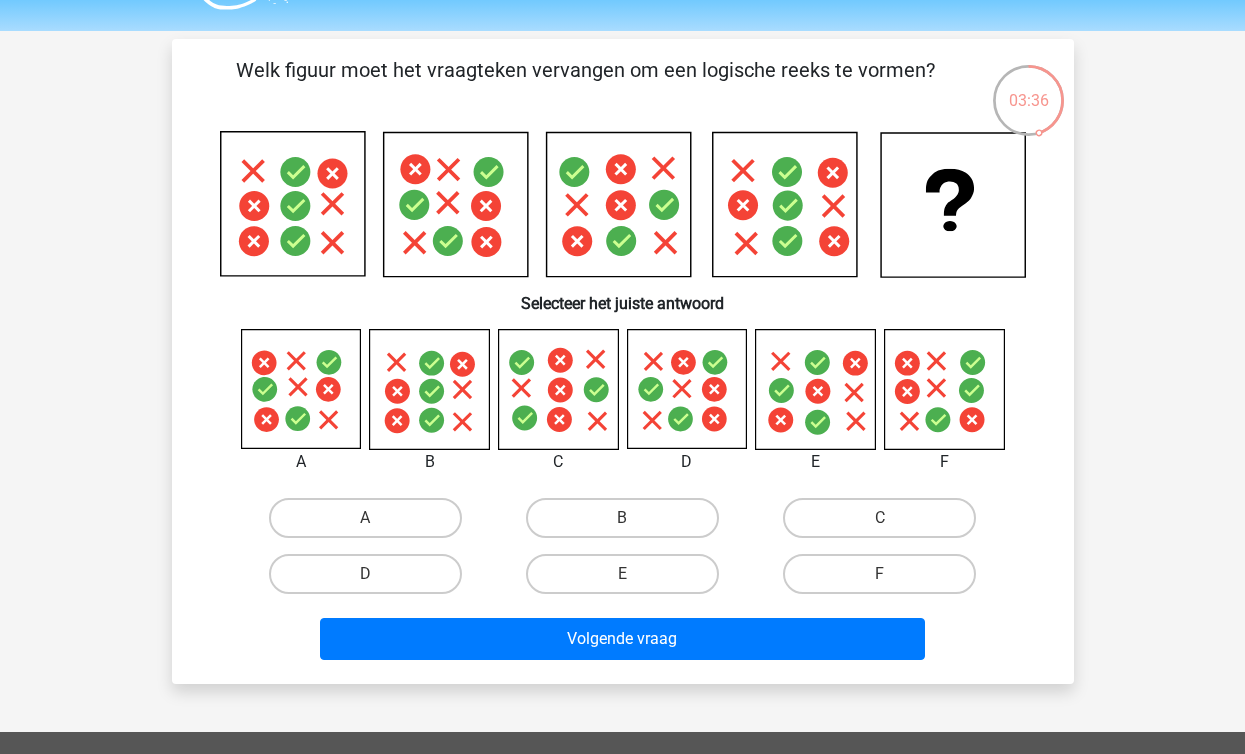 scroll, scrollTop: 57, scrollLeft: 0, axis: vertical 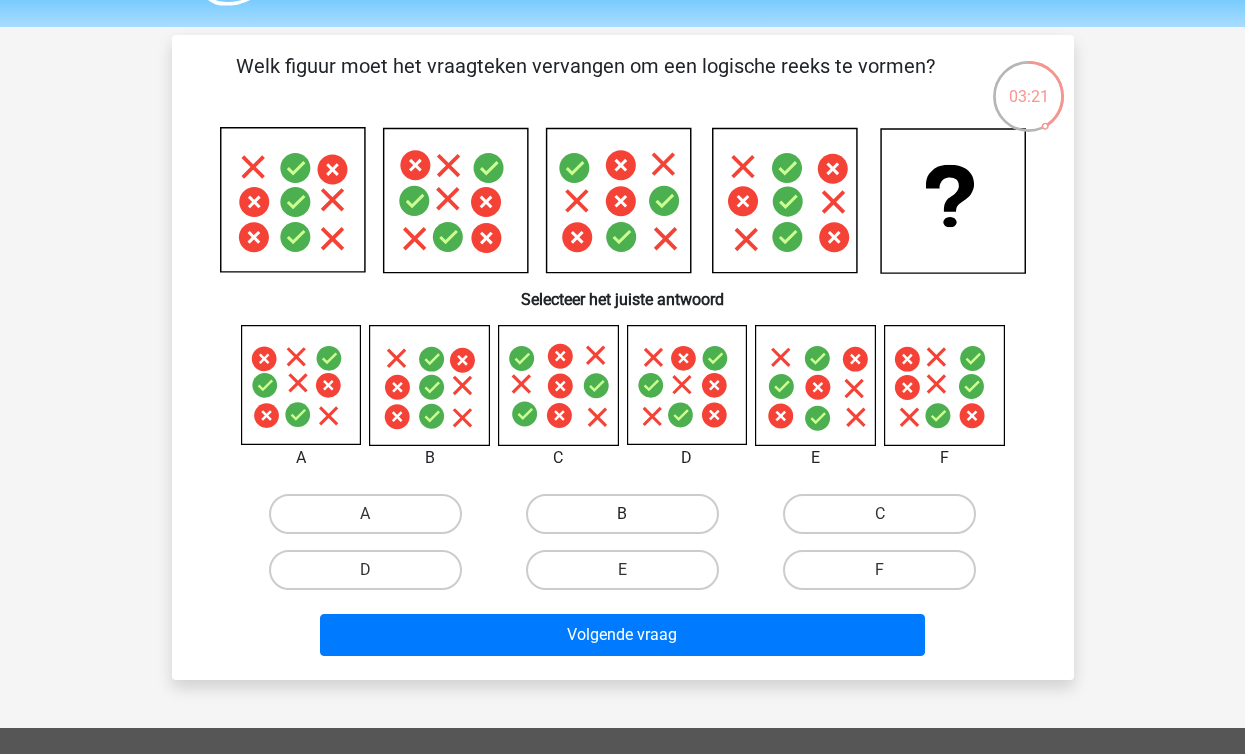 click on "B" at bounding box center (622, 514) 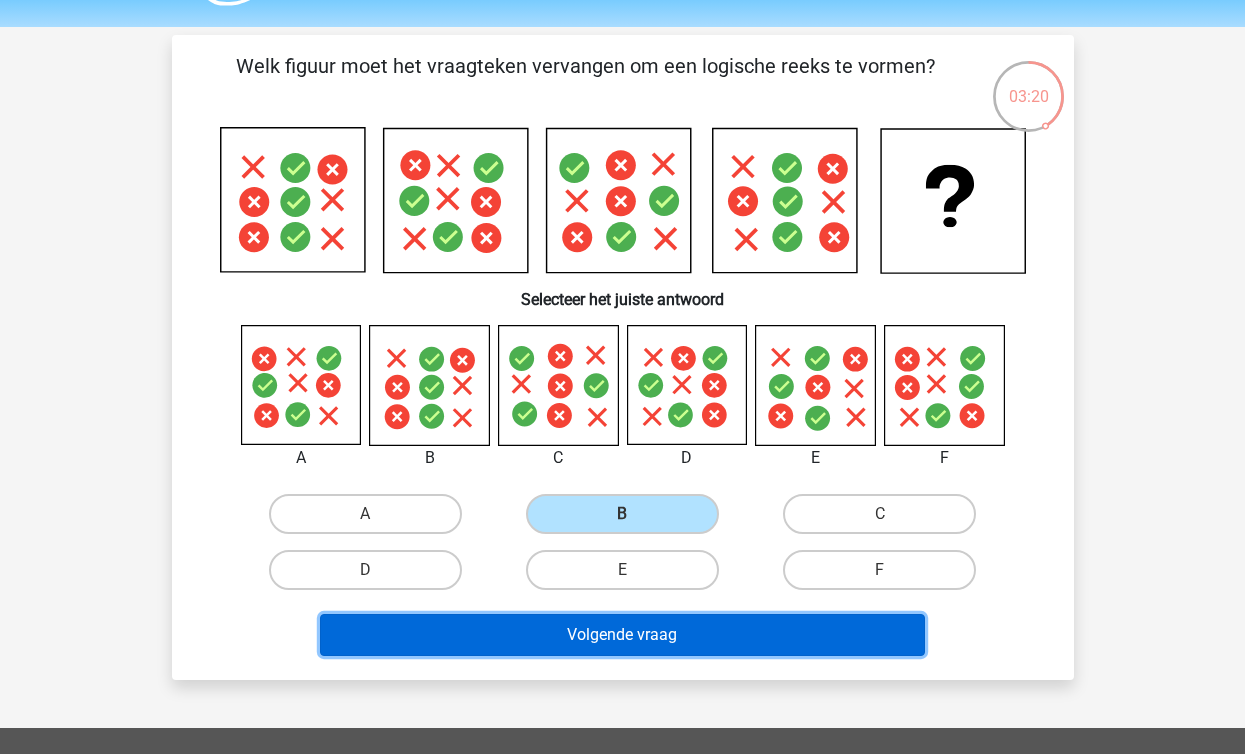click on "Volgende vraag" at bounding box center (622, 635) 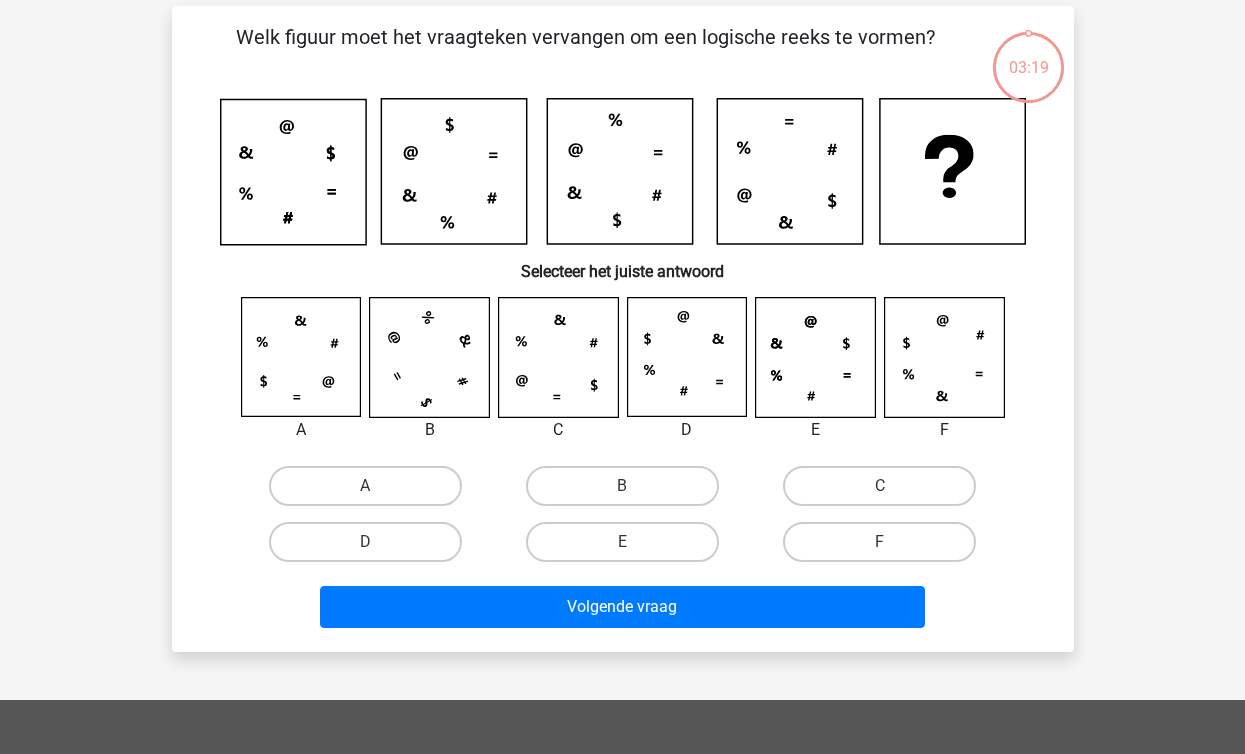 scroll, scrollTop: 92, scrollLeft: 0, axis: vertical 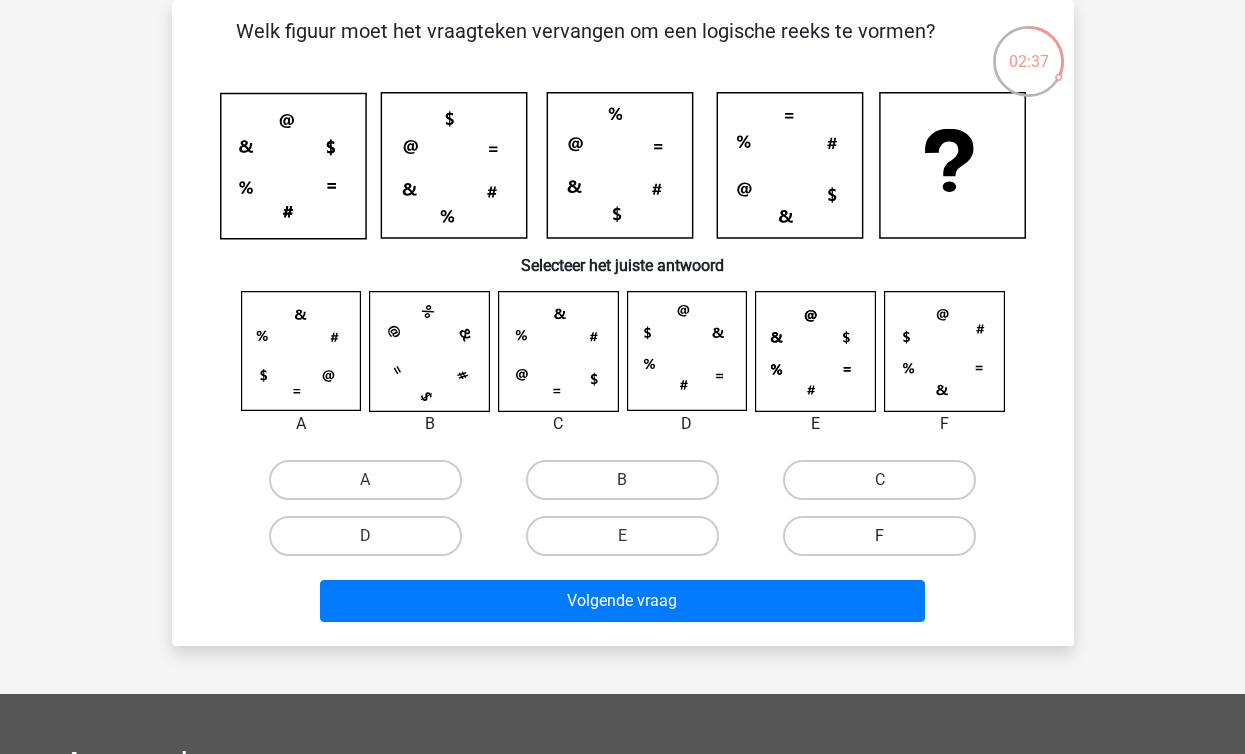 click on "F" at bounding box center (879, 536) 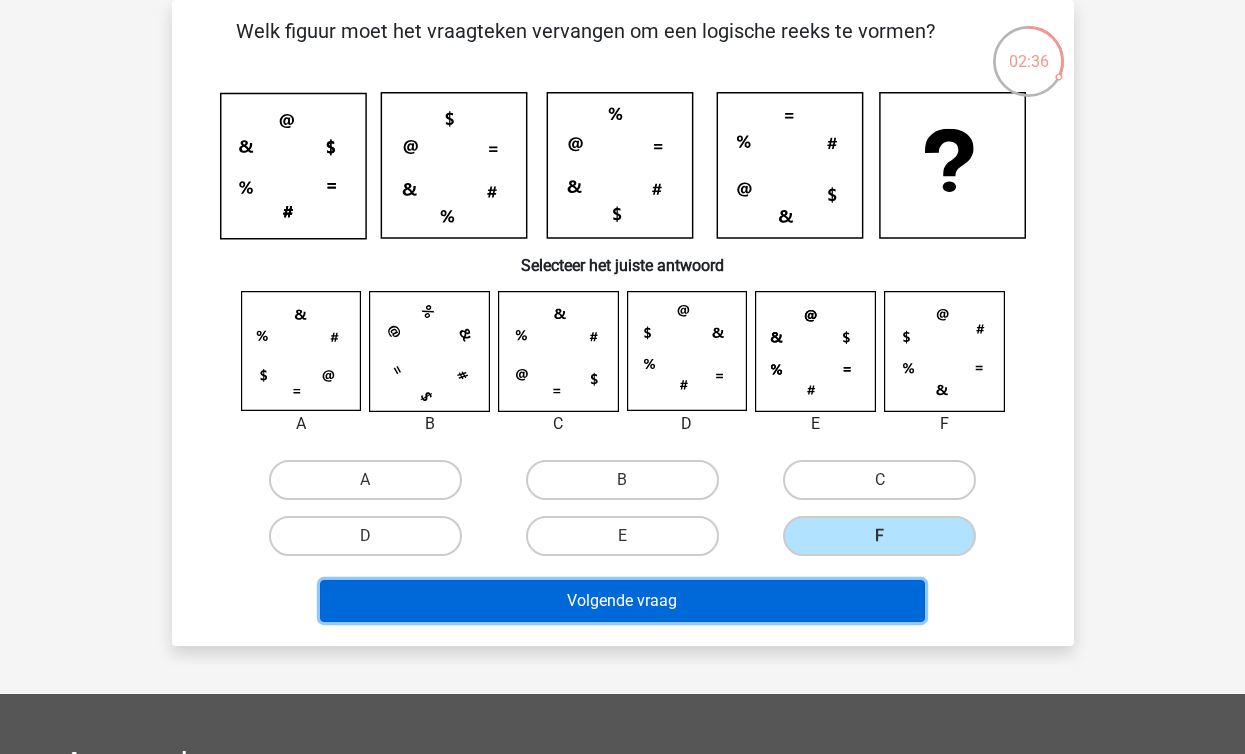 click on "Volgende vraag" at bounding box center (622, 601) 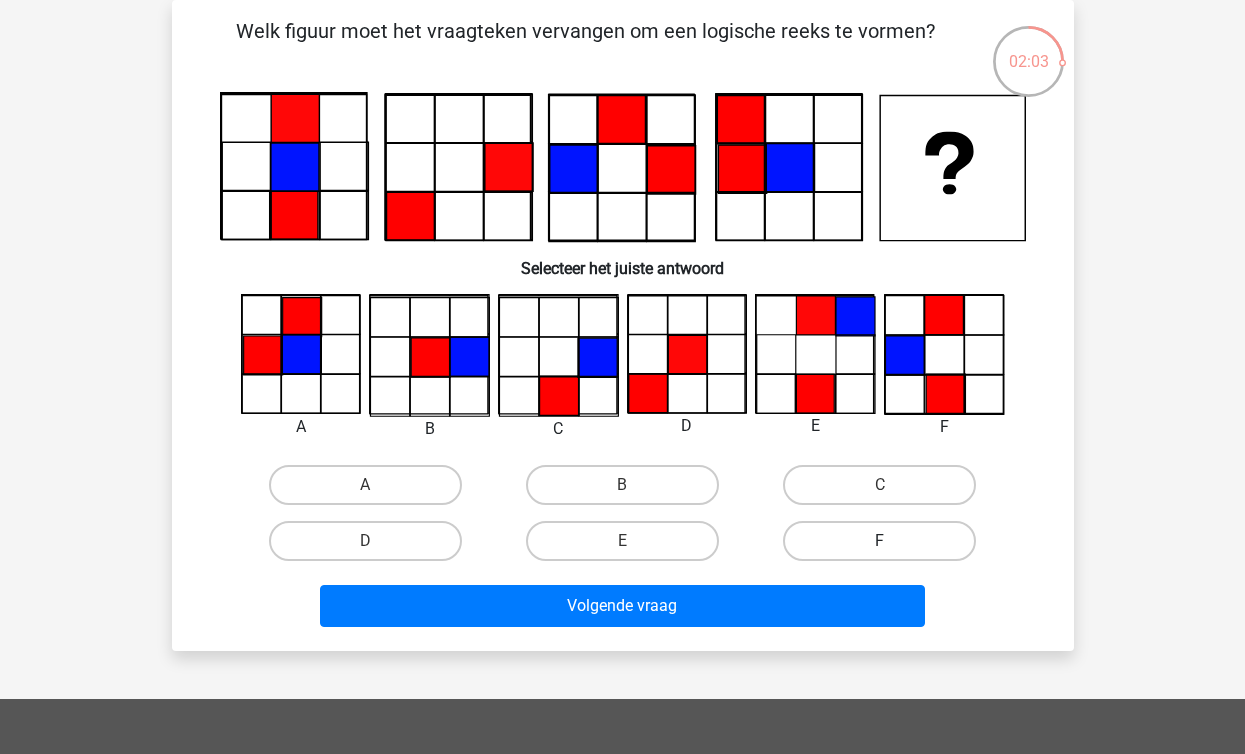 click on "F" at bounding box center [879, 541] 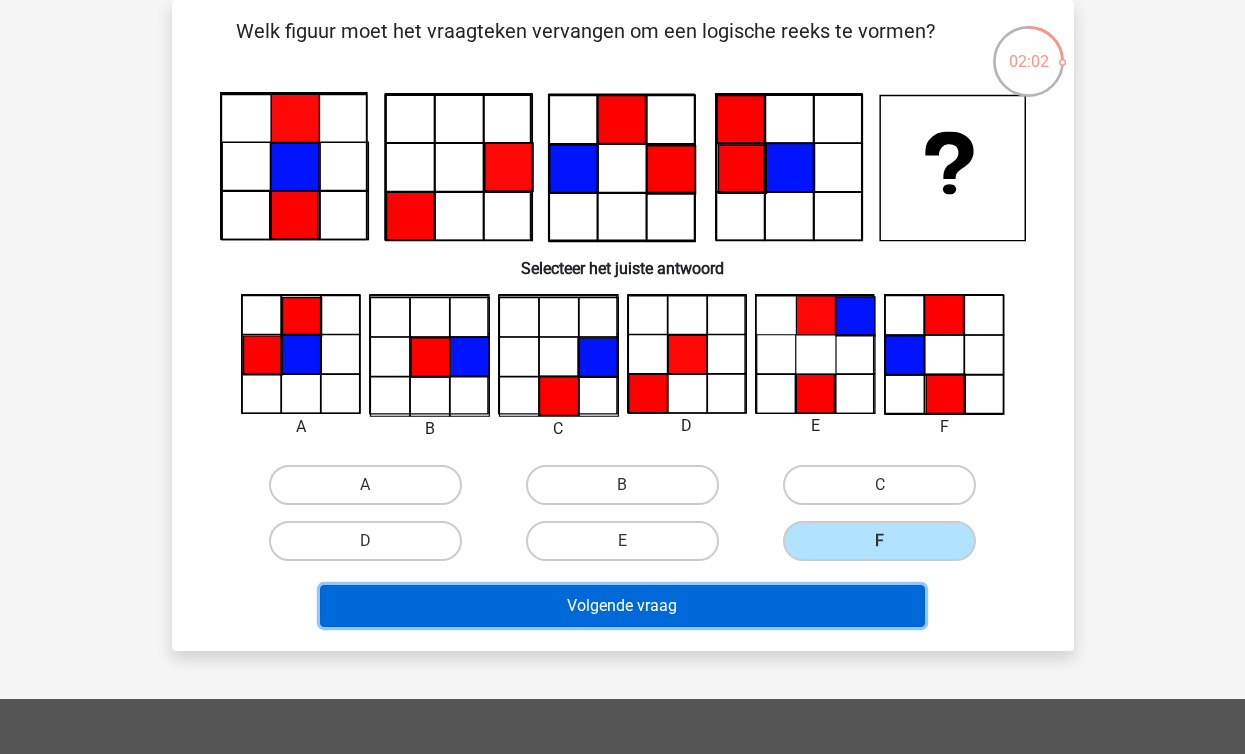 click on "Volgende vraag" at bounding box center [622, 606] 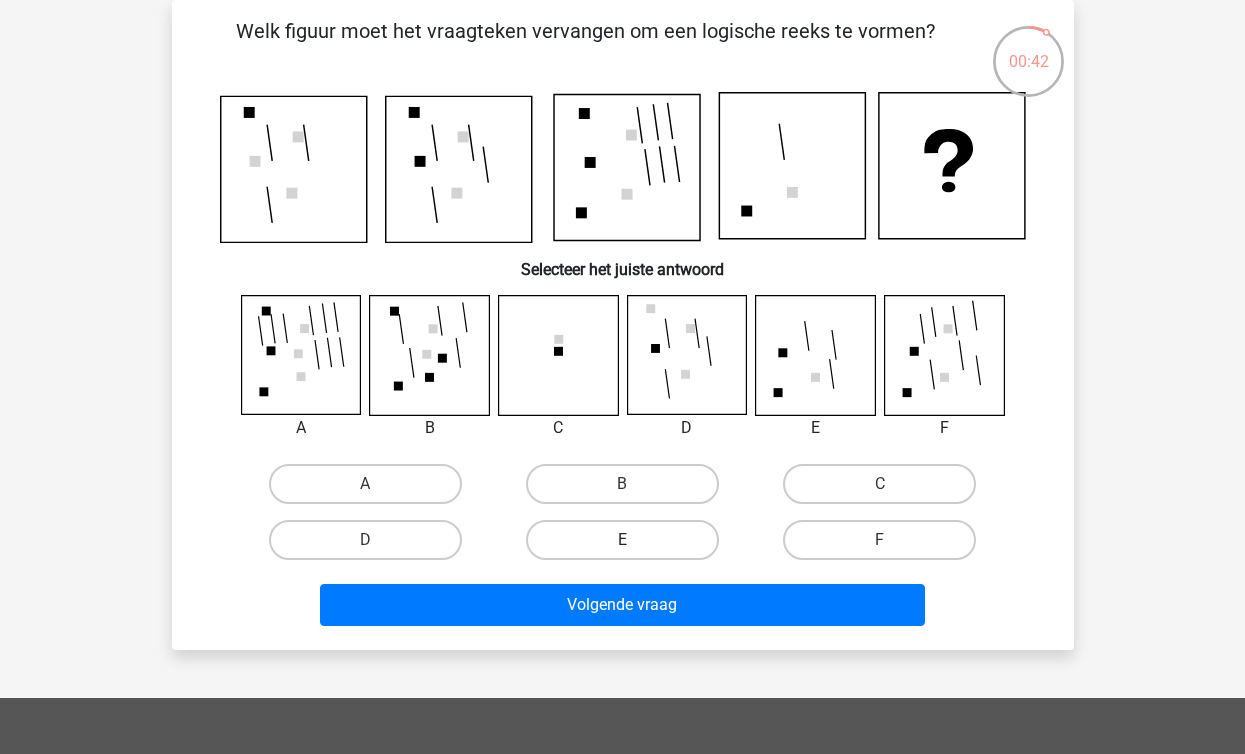 click on "E" at bounding box center (622, 540) 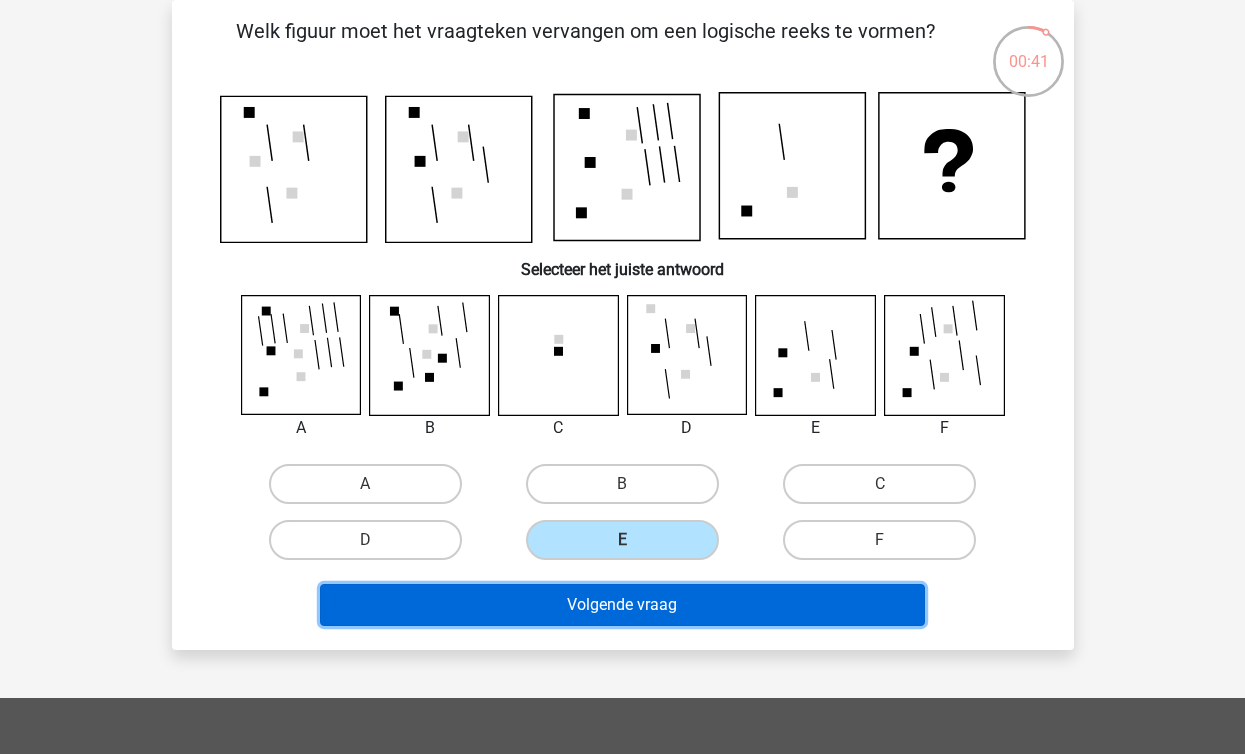 click on "Volgende vraag" at bounding box center [622, 605] 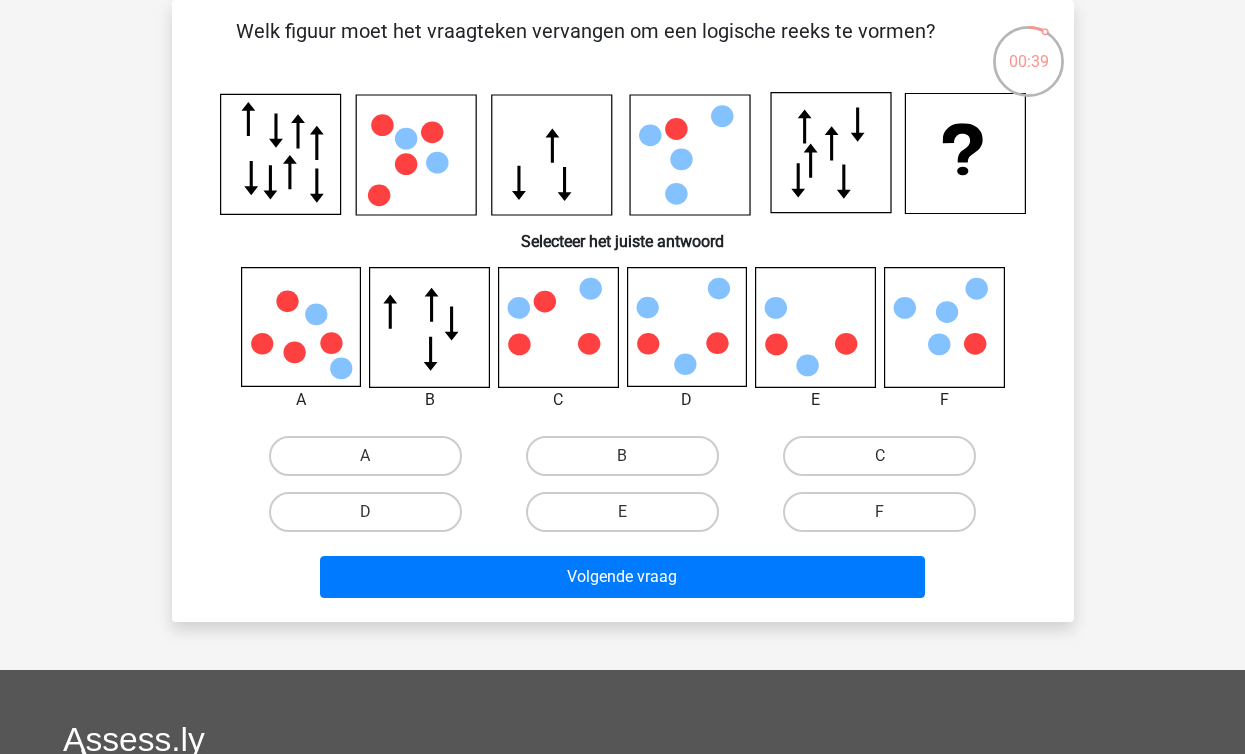 scroll, scrollTop: 54, scrollLeft: 0, axis: vertical 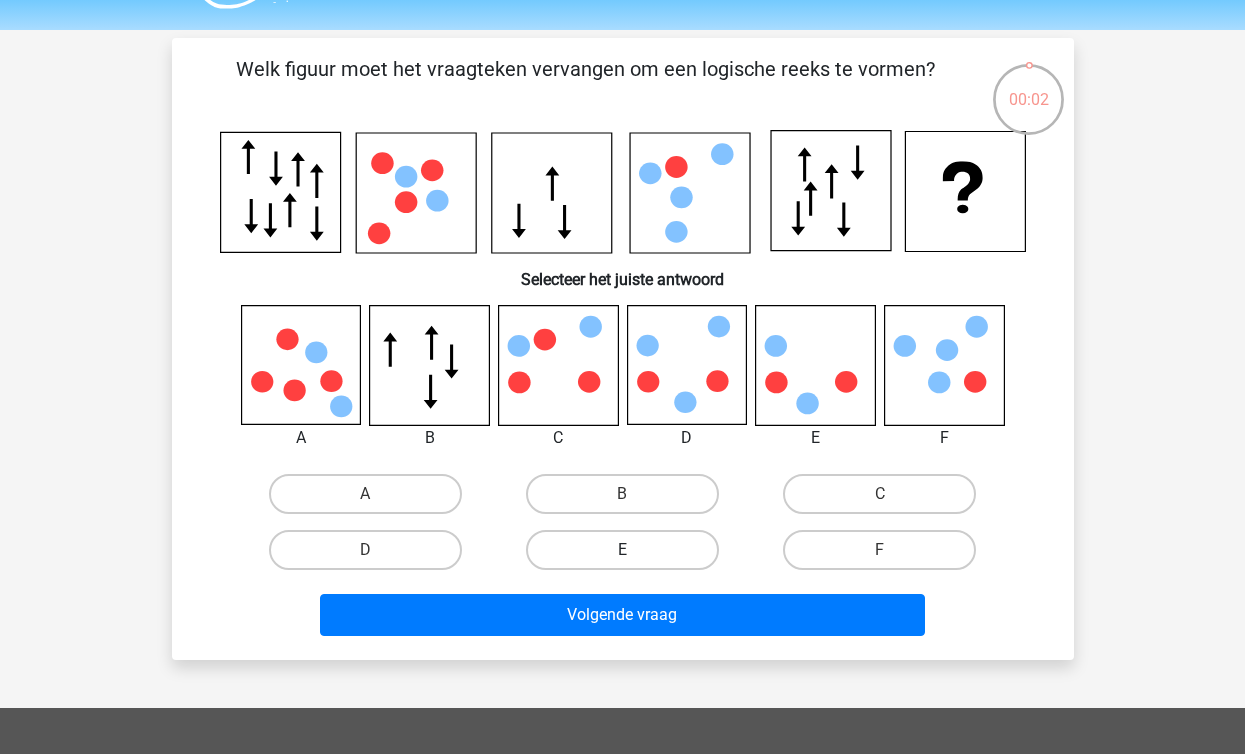 click on "E" at bounding box center (622, 550) 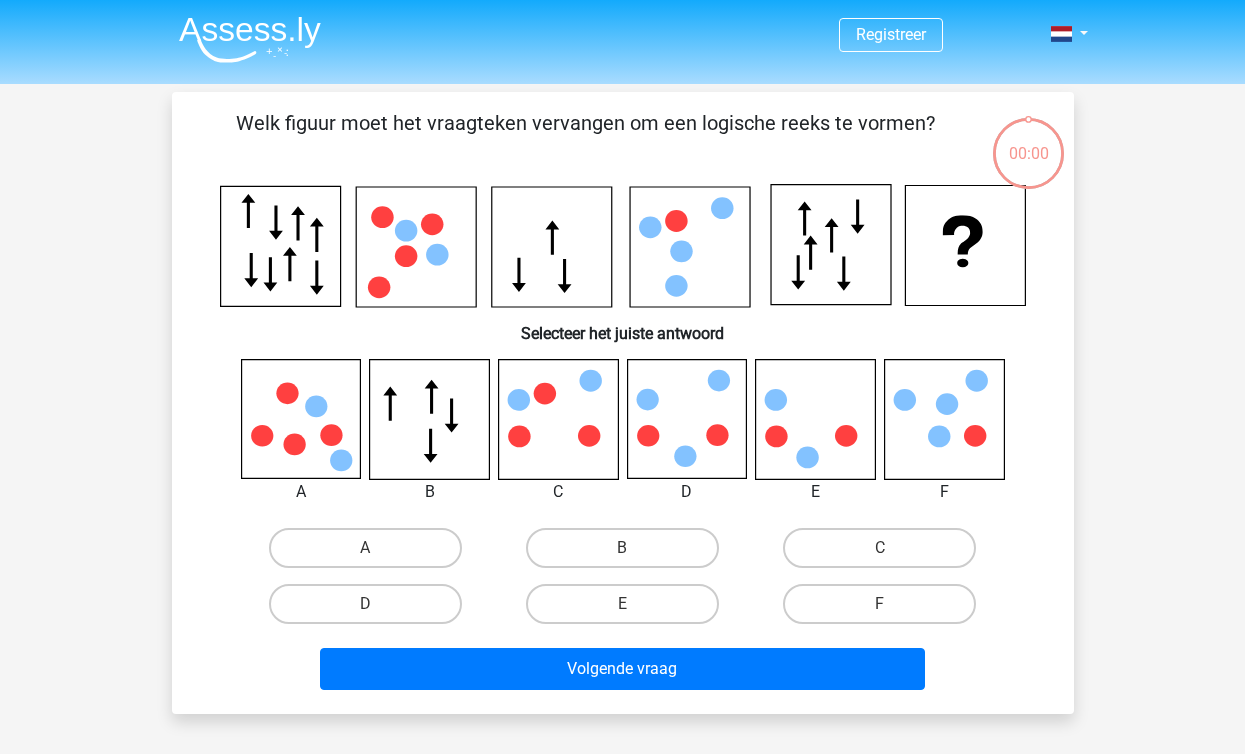 scroll, scrollTop: 54, scrollLeft: 0, axis: vertical 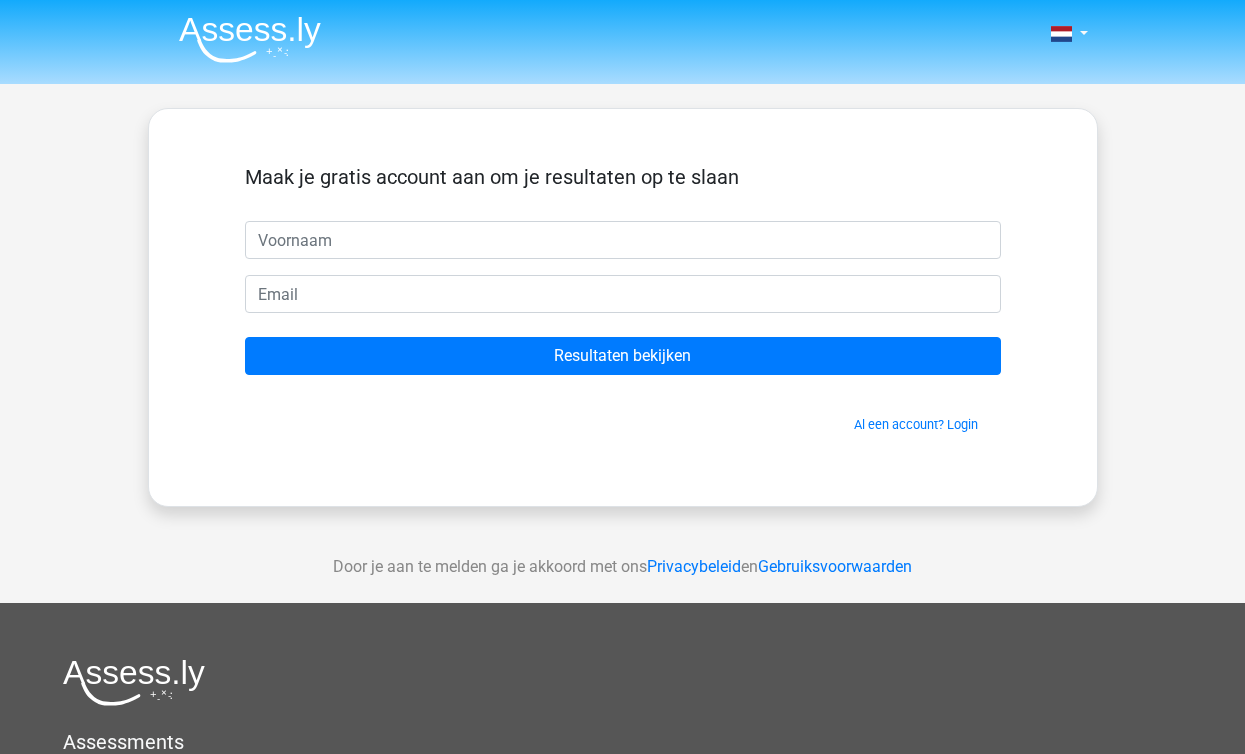 click at bounding box center [623, 240] 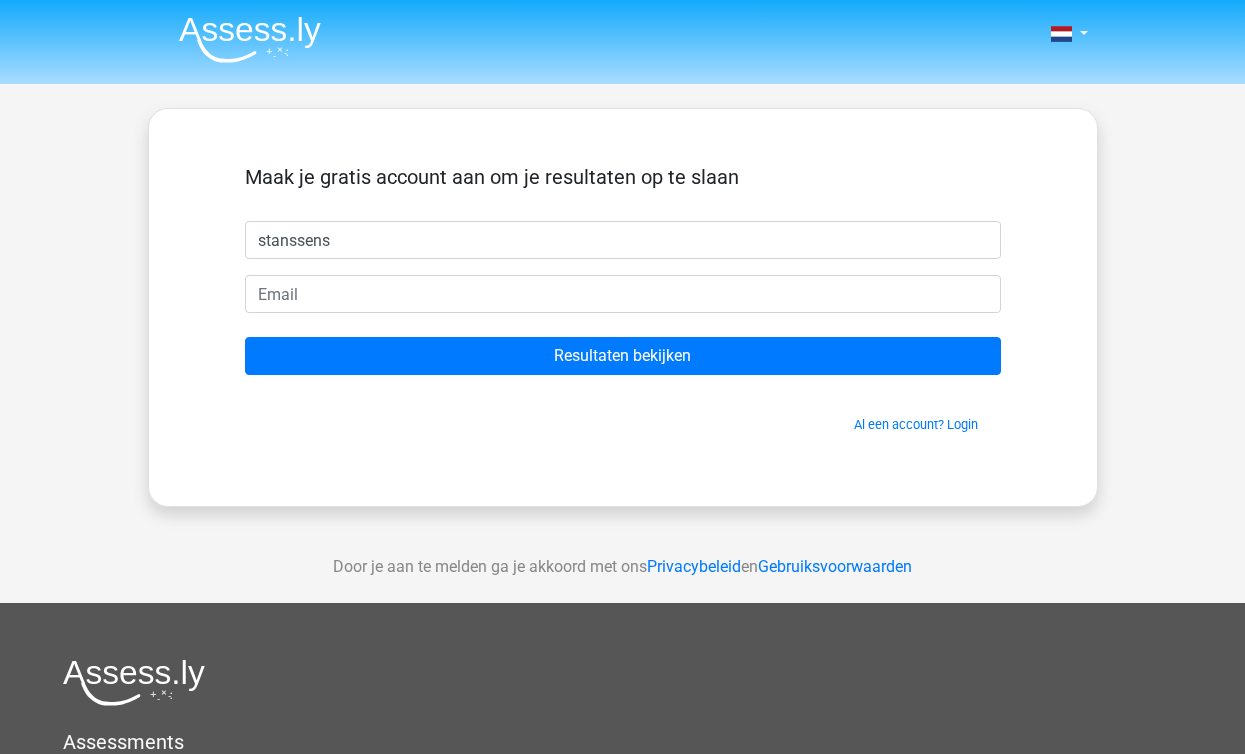 type on "stanssens" 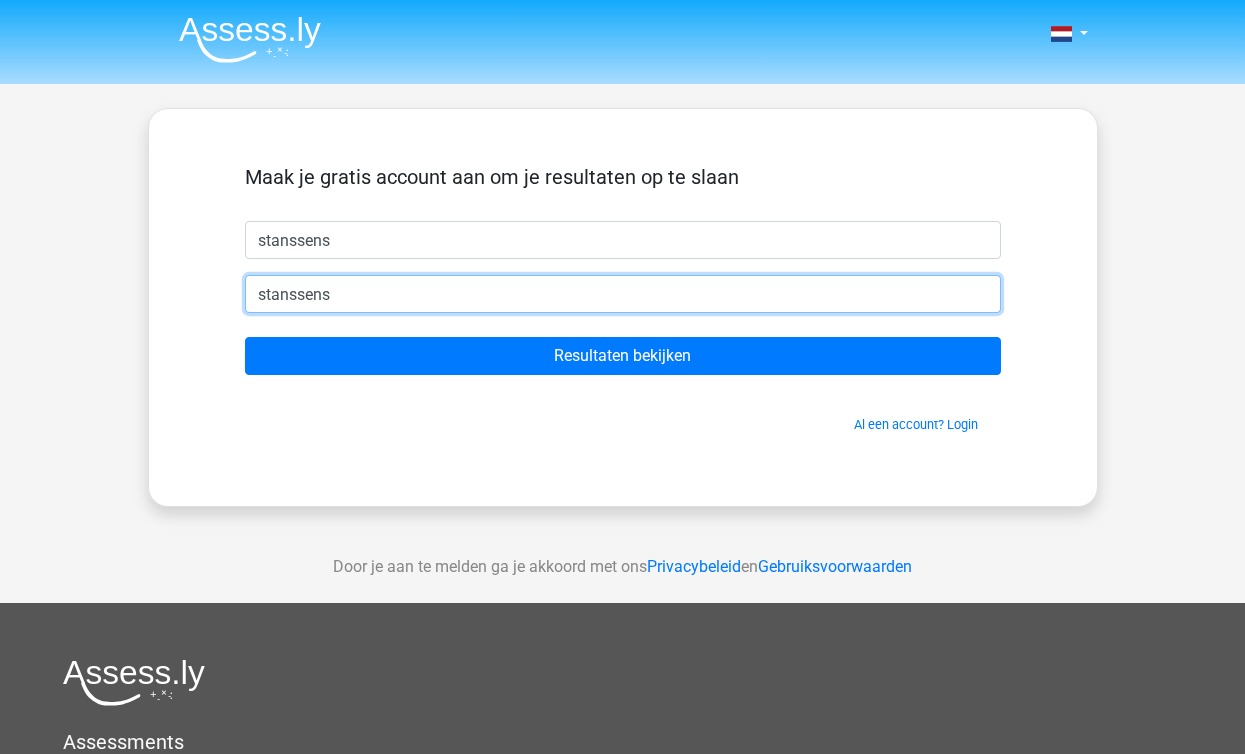 type on "[EMAIL_ADDRESS][DOMAIN_NAME]" 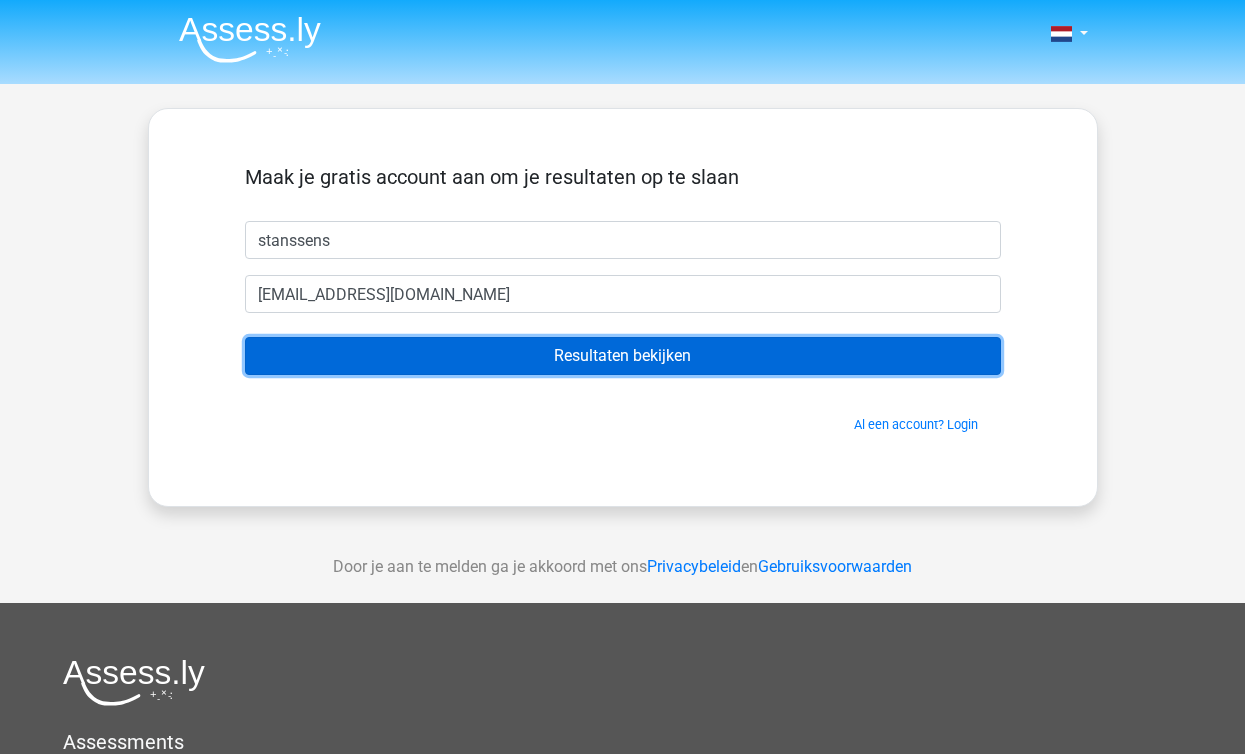 click on "Resultaten bekijken" at bounding box center (623, 356) 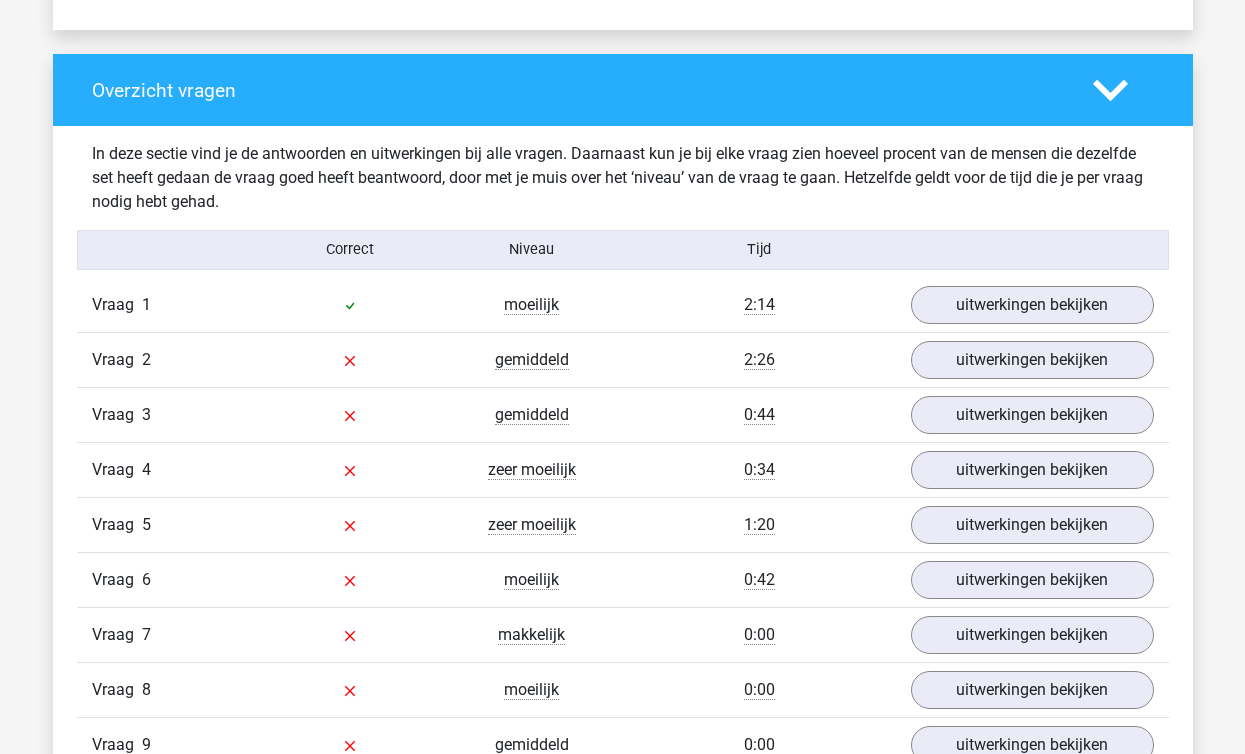 scroll, scrollTop: 1452, scrollLeft: 0, axis: vertical 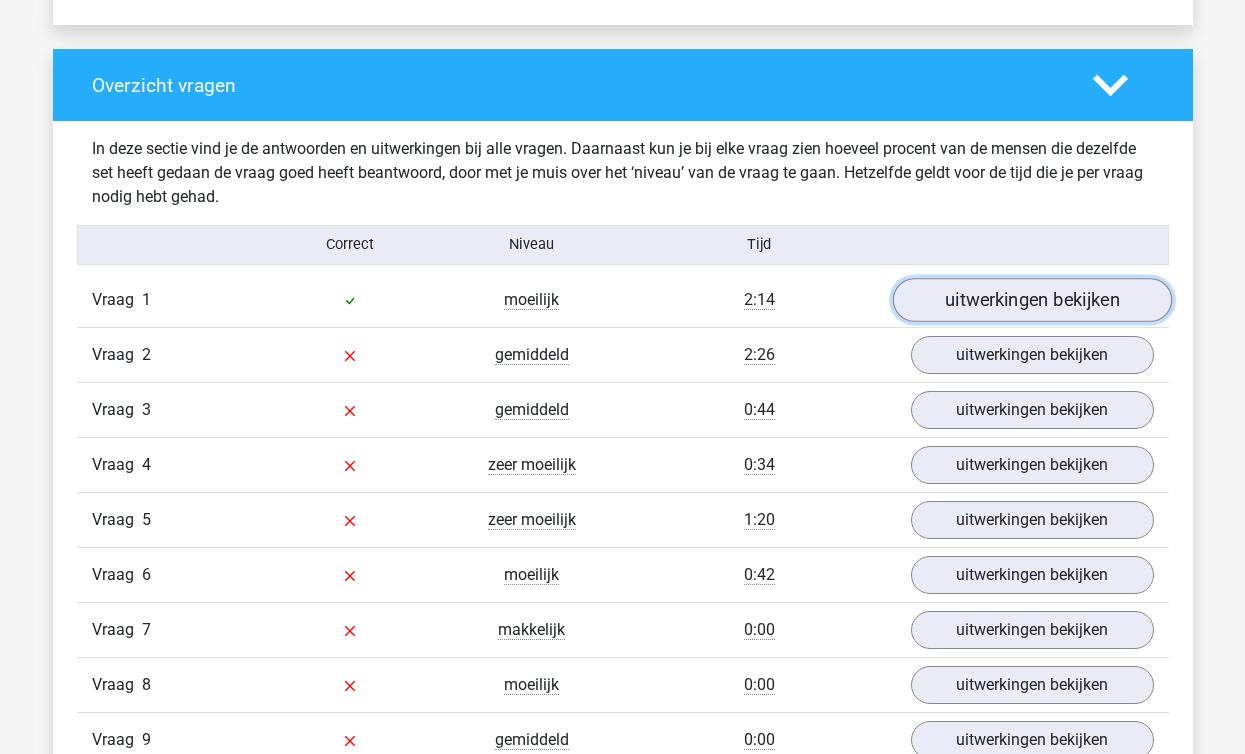 click on "uitwerkingen bekijken" at bounding box center [1031, 300] 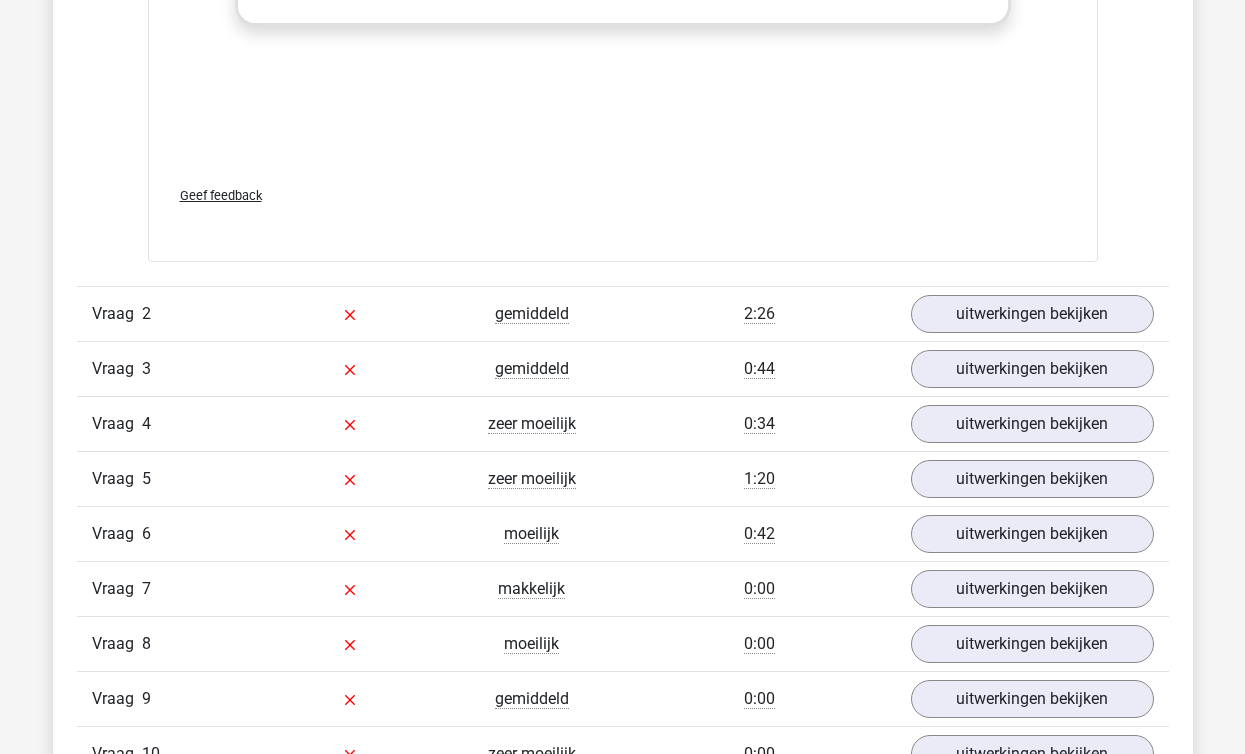 scroll, scrollTop: 3002, scrollLeft: 0, axis: vertical 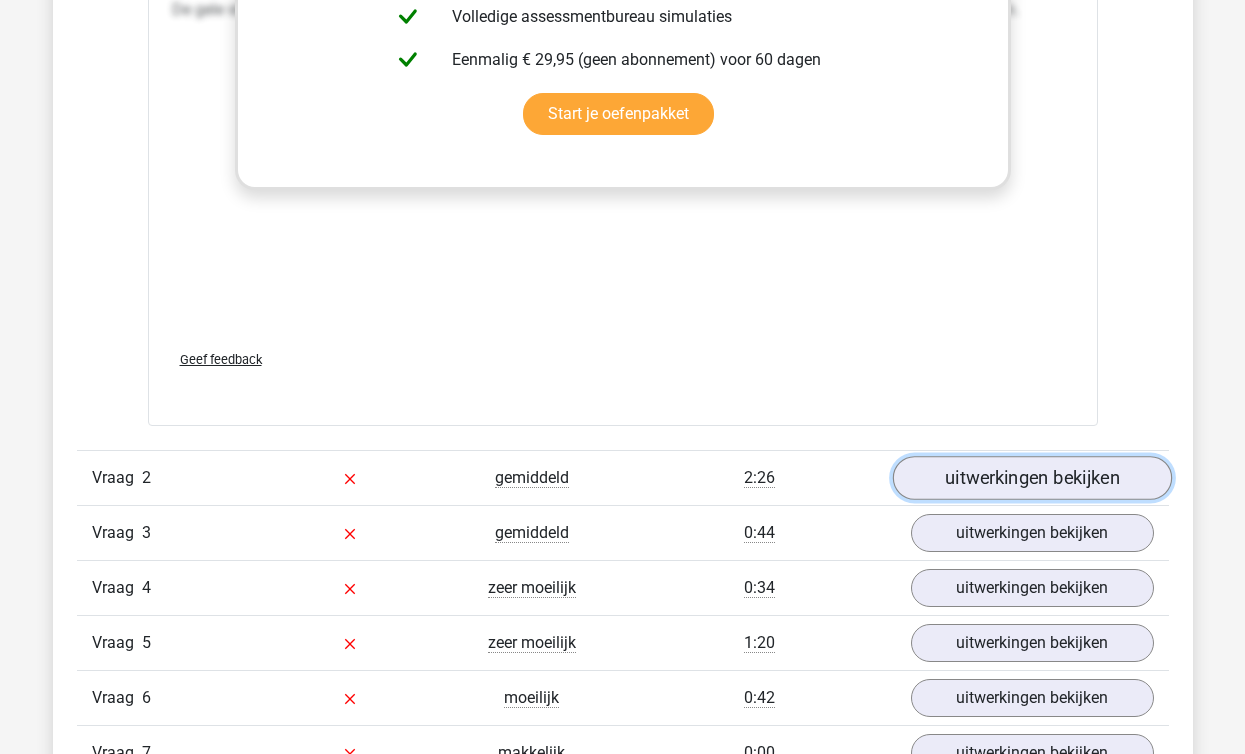 click on "uitwerkingen bekijken" at bounding box center (1031, 478) 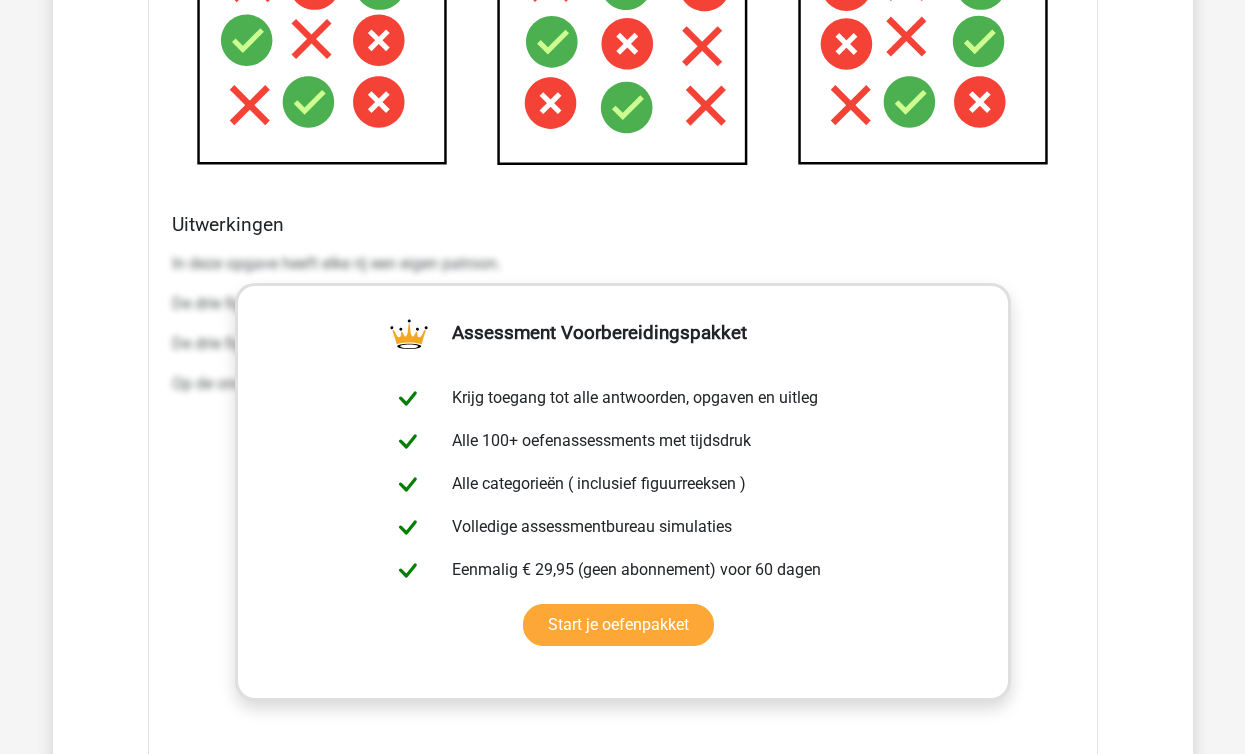 scroll, scrollTop: 4309, scrollLeft: 0, axis: vertical 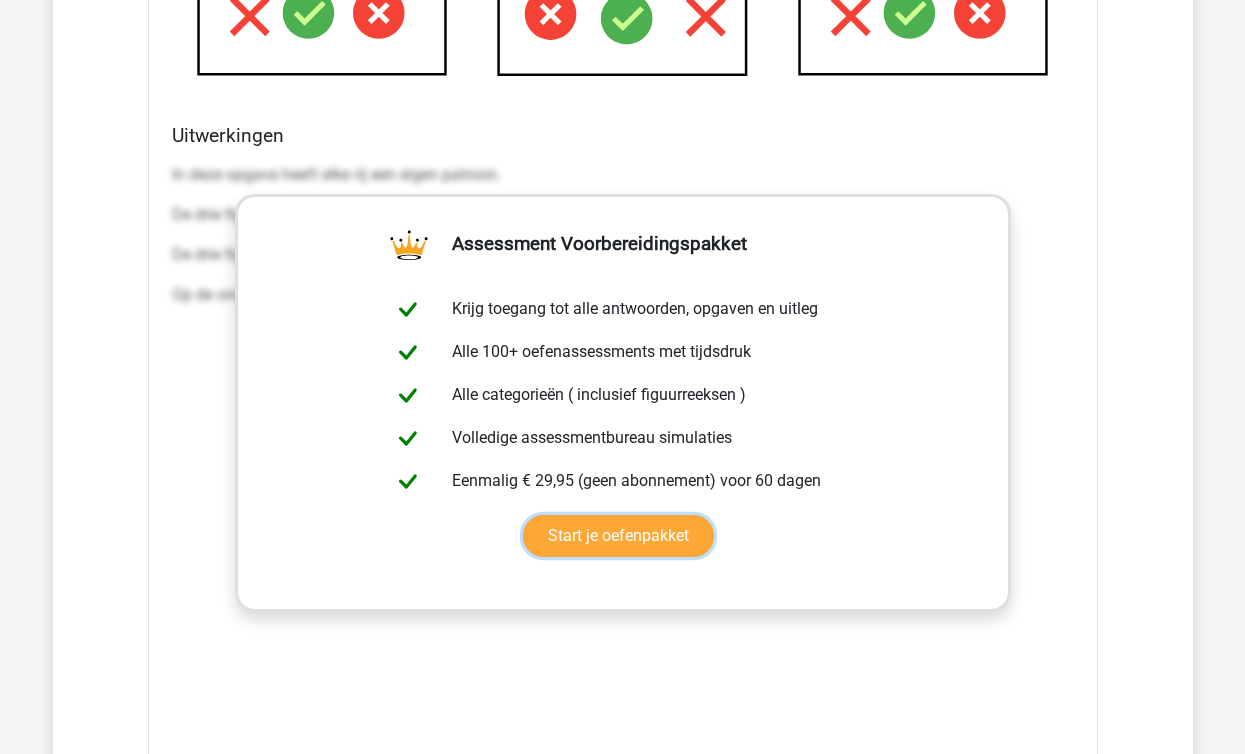 click on "Start je oefenpakket" at bounding box center (618, 536) 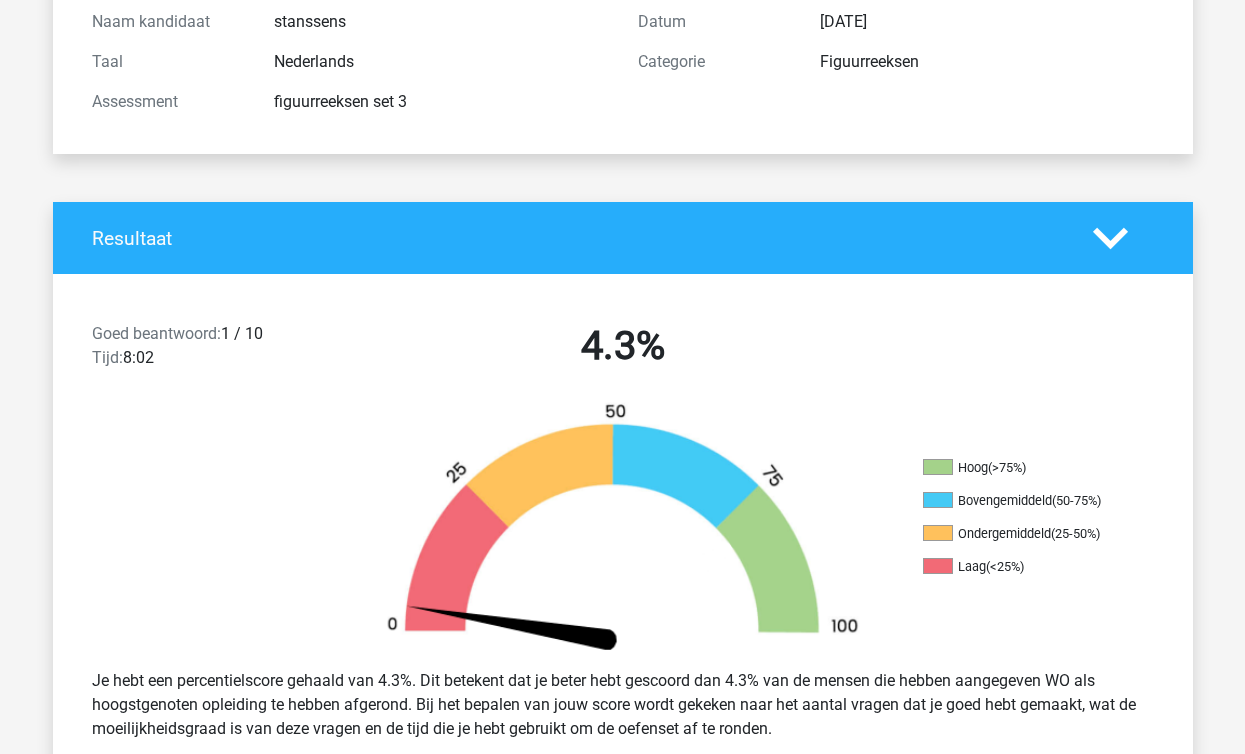 scroll, scrollTop: 0, scrollLeft: 0, axis: both 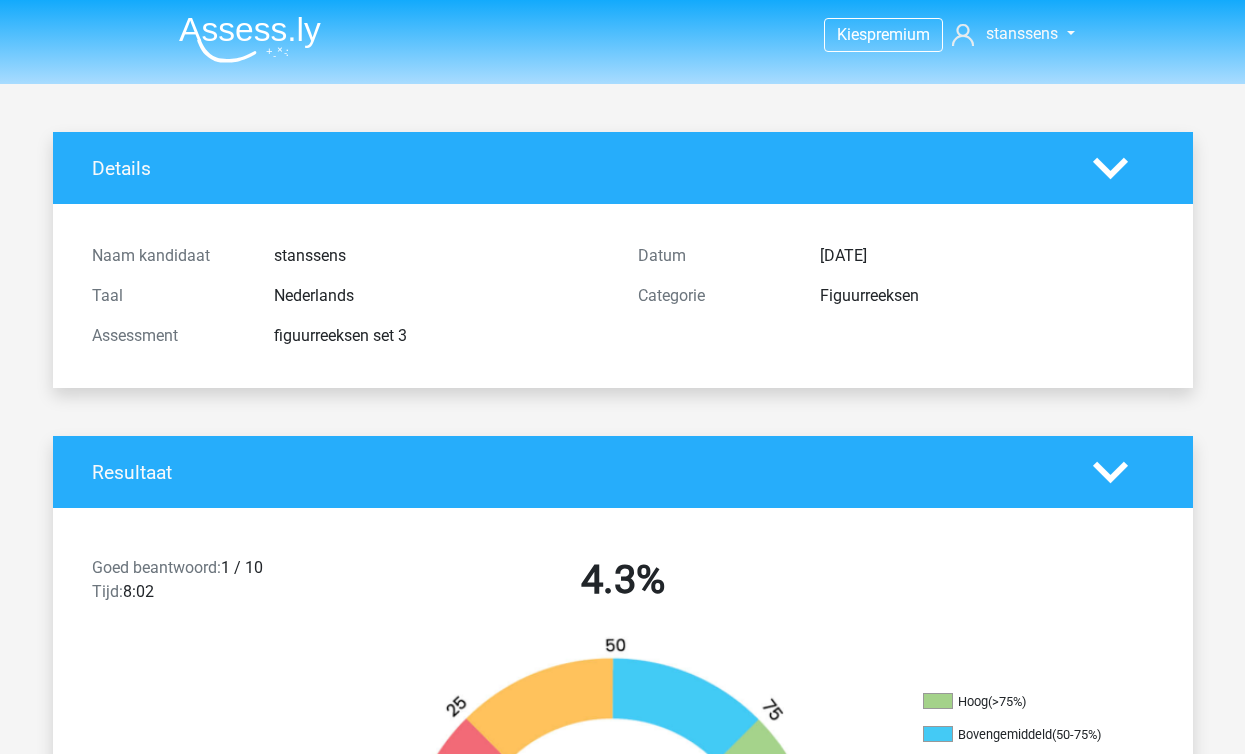 click at bounding box center [250, 39] 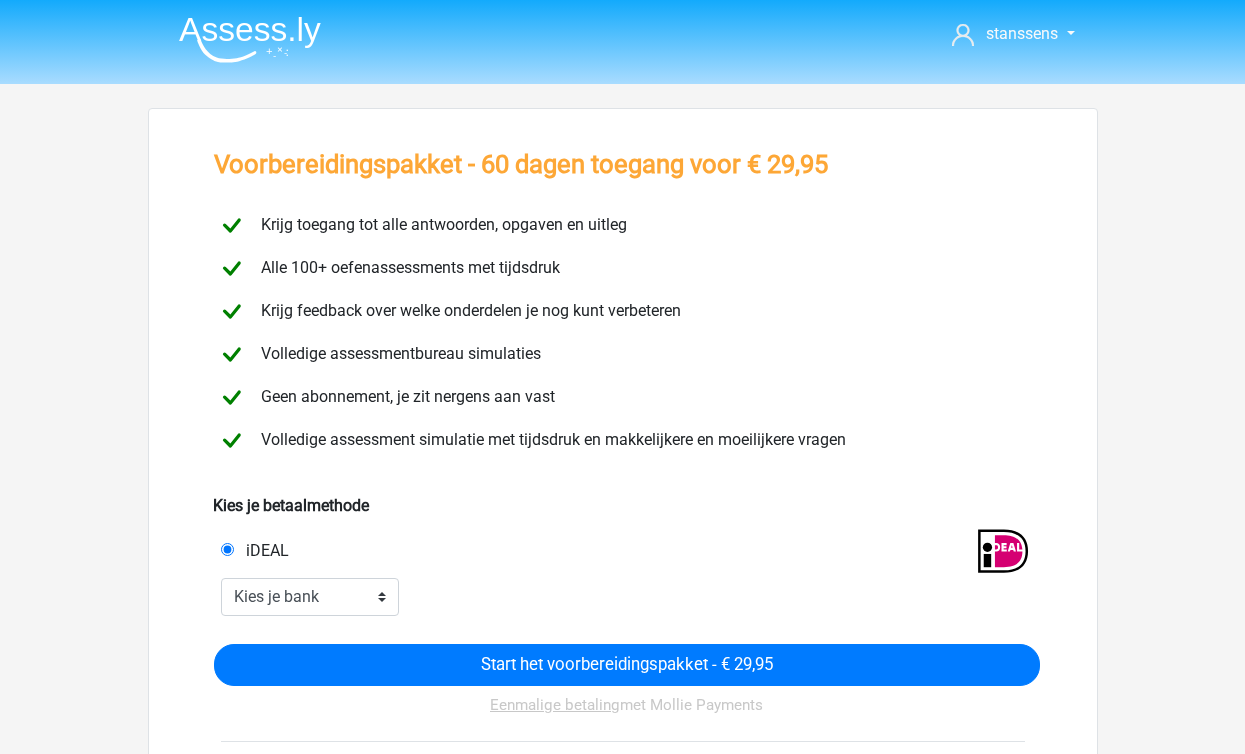 scroll, scrollTop: 2, scrollLeft: 0, axis: vertical 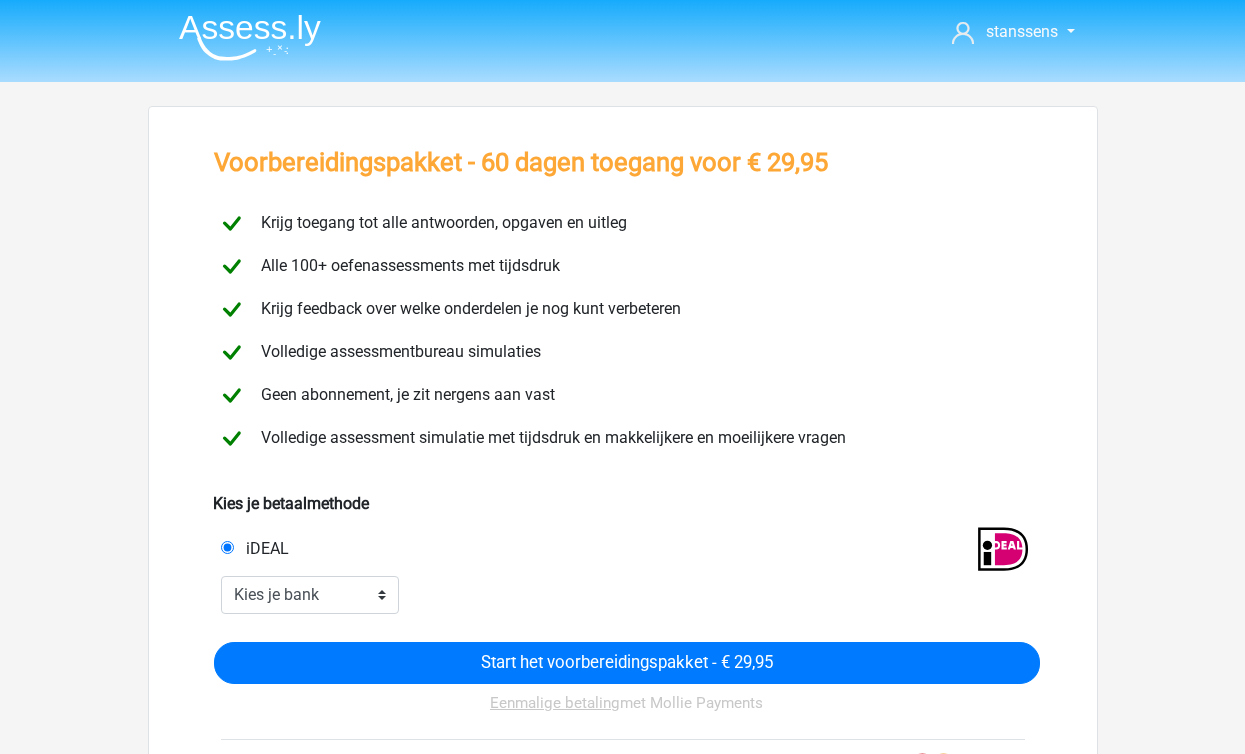 click on "Krijg toegang tot alle antwoorden, opgaven en uitleg" at bounding box center [440, 222] 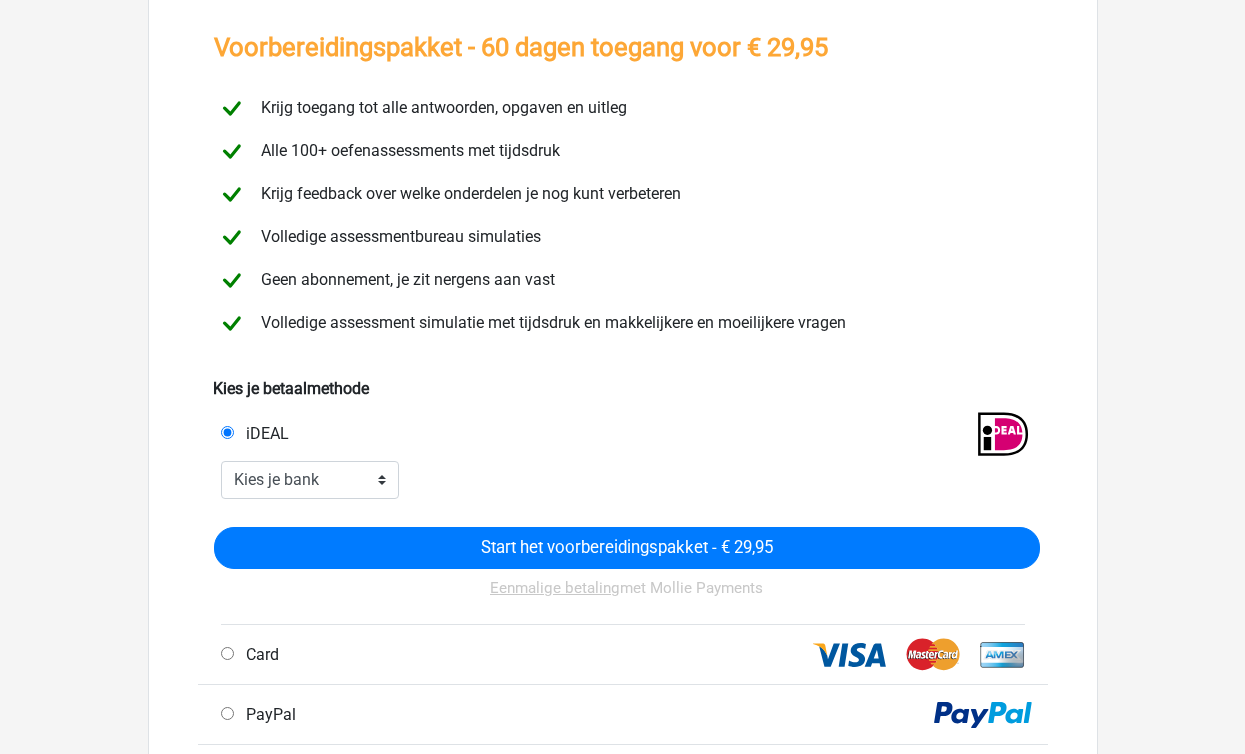scroll, scrollTop: 0, scrollLeft: 0, axis: both 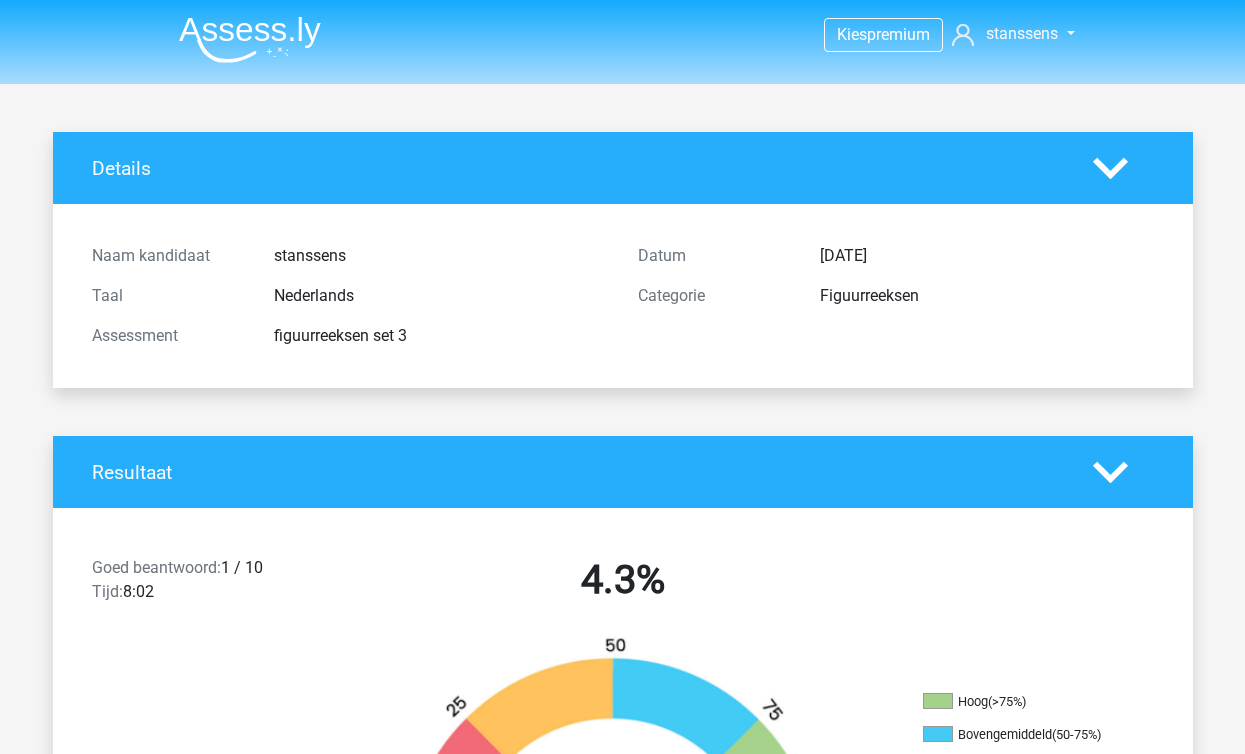 click at bounding box center (250, 39) 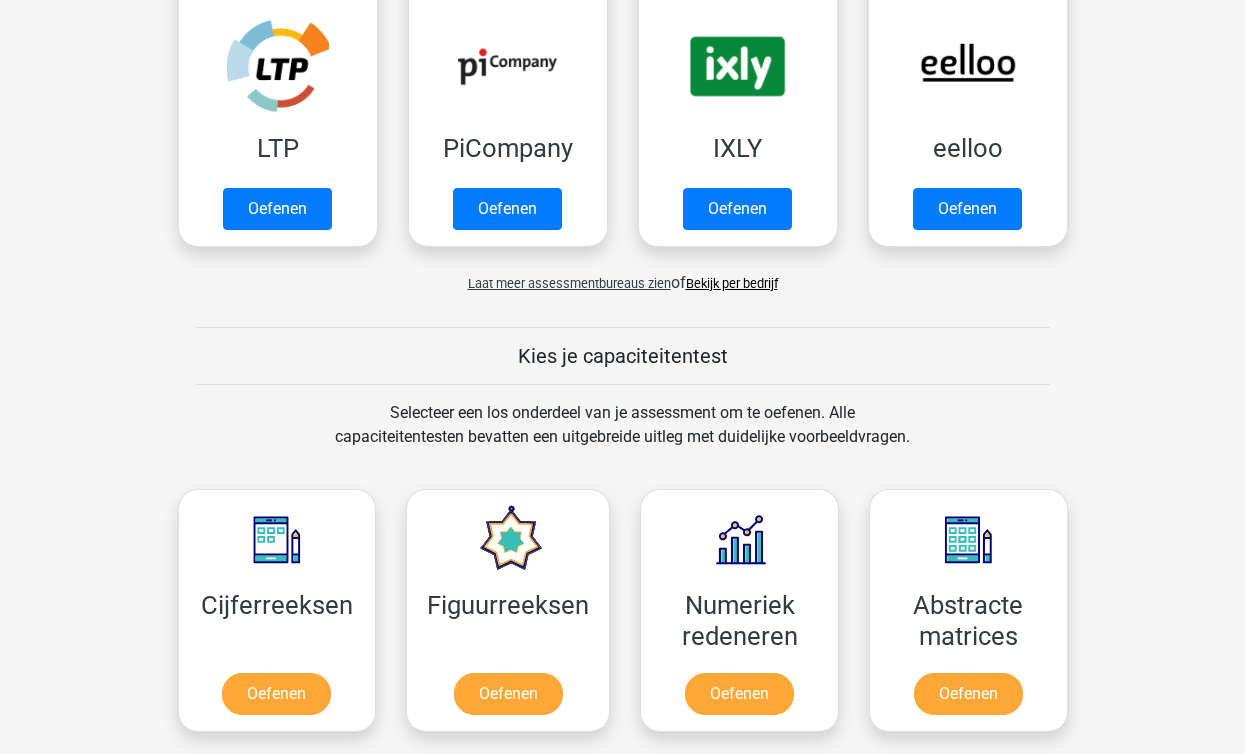 scroll, scrollTop: 565, scrollLeft: 0, axis: vertical 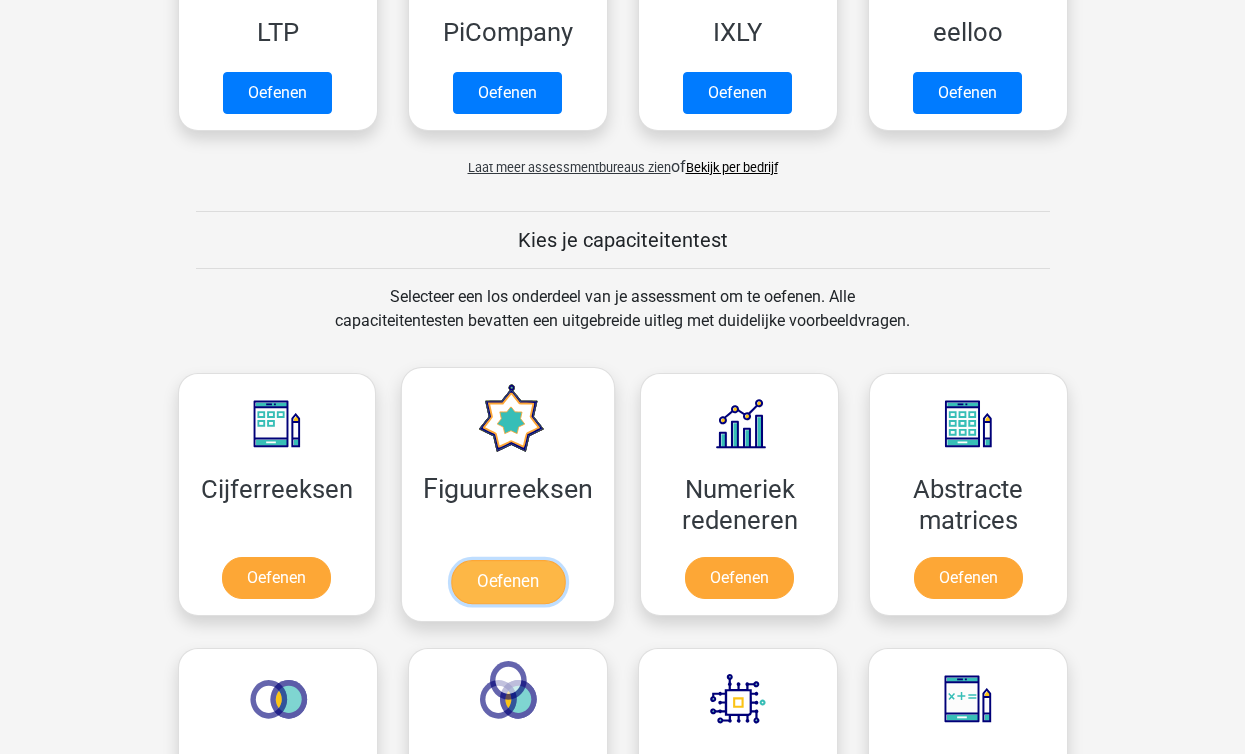 click on "Oefenen" at bounding box center [508, 582] 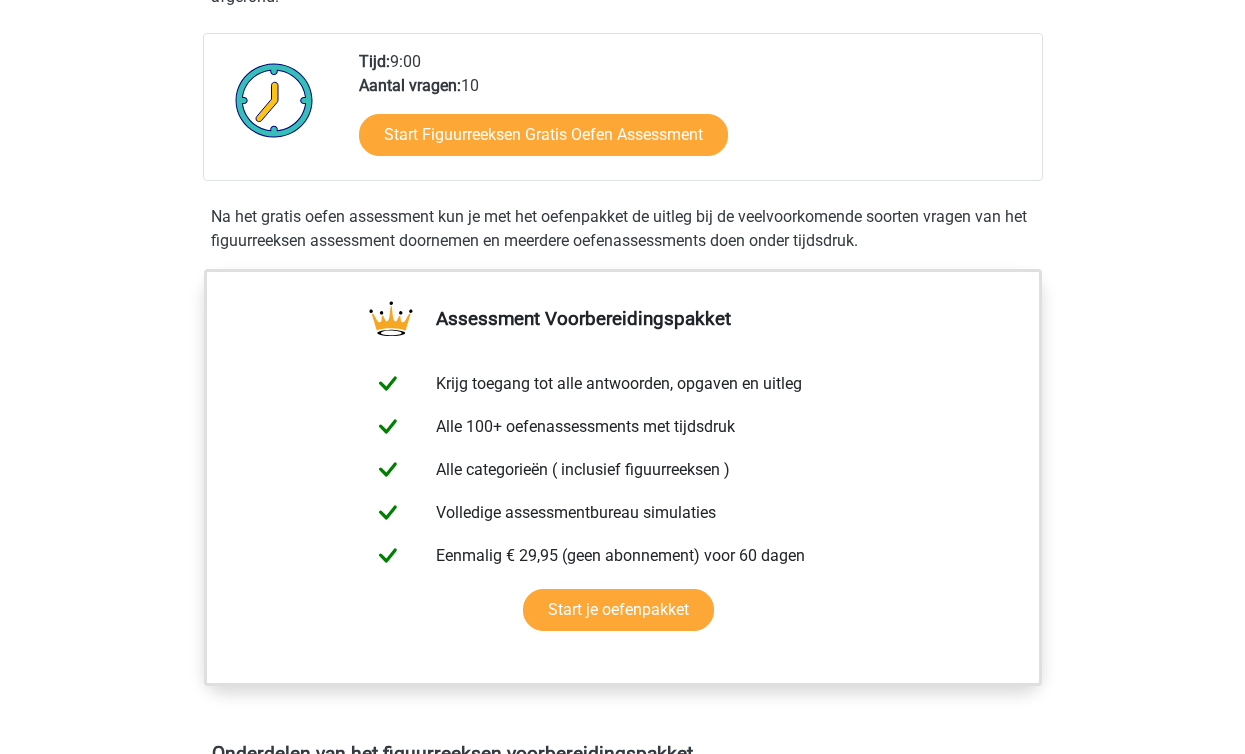 scroll, scrollTop: 617, scrollLeft: 0, axis: vertical 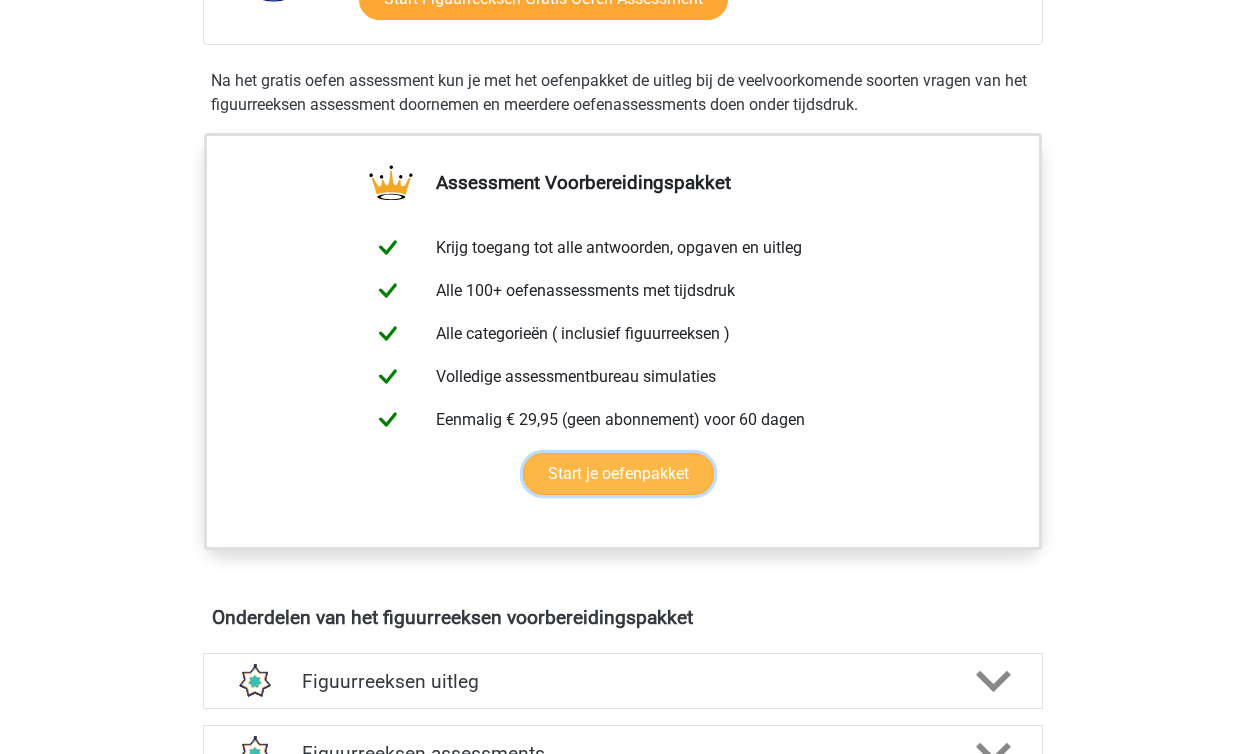 click on "Start je oefenpakket" at bounding box center [618, 474] 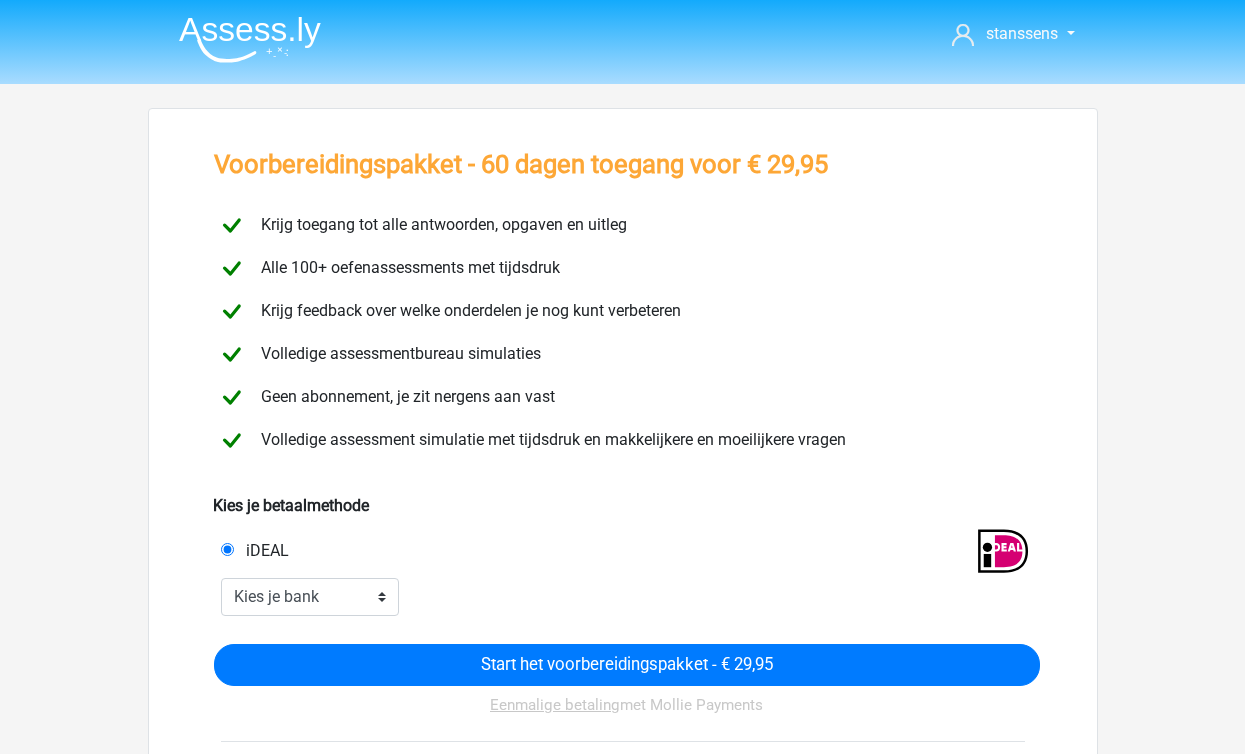 scroll, scrollTop: 0, scrollLeft: 0, axis: both 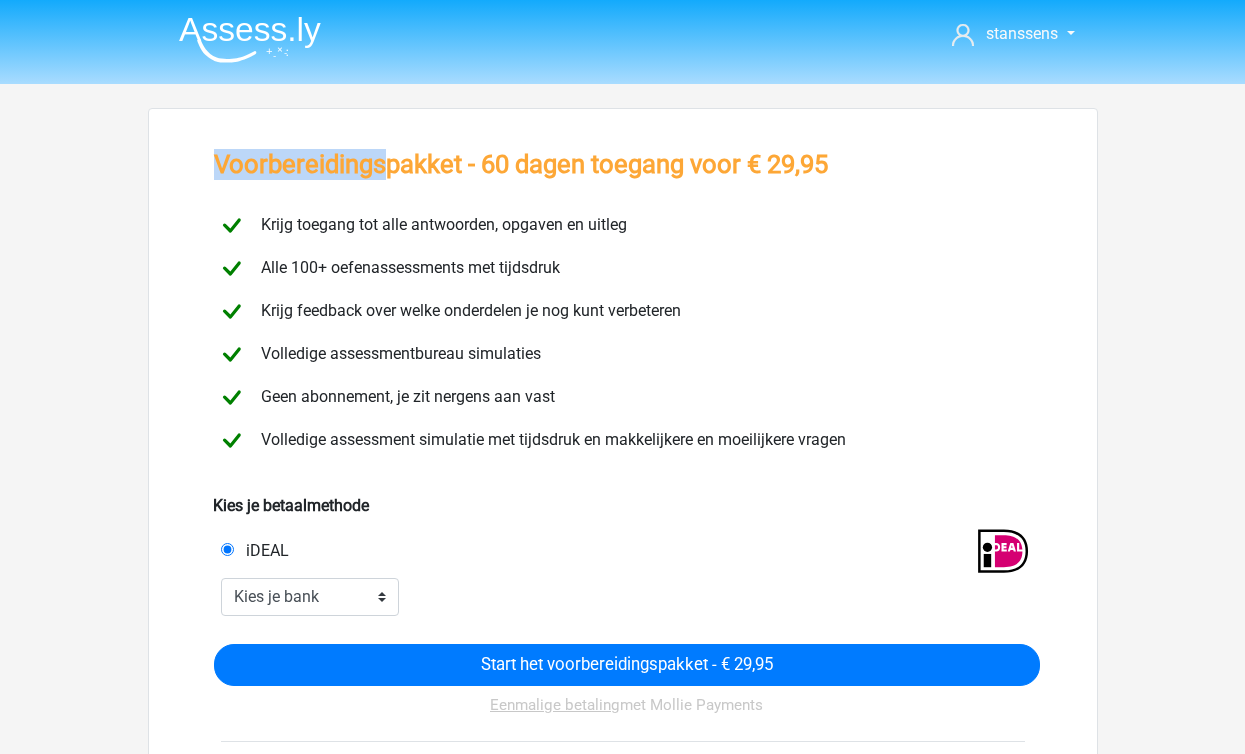 drag, startPoint x: 382, startPoint y: 170, endPoint x: 555, endPoint y: 197, distance: 175.09425 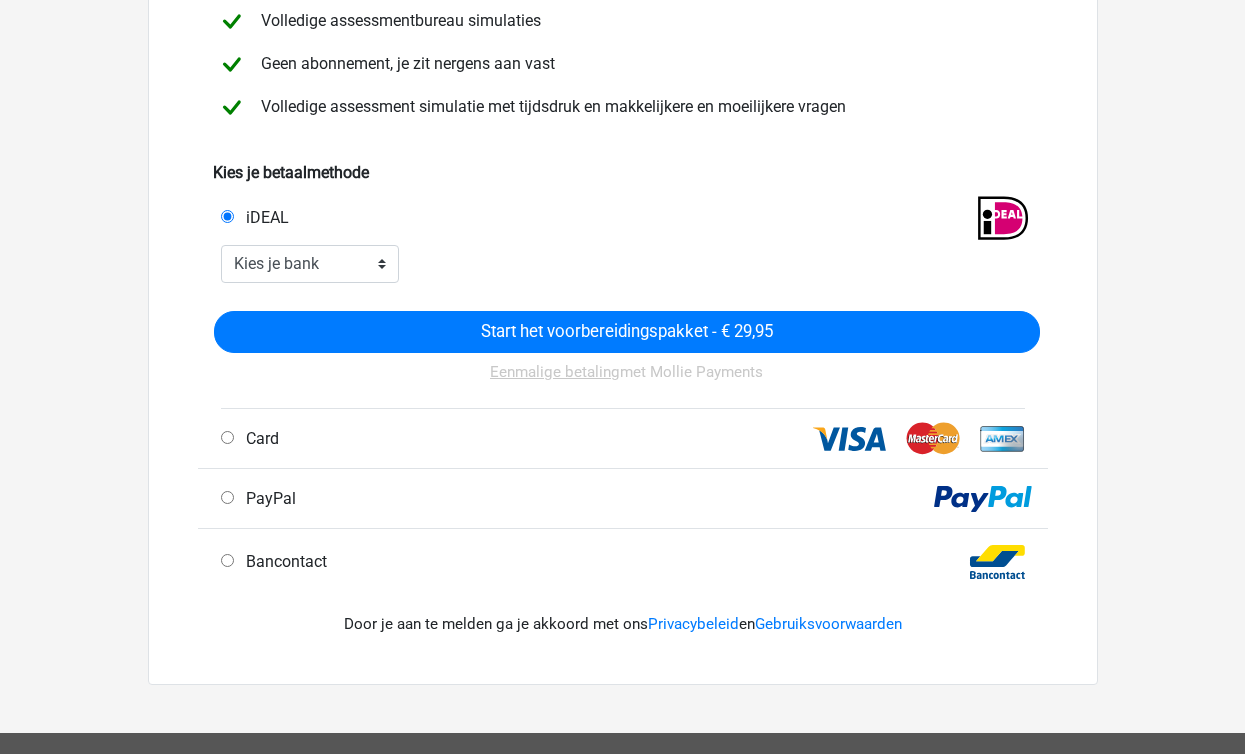 scroll, scrollTop: 185, scrollLeft: 0, axis: vertical 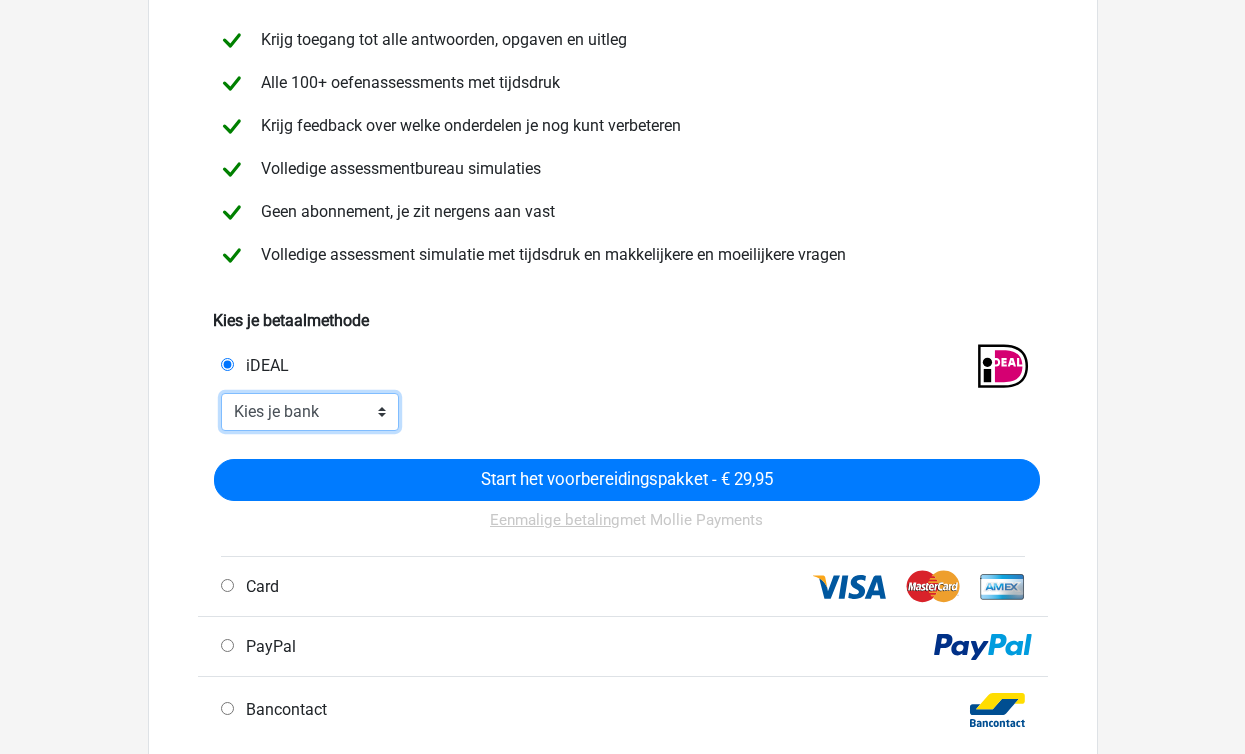 click on "Kies je bank
ABN AMRO
ING
Rabobank
ASN Bank
bunq
Knab
N26
NN
Regiobank
Revolut
SNS Bank
Triodos
Van Lanschot Kempen" at bounding box center (310, 412) 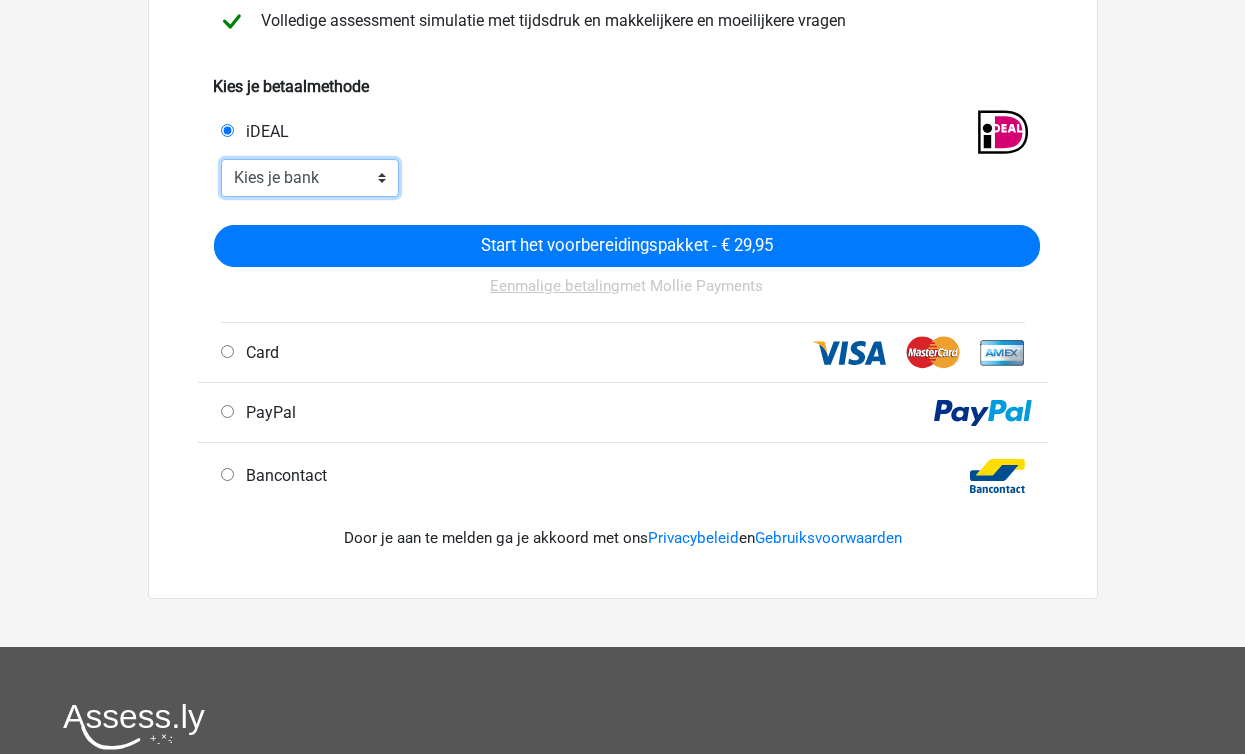scroll, scrollTop: 429, scrollLeft: 0, axis: vertical 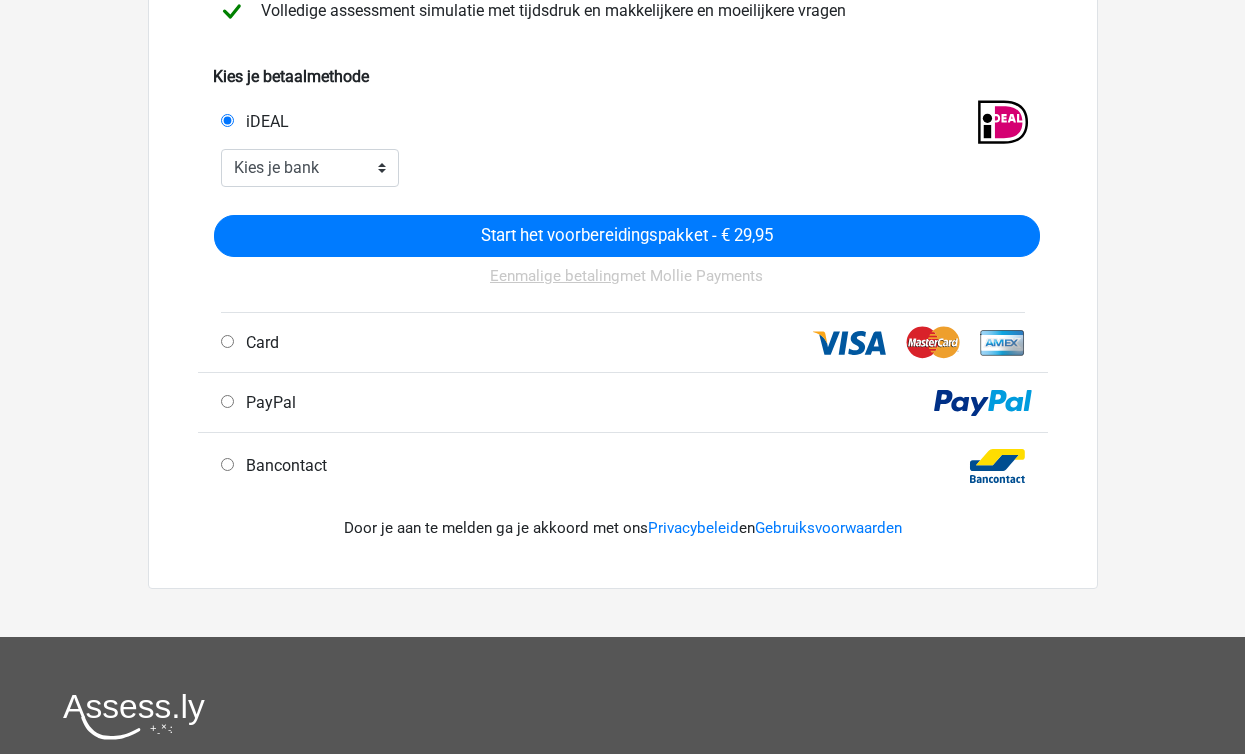click on "Bancontact" at bounding box center [418, 466] 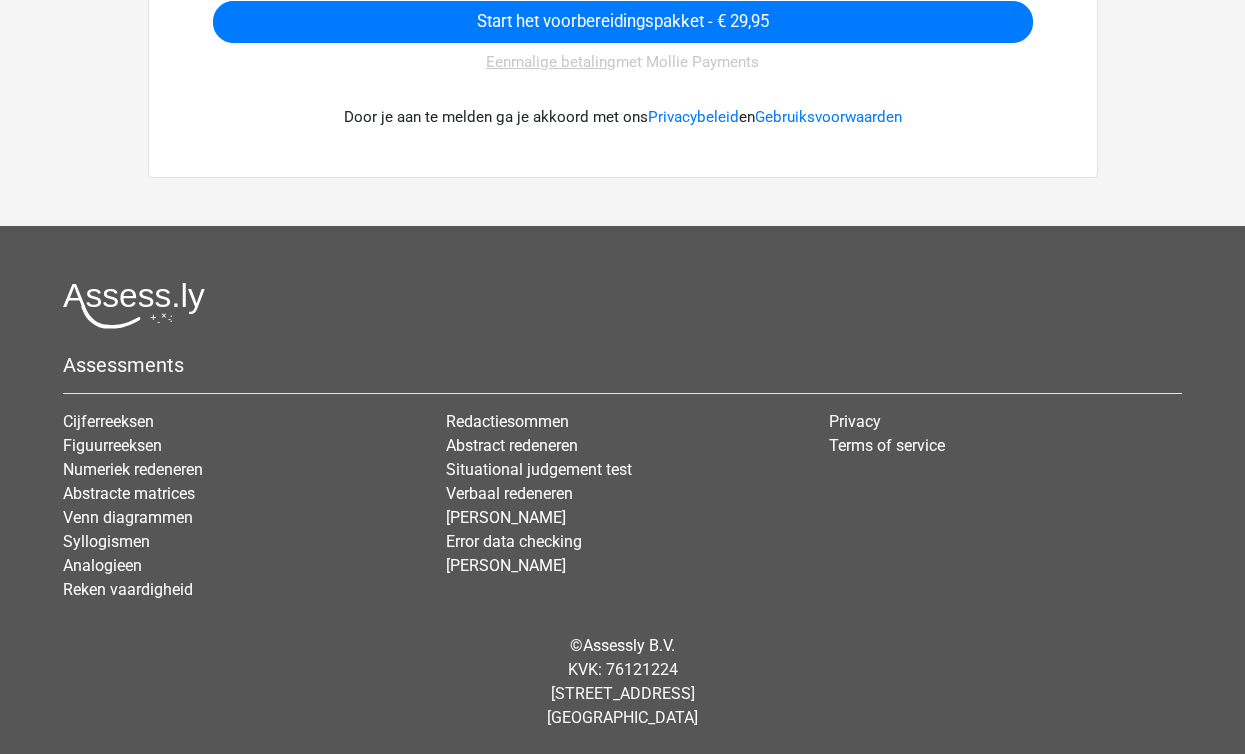 scroll, scrollTop: 0, scrollLeft: 0, axis: both 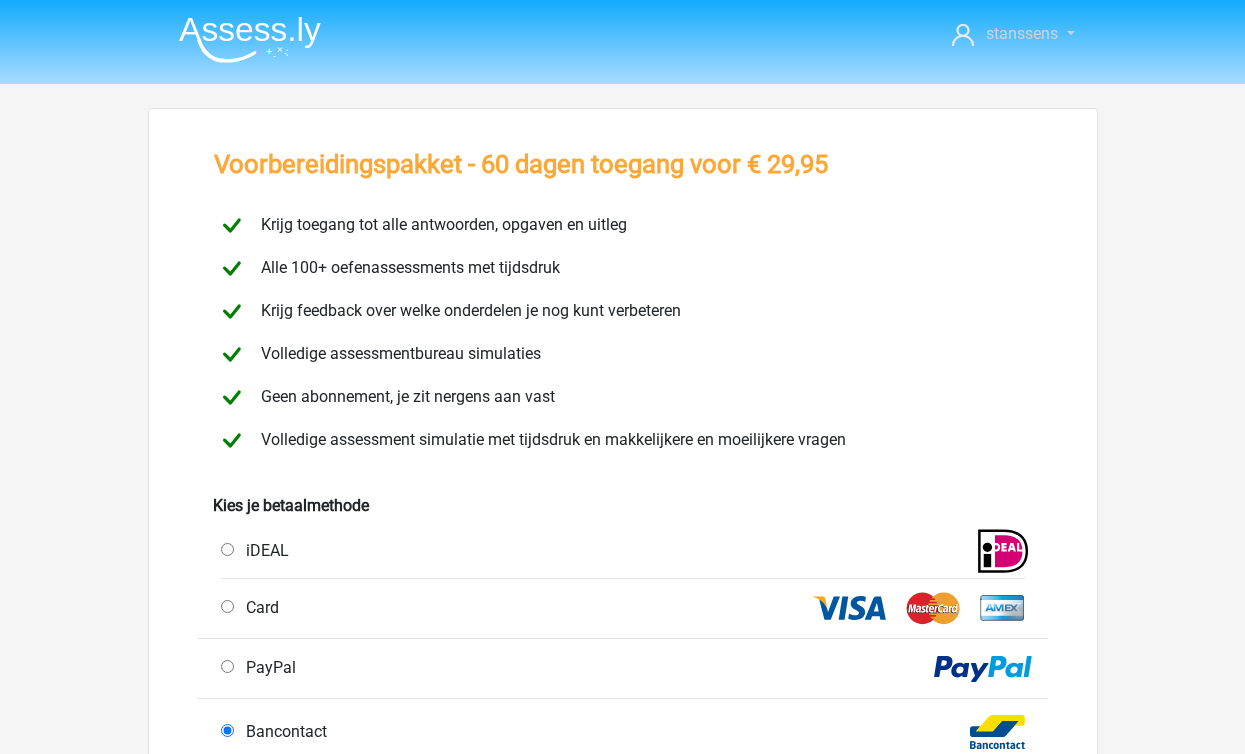 click on "stanssens" at bounding box center (1022, 33) 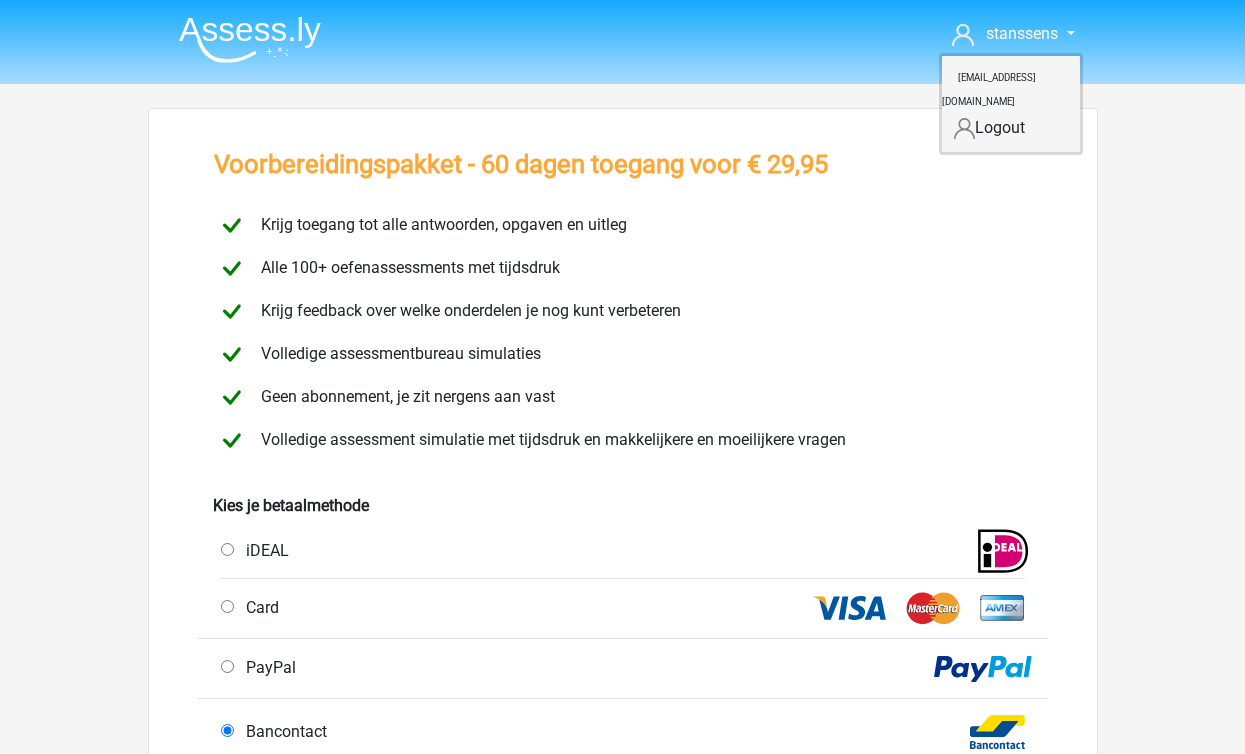 click on "Krijg toegang tot alle antwoorden, opgaven en uitleg" at bounding box center (623, 225) 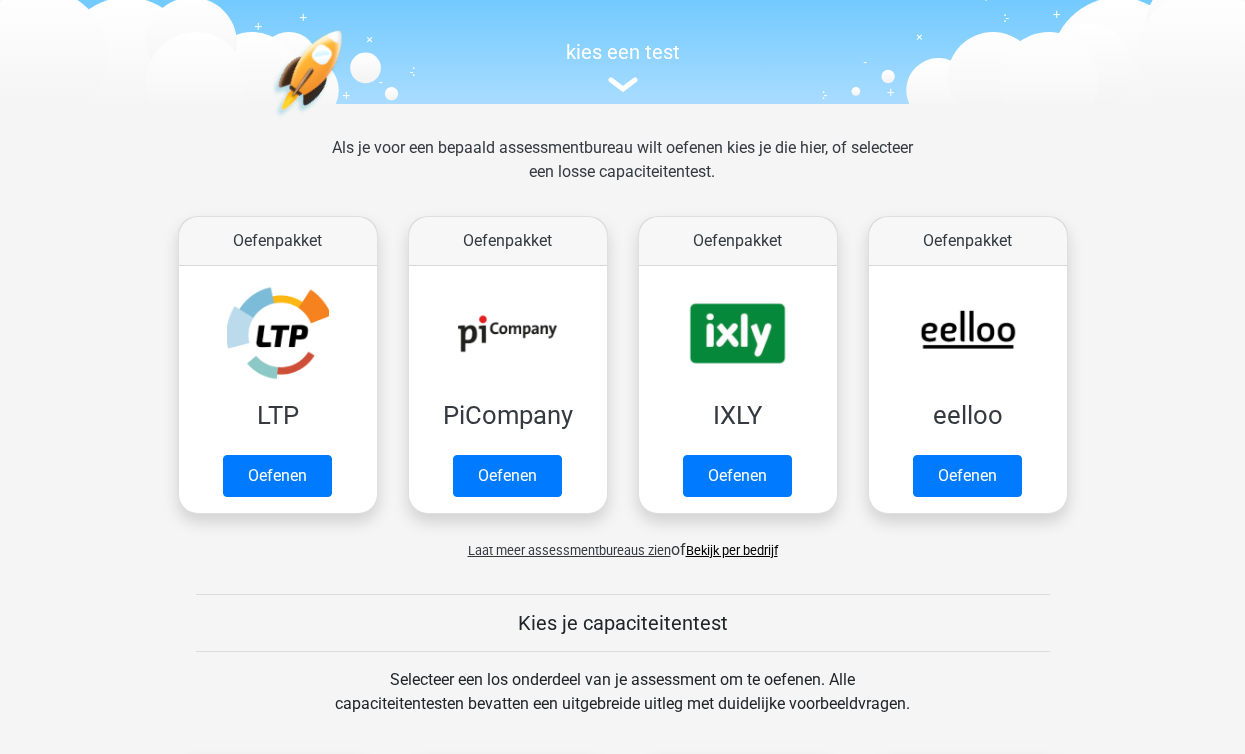 scroll, scrollTop: 0, scrollLeft: 0, axis: both 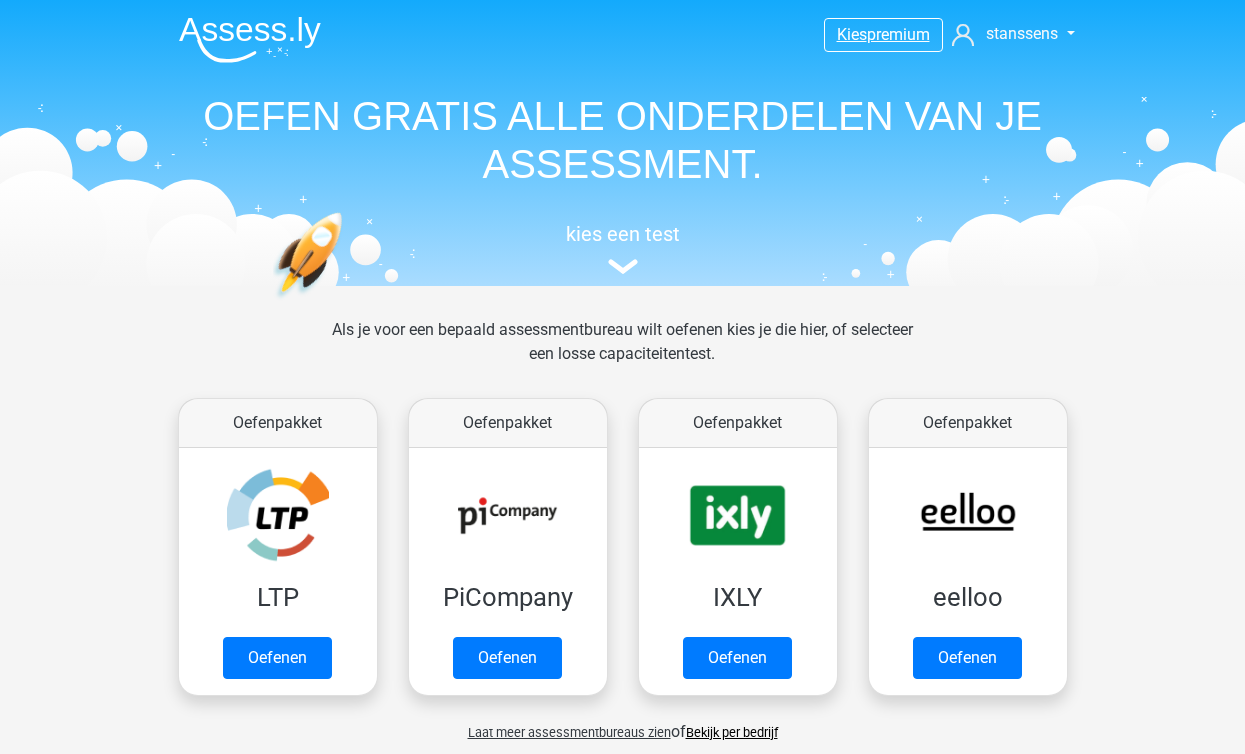 click on "Kies" at bounding box center [852, 34] 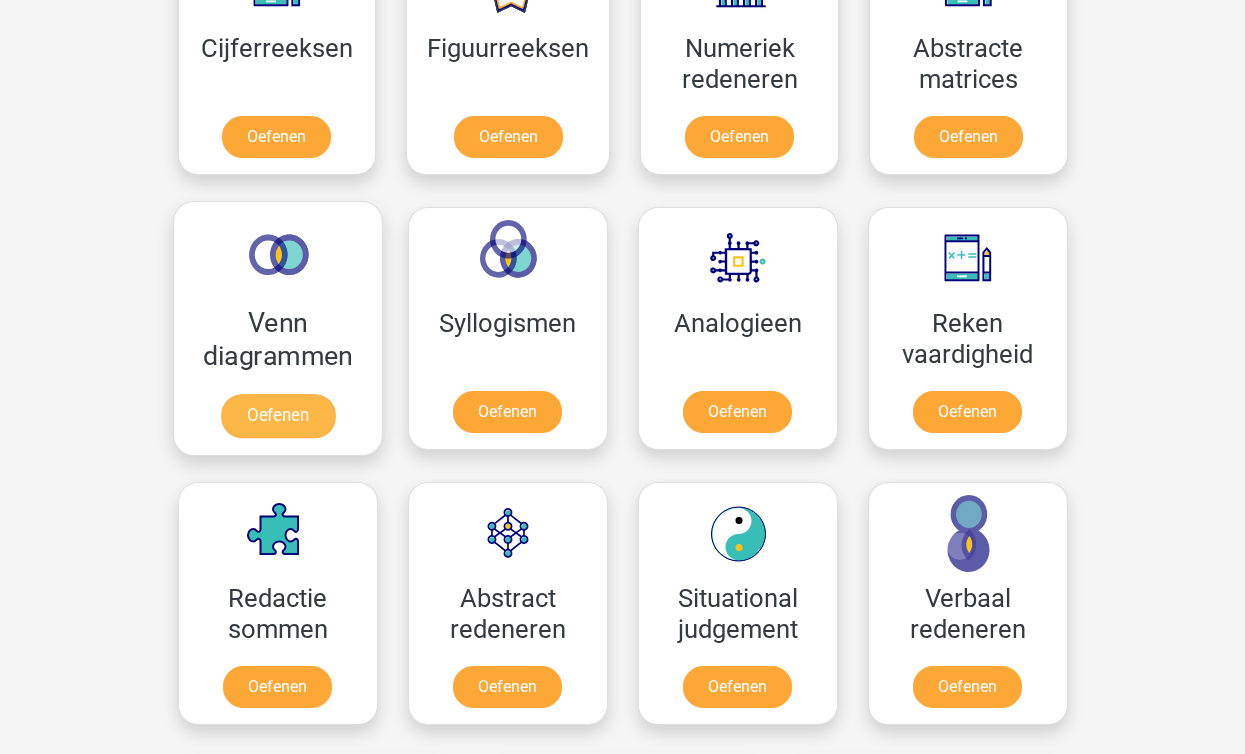 scroll, scrollTop: 1043, scrollLeft: 0, axis: vertical 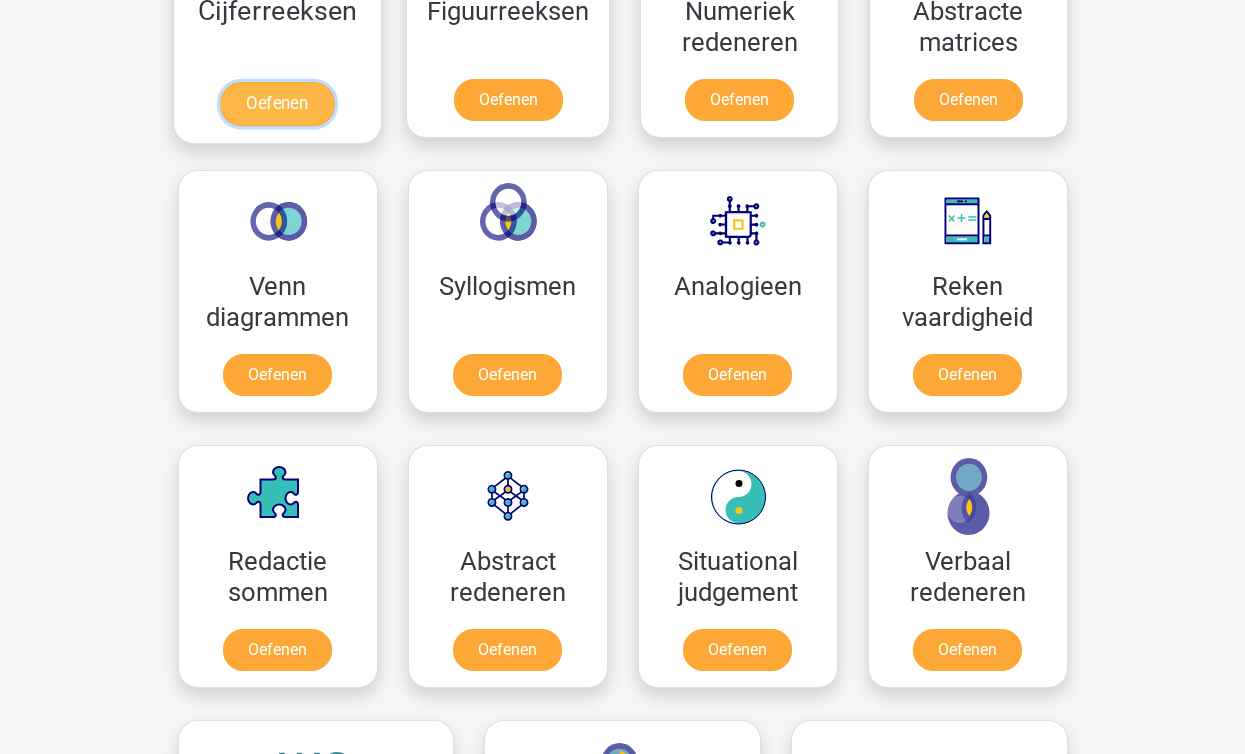click on "Oefenen" at bounding box center [277, 104] 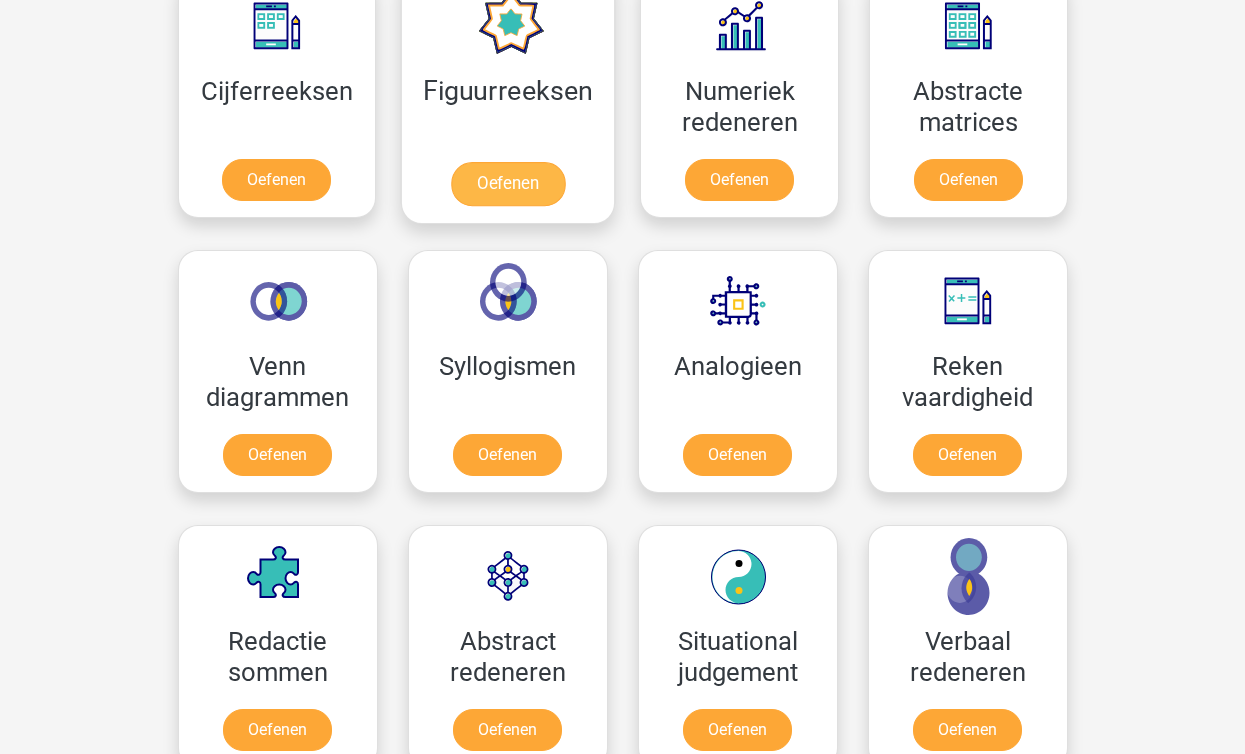 scroll, scrollTop: 937, scrollLeft: 0, axis: vertical 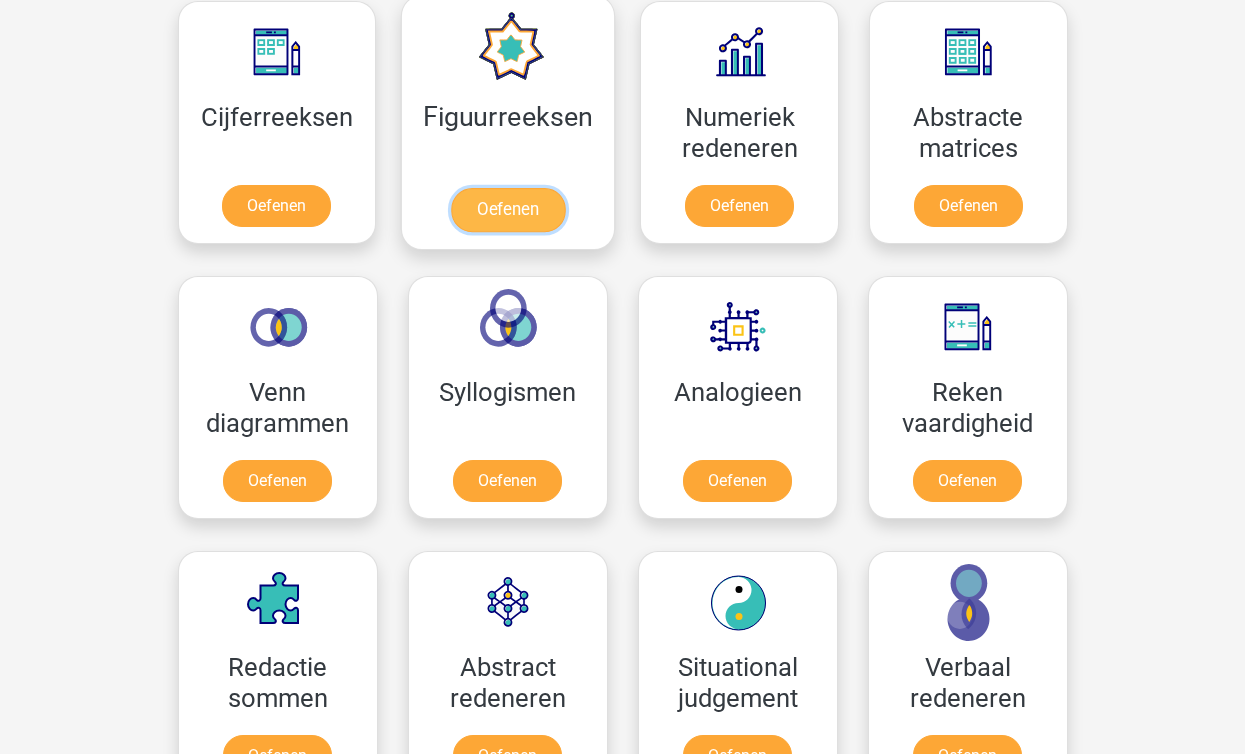 click on "Oefenen" at bounding box center [508, 210] 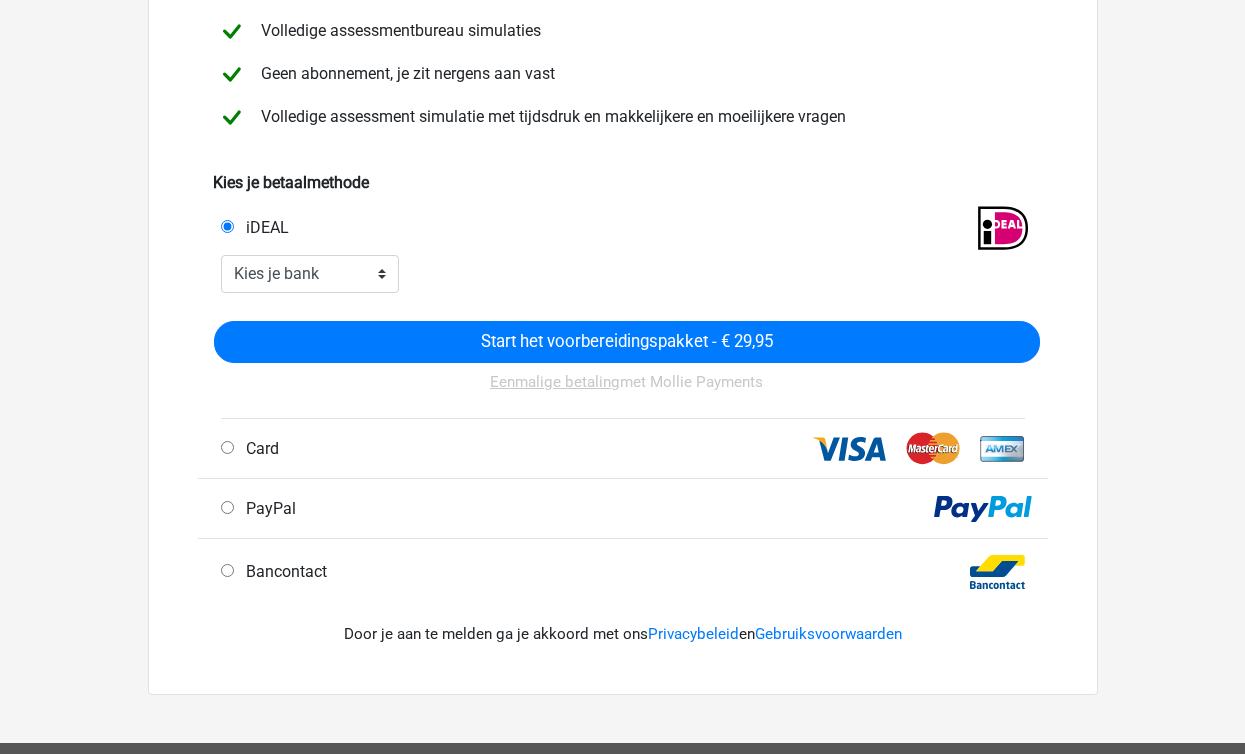 scroll, scrollTop: 325, scrollLeft: 0, axis: vertical 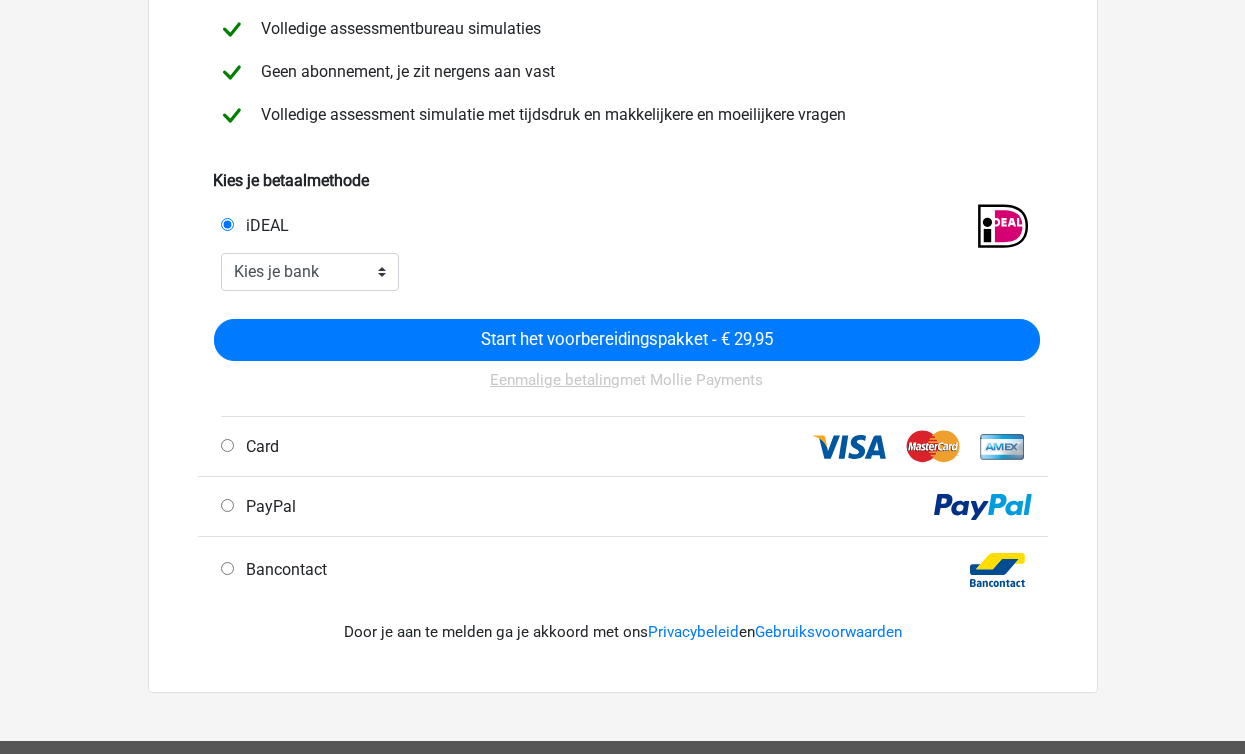 click on "Bancontact" at bounding box center (418, 570) 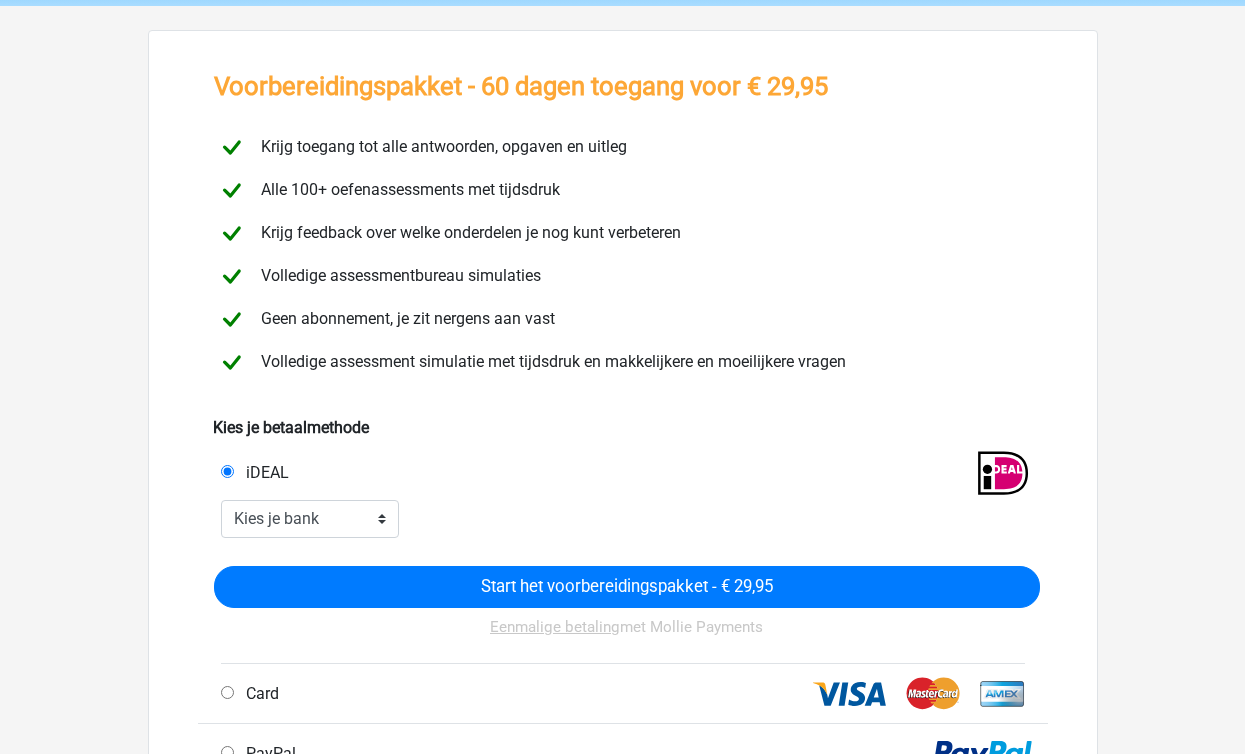 scroll, scrollTop: 0, scrollLeft: 0, axis: both 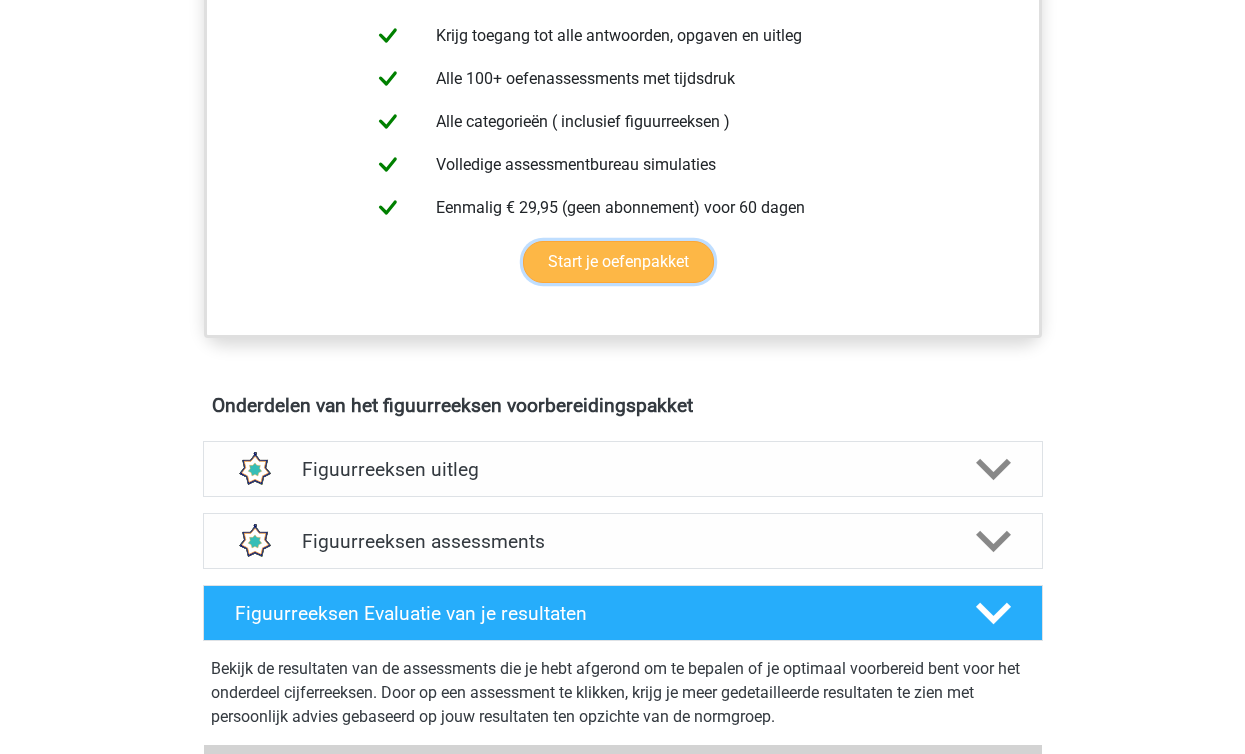 click on "Start je oefenpakket" at bounding box center (618, 262) 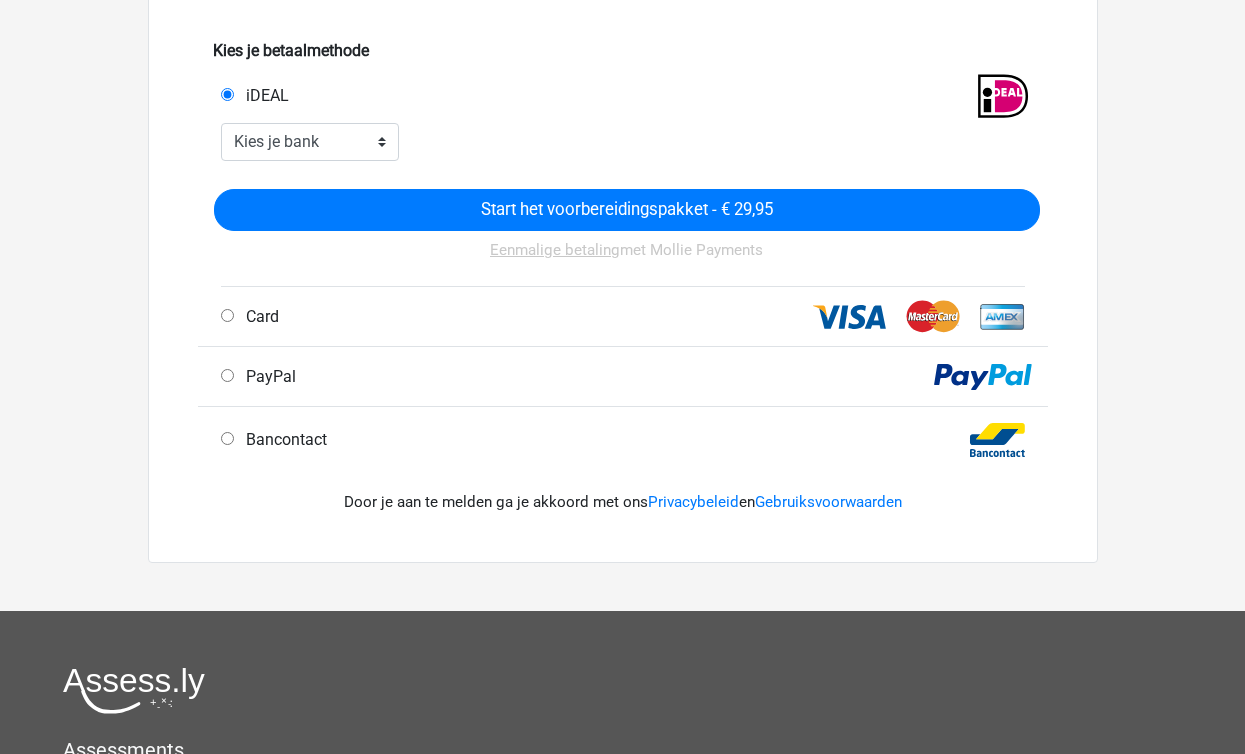 scroll, scrollTop: 488, scrollLeft: 0, axis: vertical 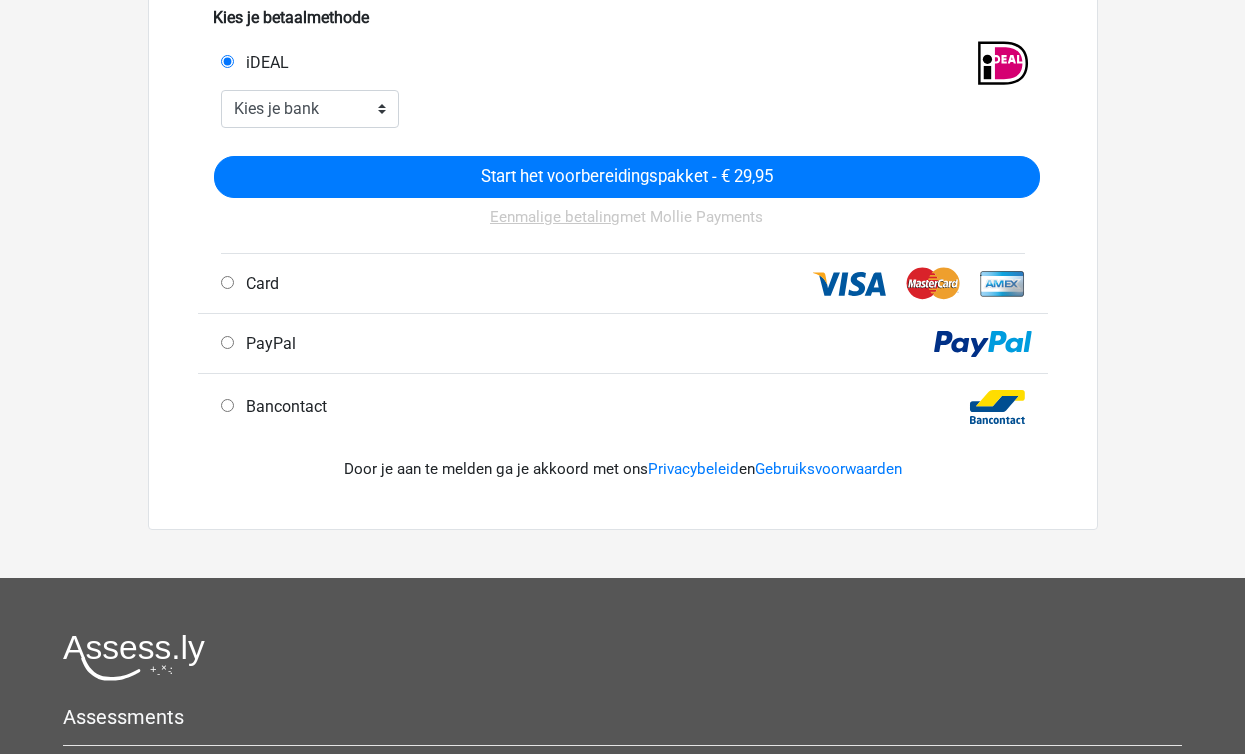 click on "Bancontact" at bounding box center [418, 407] 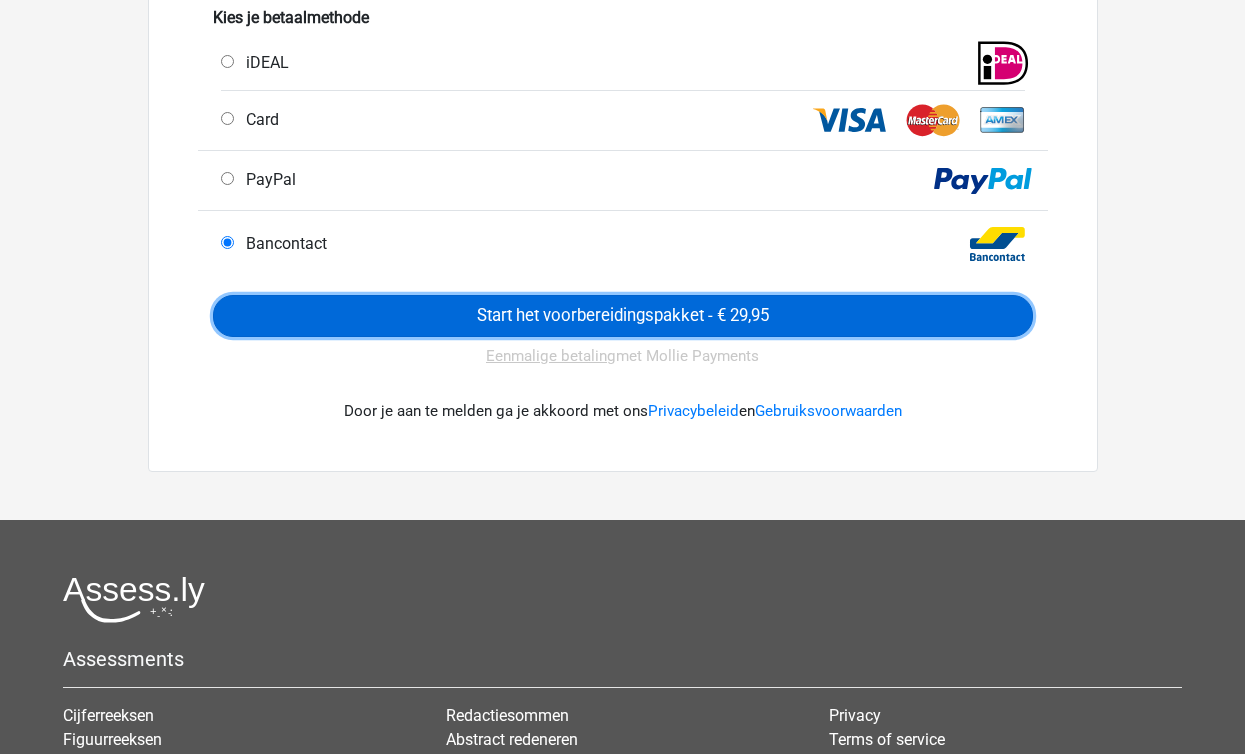 click on "Start het voorbereidingspakket - € 29,95" at bounding box center (623, 316) 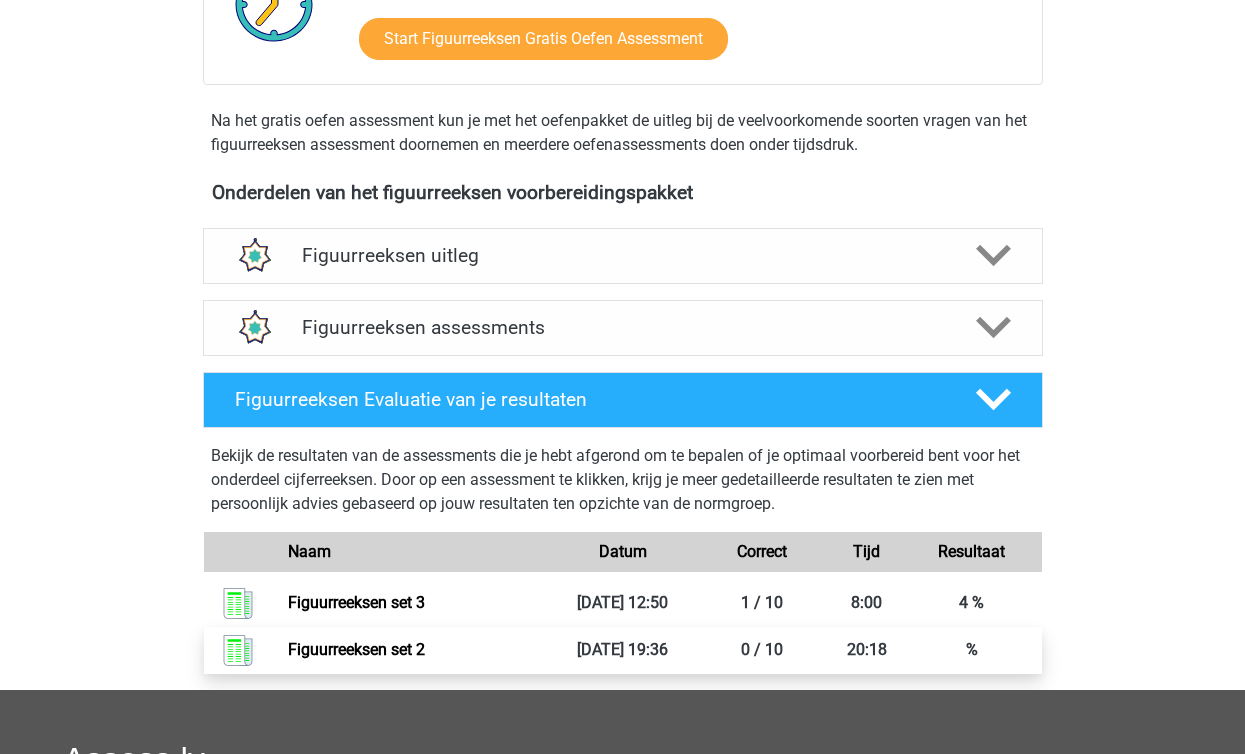 scroll, scrollTop: 1132, scrollLeft: 0, axis: vertical 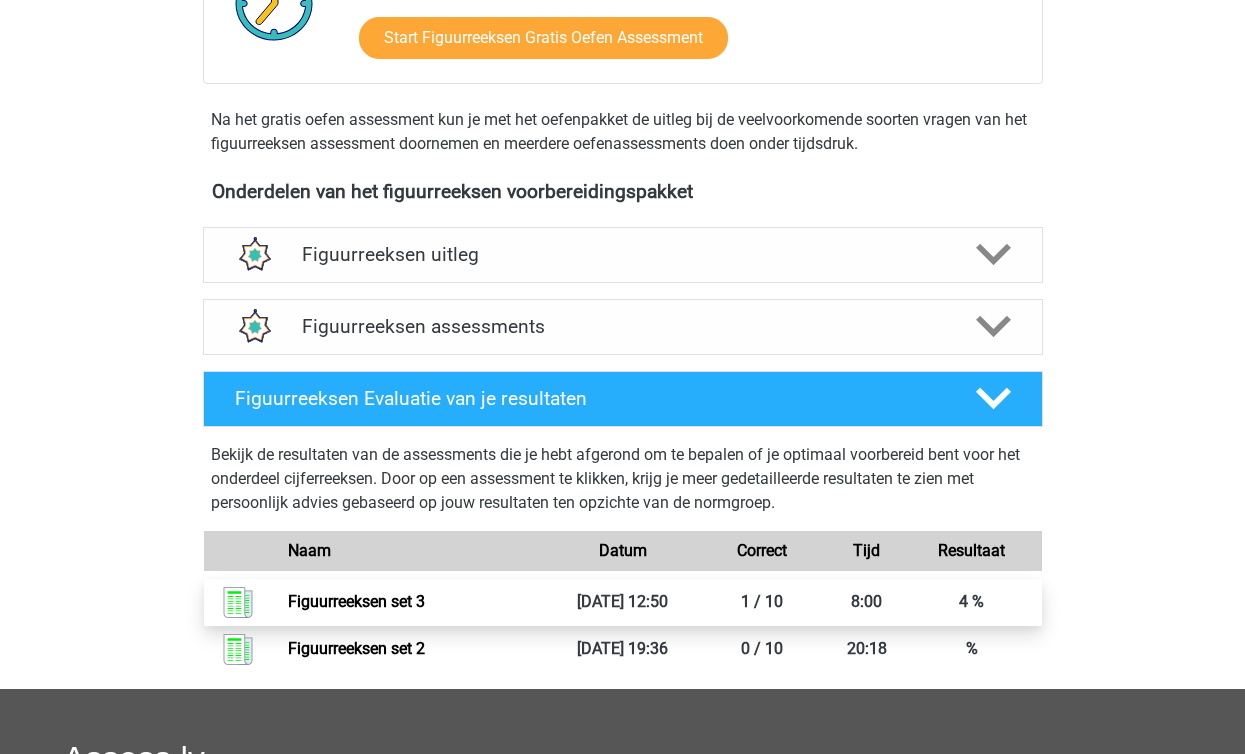 click on "Figuurreeksen set 3" at bounding box center [356, 601] 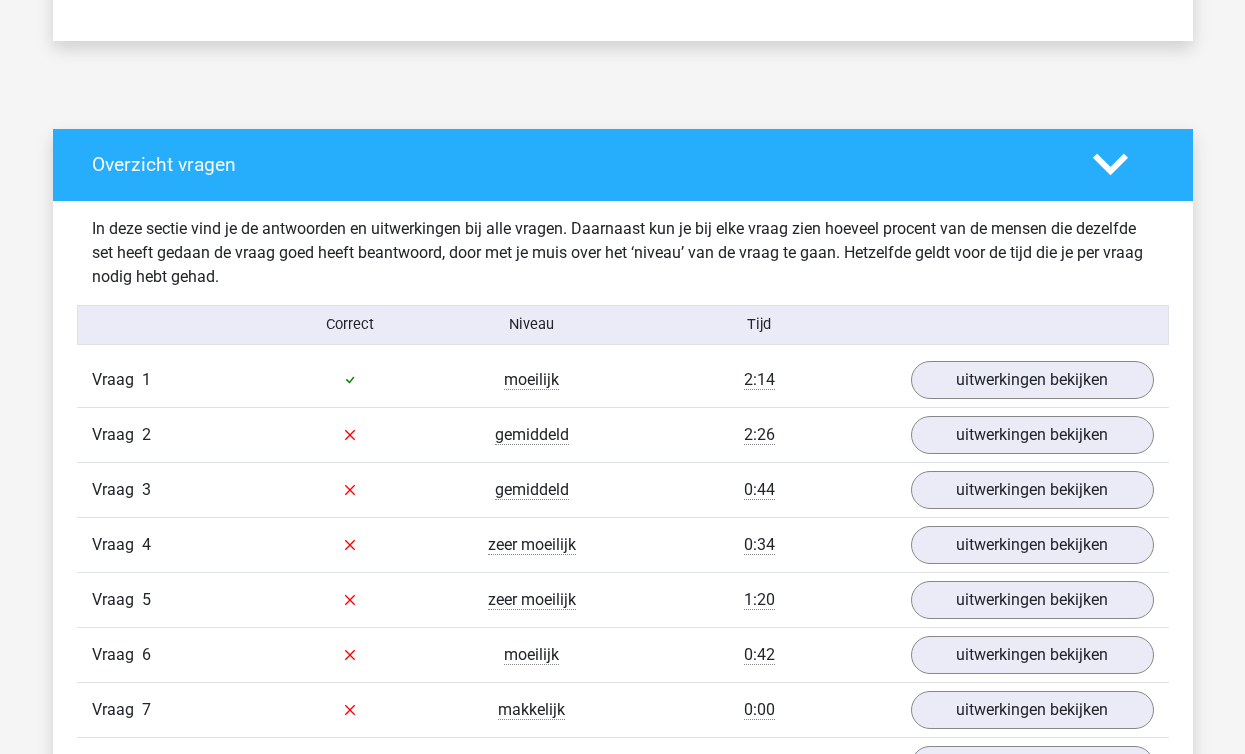 scroll, scrollTop: 1058, scrollLeft: 0, axis: vertical 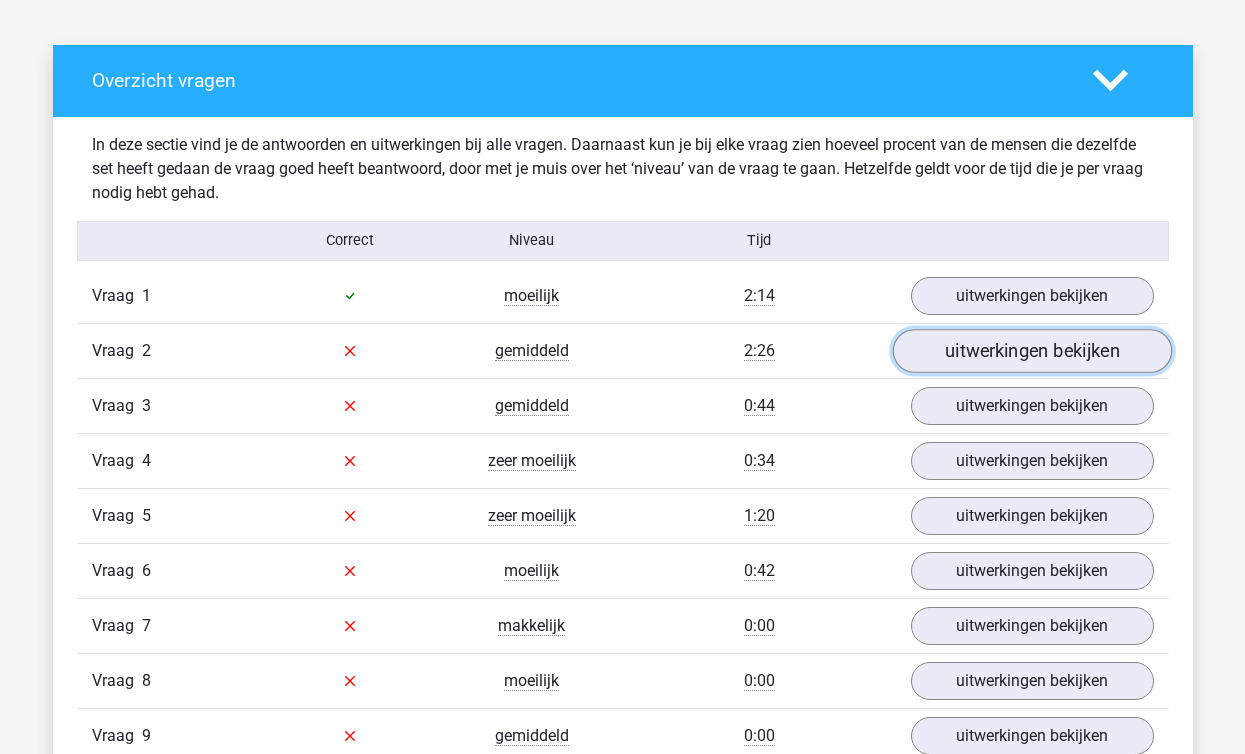 click on "uitwerkingen bekijken" at bounding box center (1031, 351) 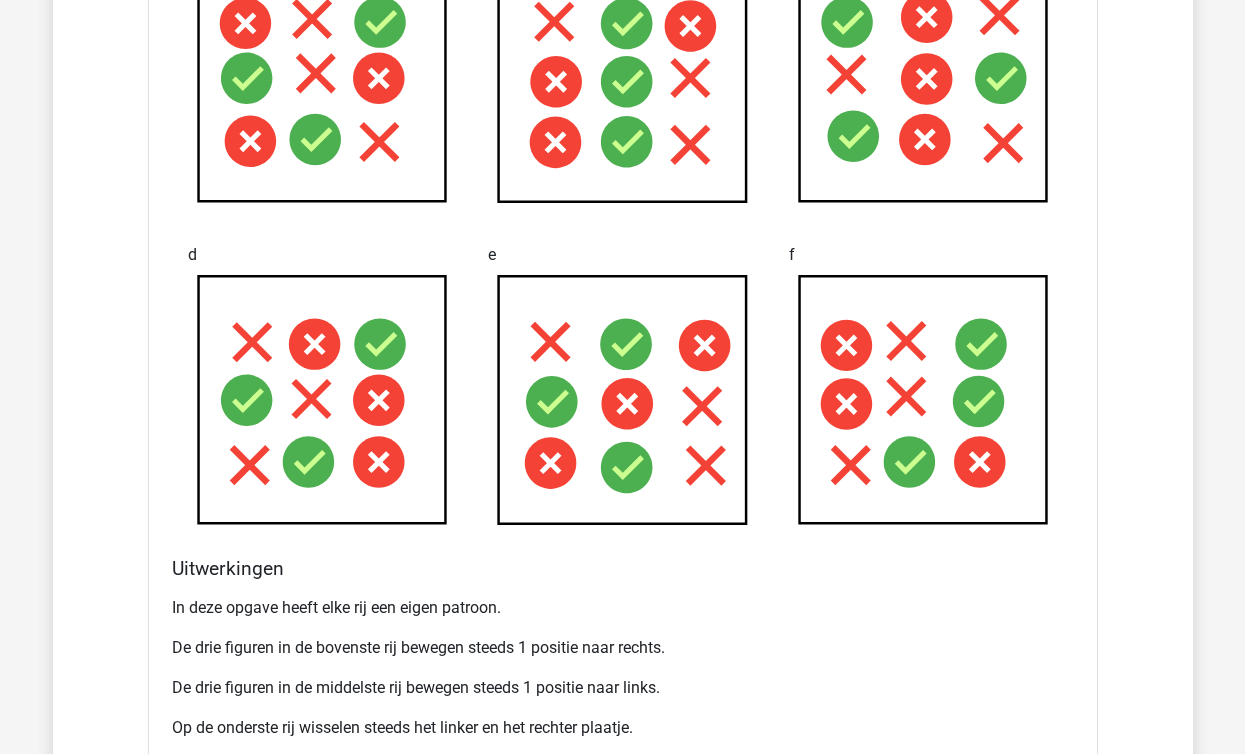scroll, scrollTop: 1957, scrollLeft: 0, axis: vertical 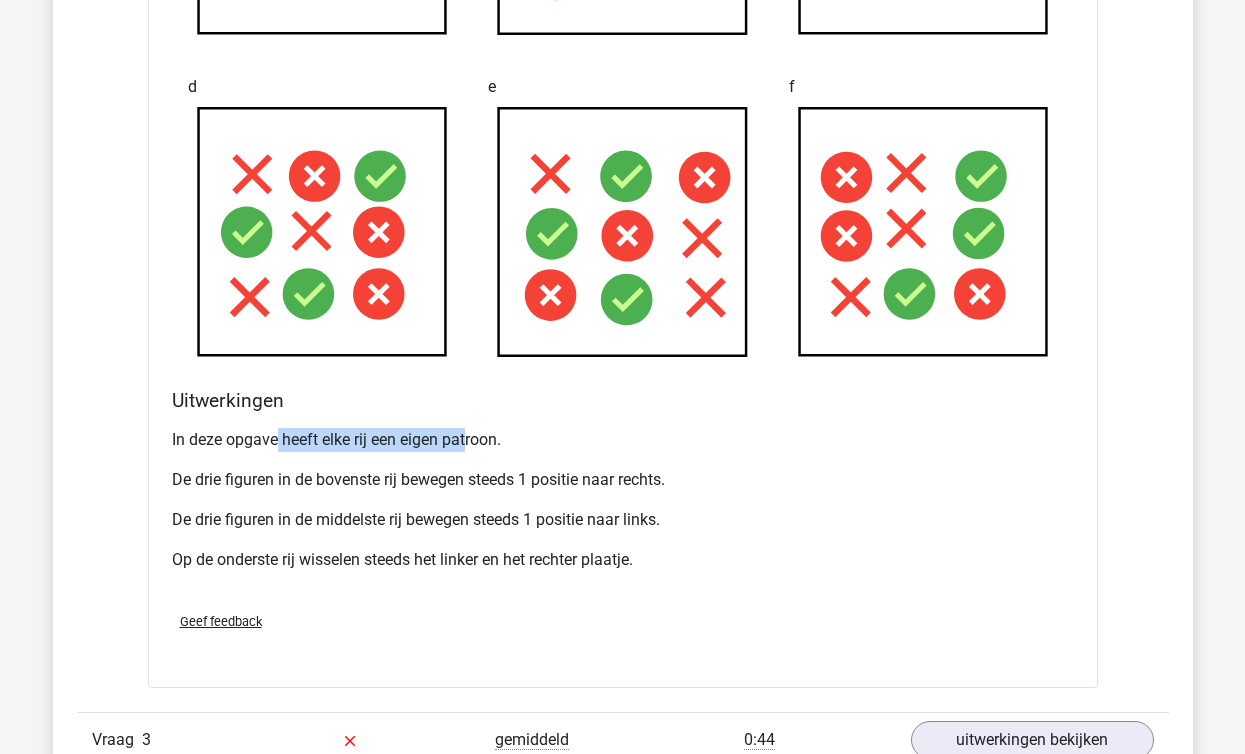 drag, startPoint x: 277, startPoint y: 442, endPoint x: 468, endPoint y: 443, distance: 191.00262 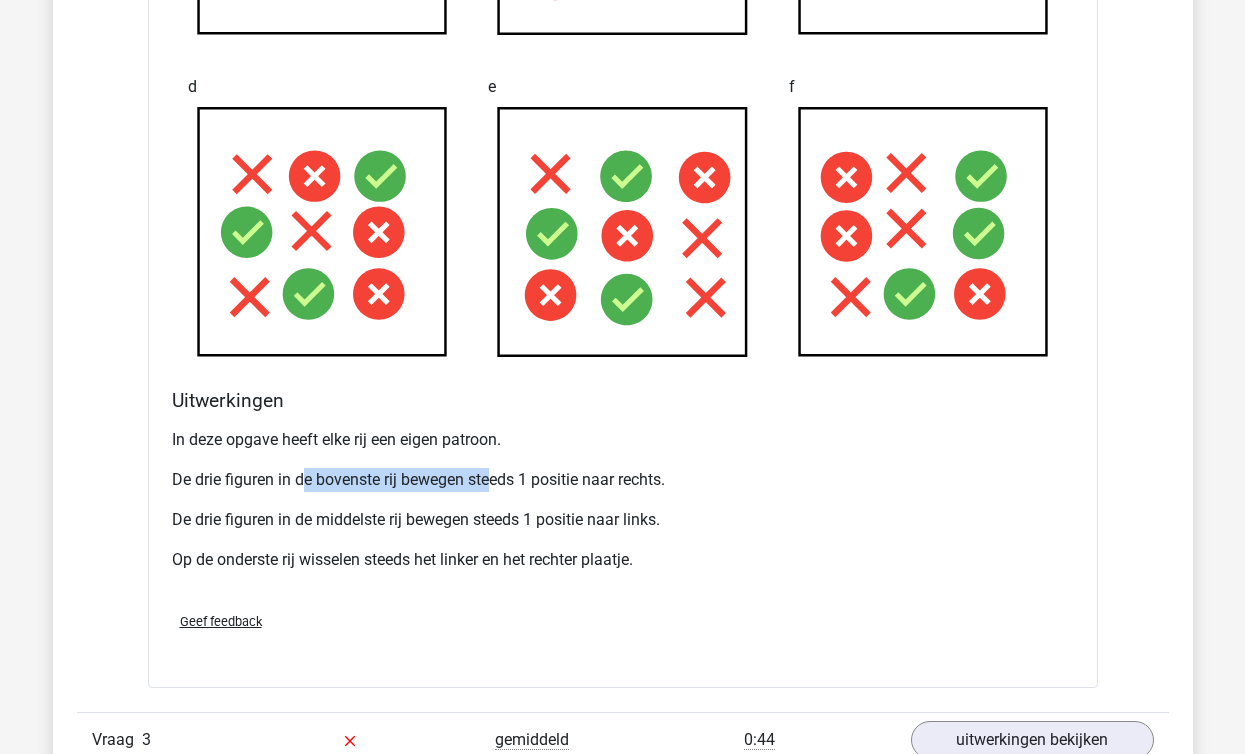 drag, startPoint x: 302, startPoint y: 479, endPoint x: 496, endPoint y: 489, distance: 194.25757 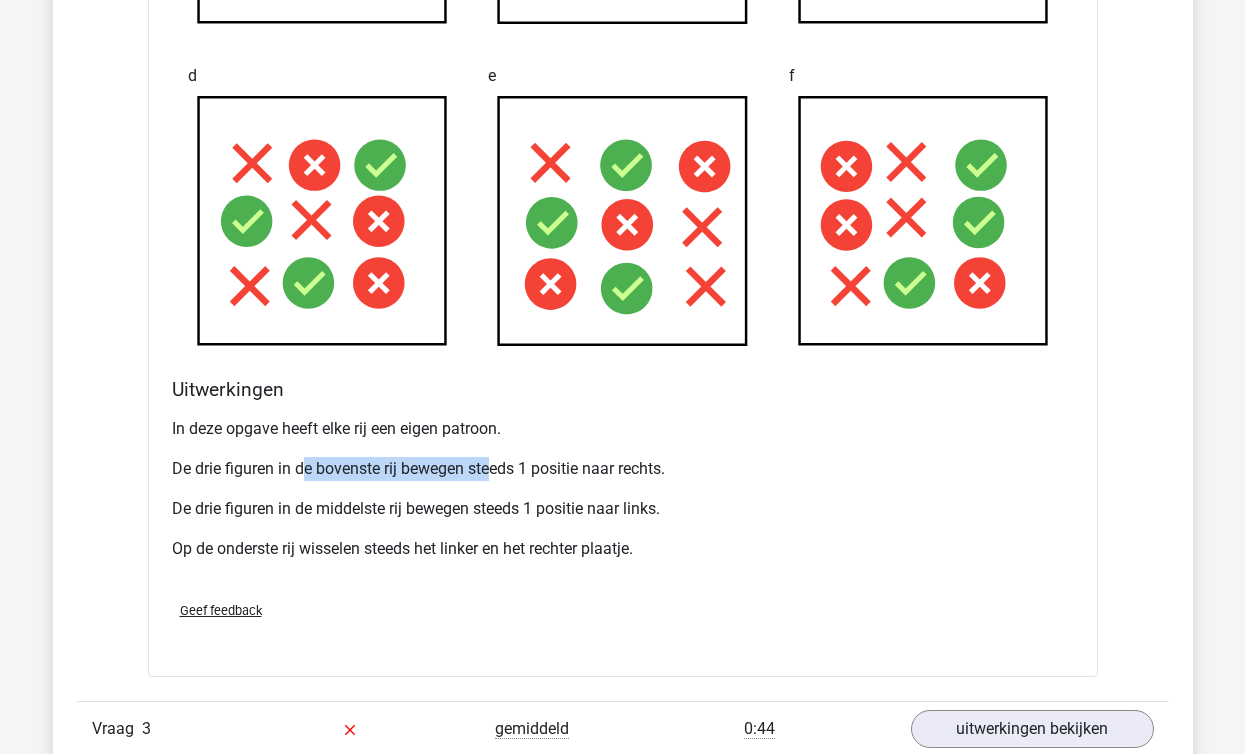 scroll, scrollTop: 1969, scrollLeft: 0, axis: vertical 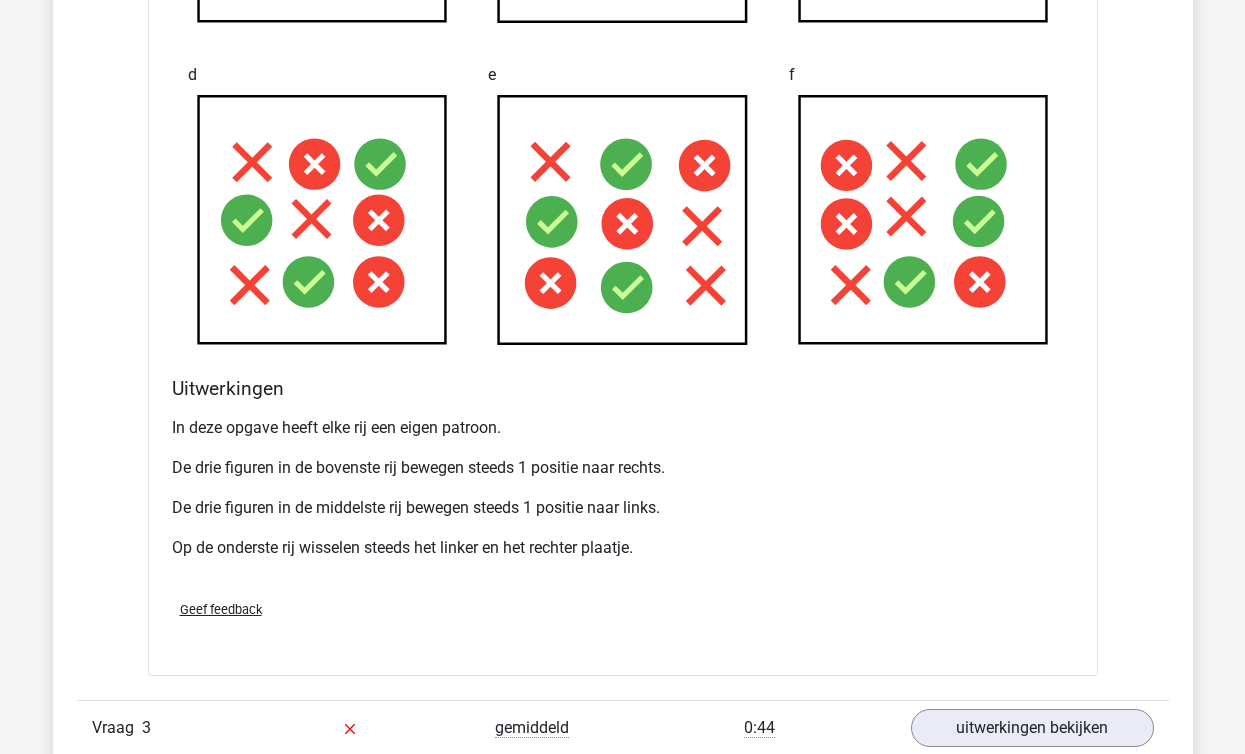 click on "De drie figuren in de bovenste rij bewegen steeds 1 positie naar rechts." at bounding box center [623, 468] 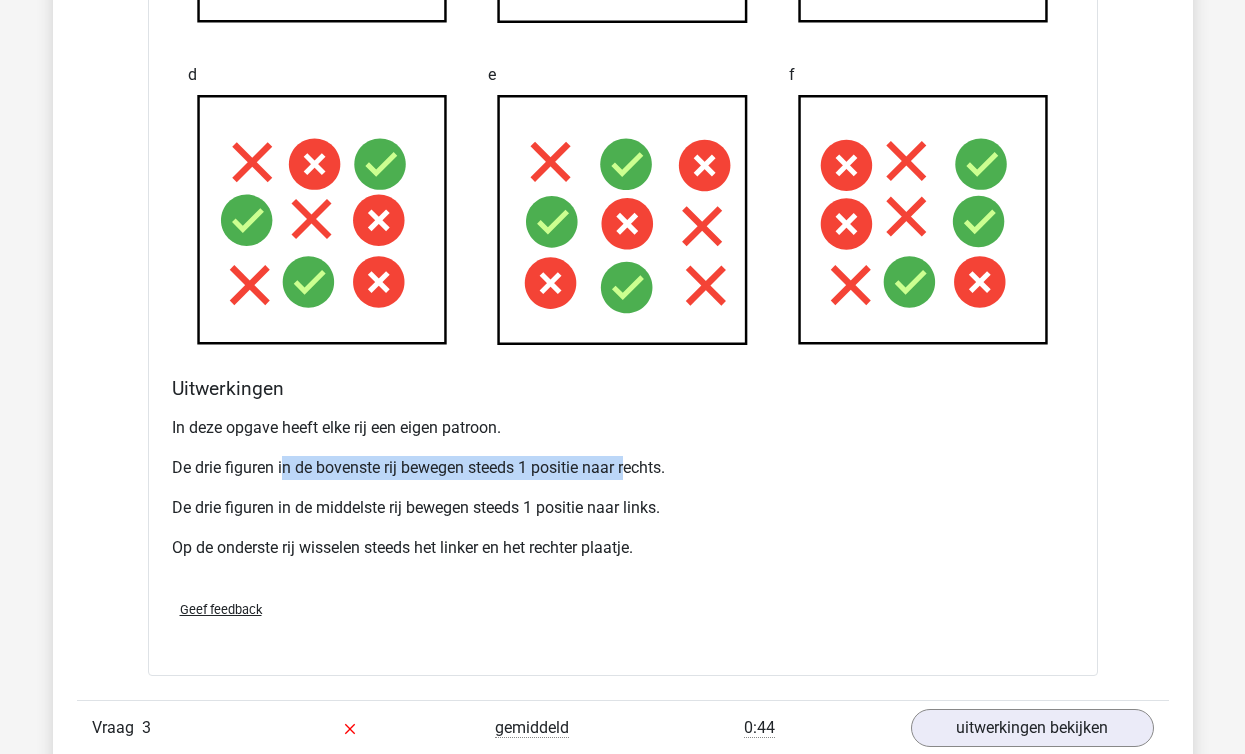 drag, startPoint x: 285, startPoint y: 466, endPoint x: 620, endPoint y: 478, distance: 335.21484 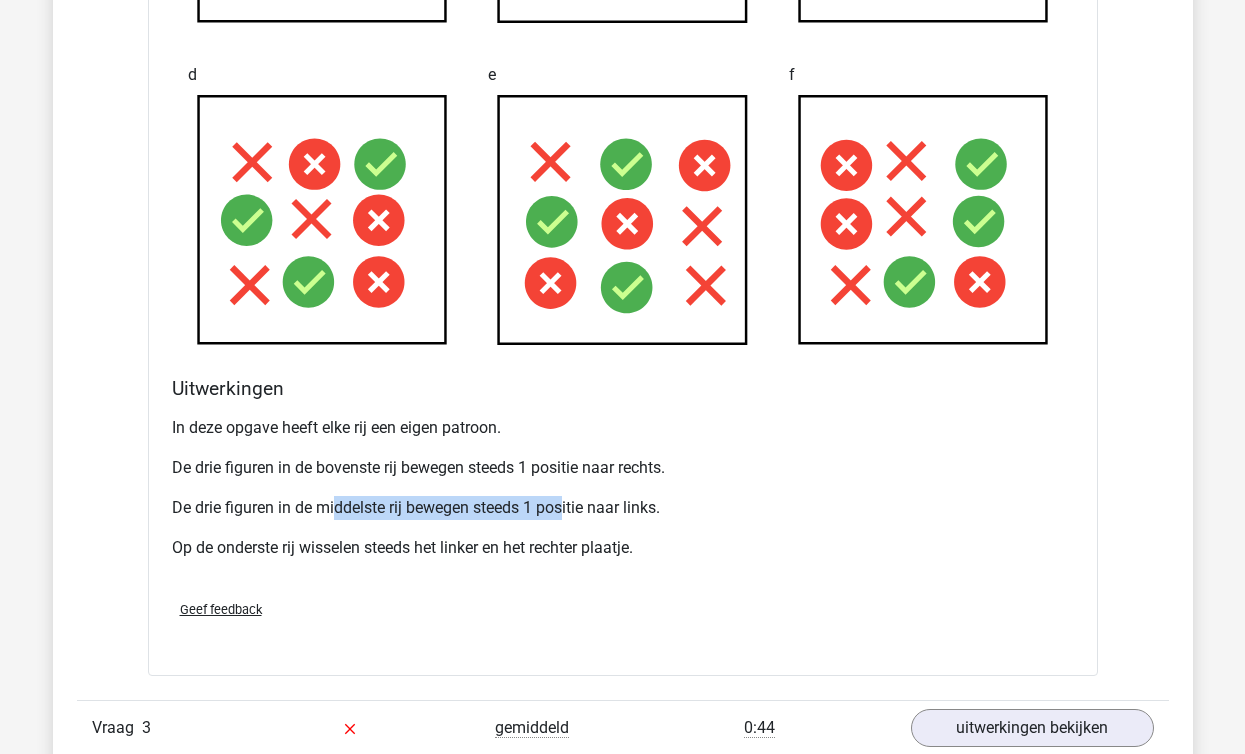 drag, startPoint x: 336, startPoint y: 514, endPoint x: 568, endPoint y: 511, distance: 232.0194 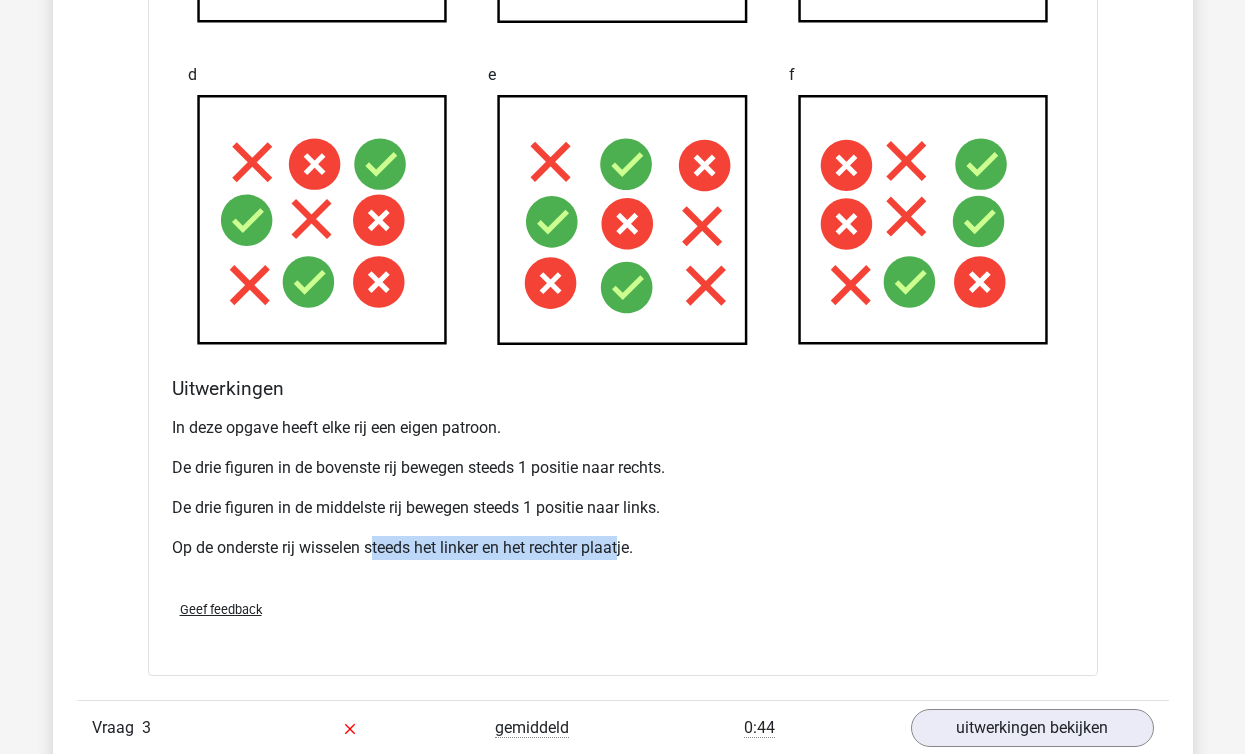 drag, startPoint x: 371, startPoint y: 549, endPoint x: 623, endPoint y: 550, distance: 252.00198 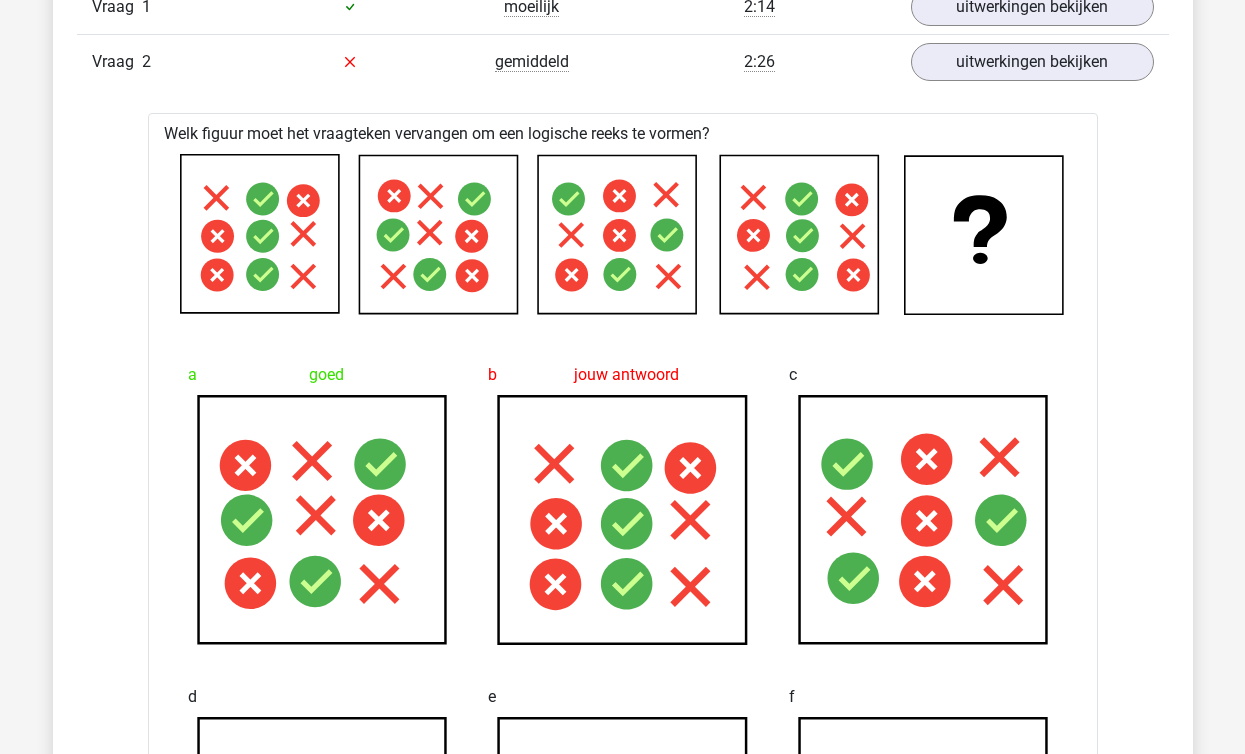 scroll, scrollTop: 1174, scrollLeft: 0, axis: vertical 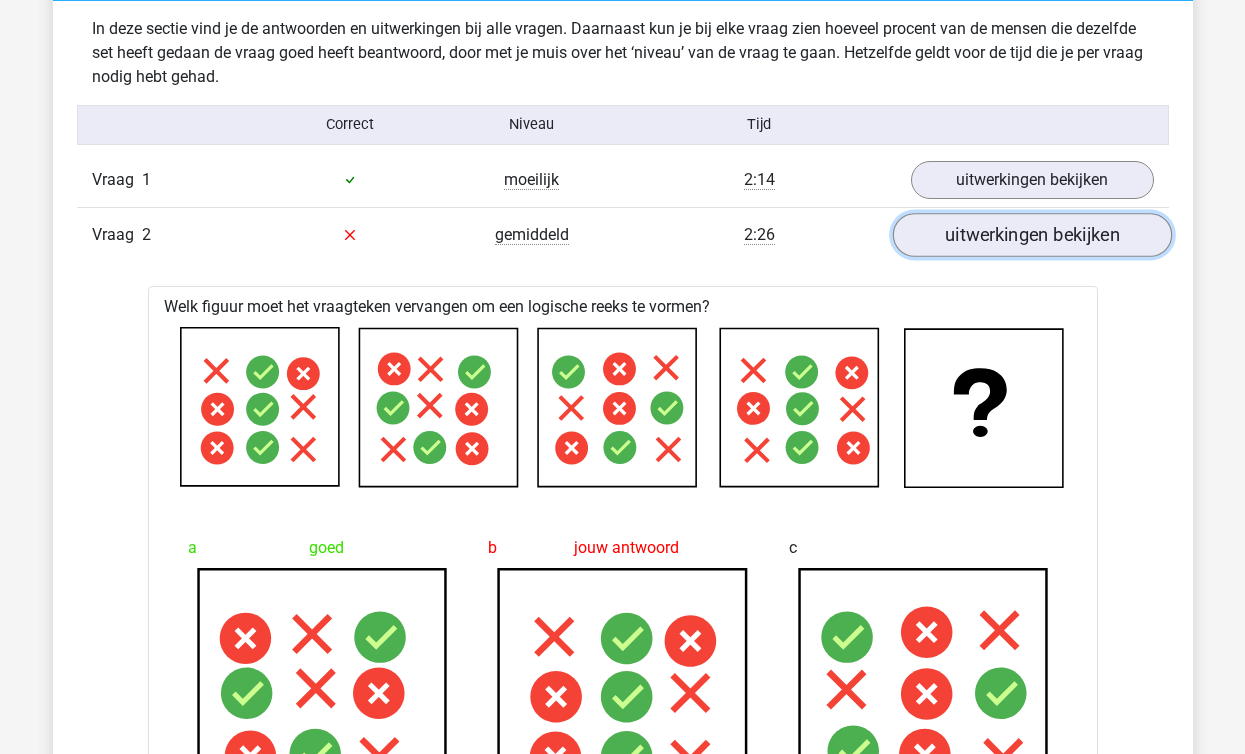 click on "uitwerkingen bekijken" at bounding box center (1031, 235) 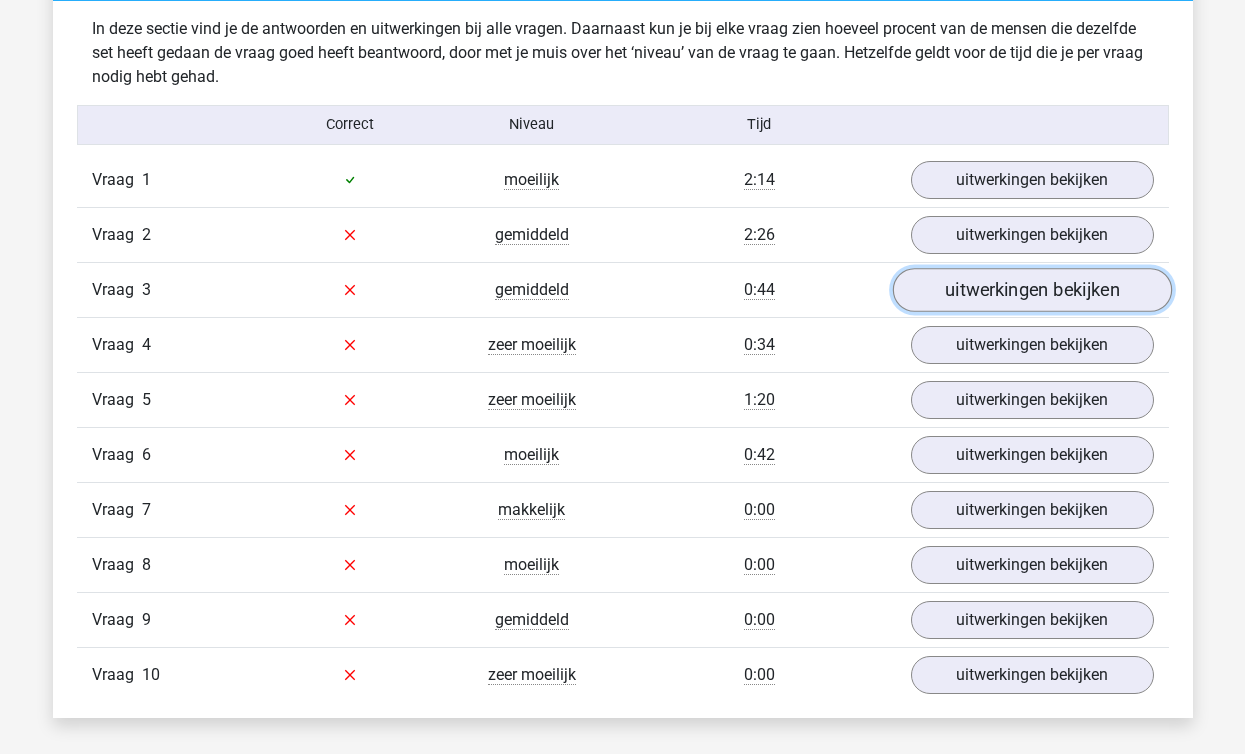 click on "uitwerkingen bekijken" at bounding box center [1031, 290] 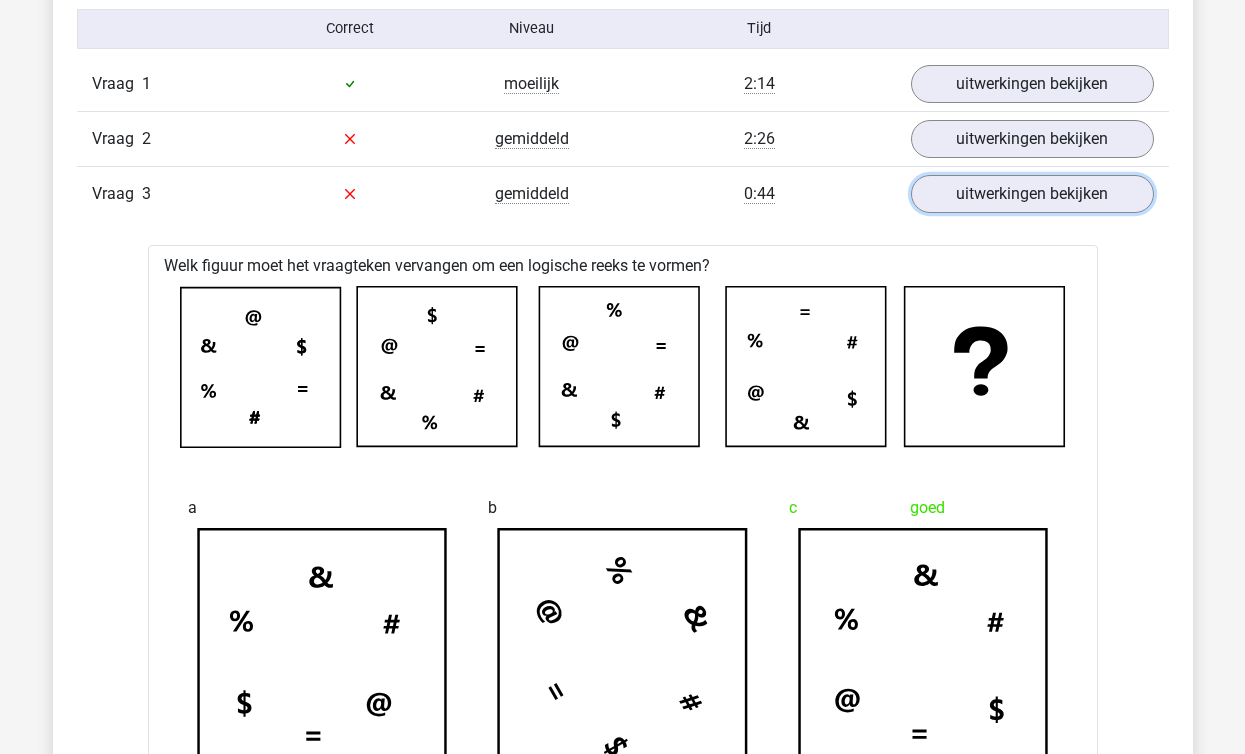 scroll, scrollTop: 1256, scrollLeft: 0, axis: vertical 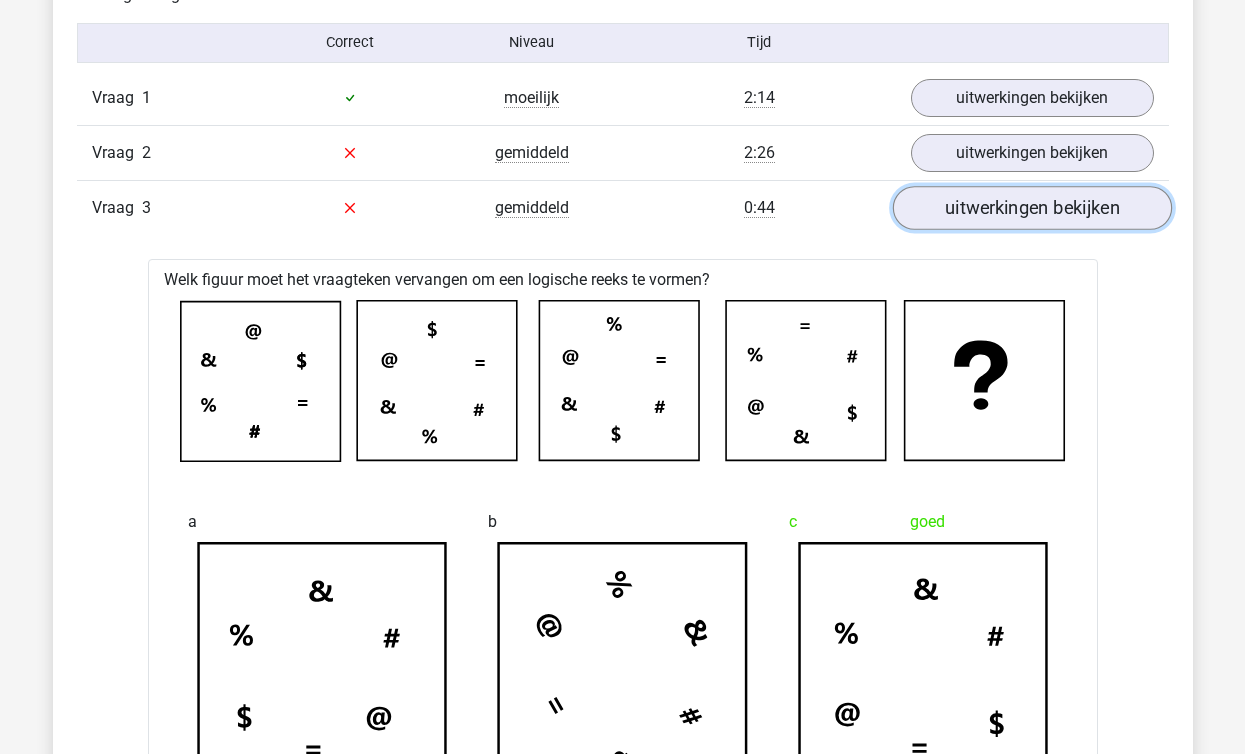 click on "uitwerkingen bekijken" at bounding box center (1031, 208) 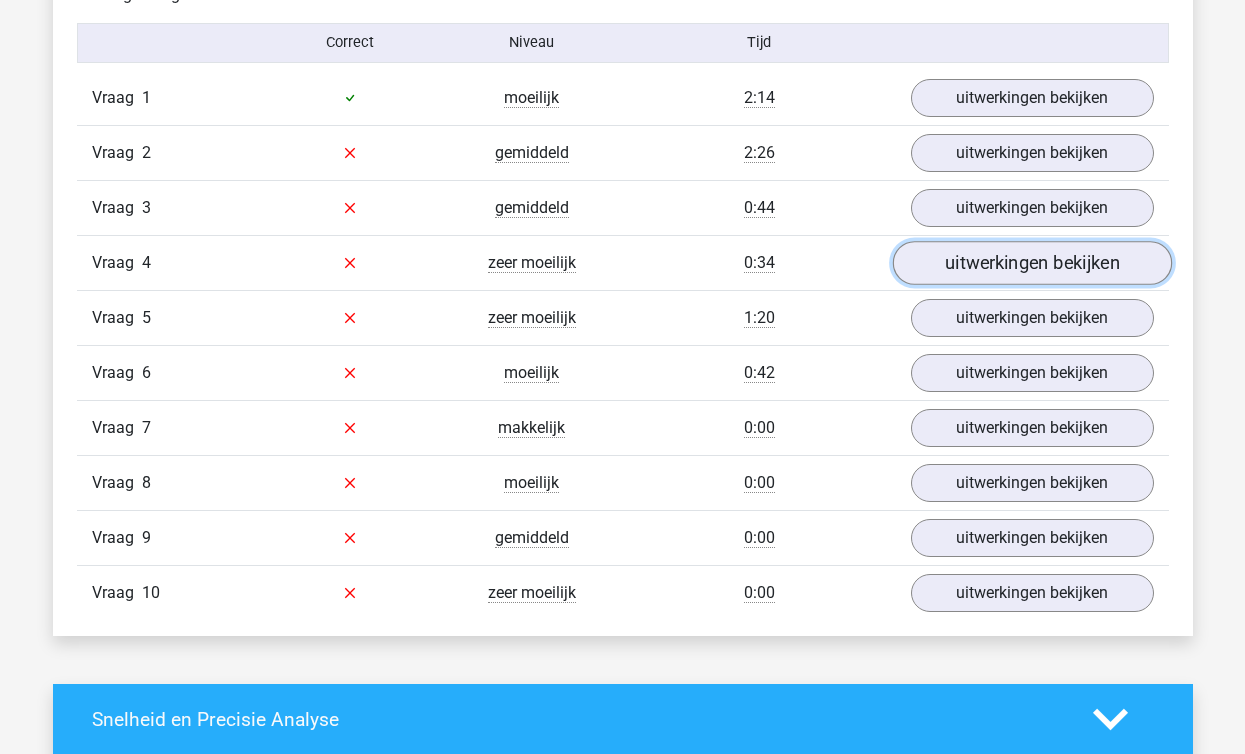 click on "uitwerkingen bekijken" at bounding box center [1031, 263] 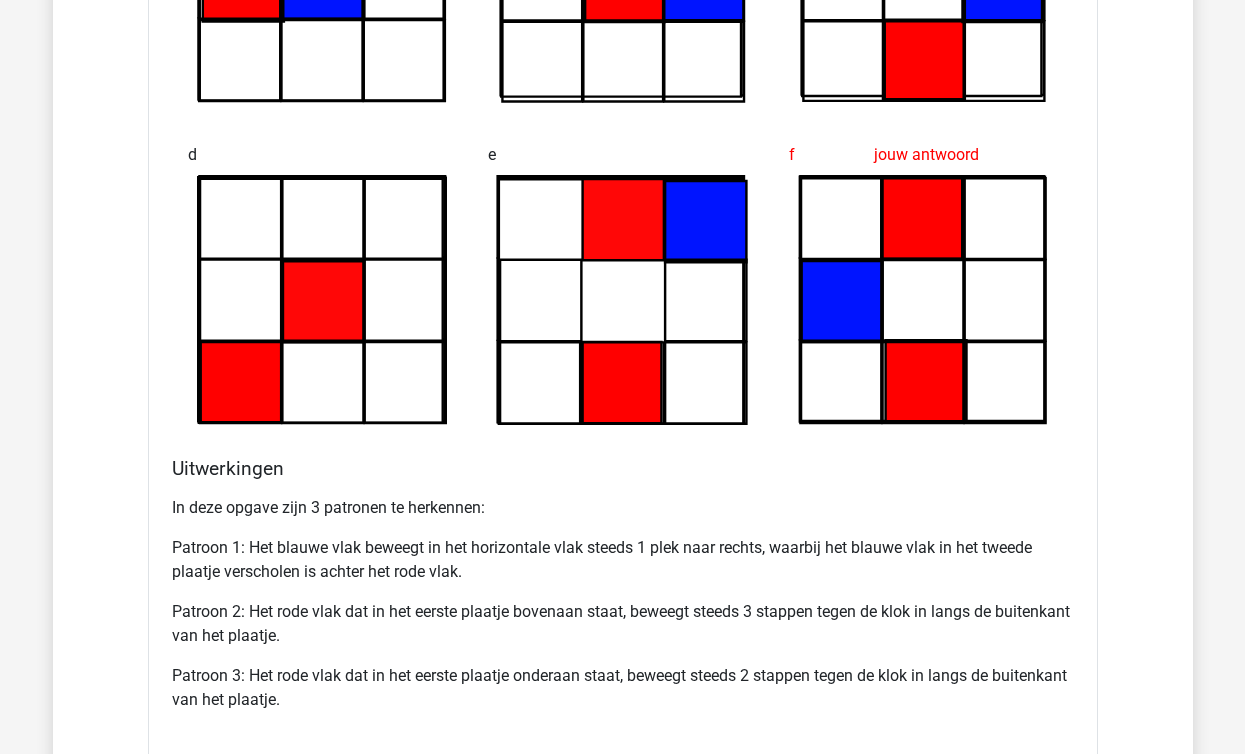 scroll, scrollTop: 2029, scrollLeft: 0, axis: vertical 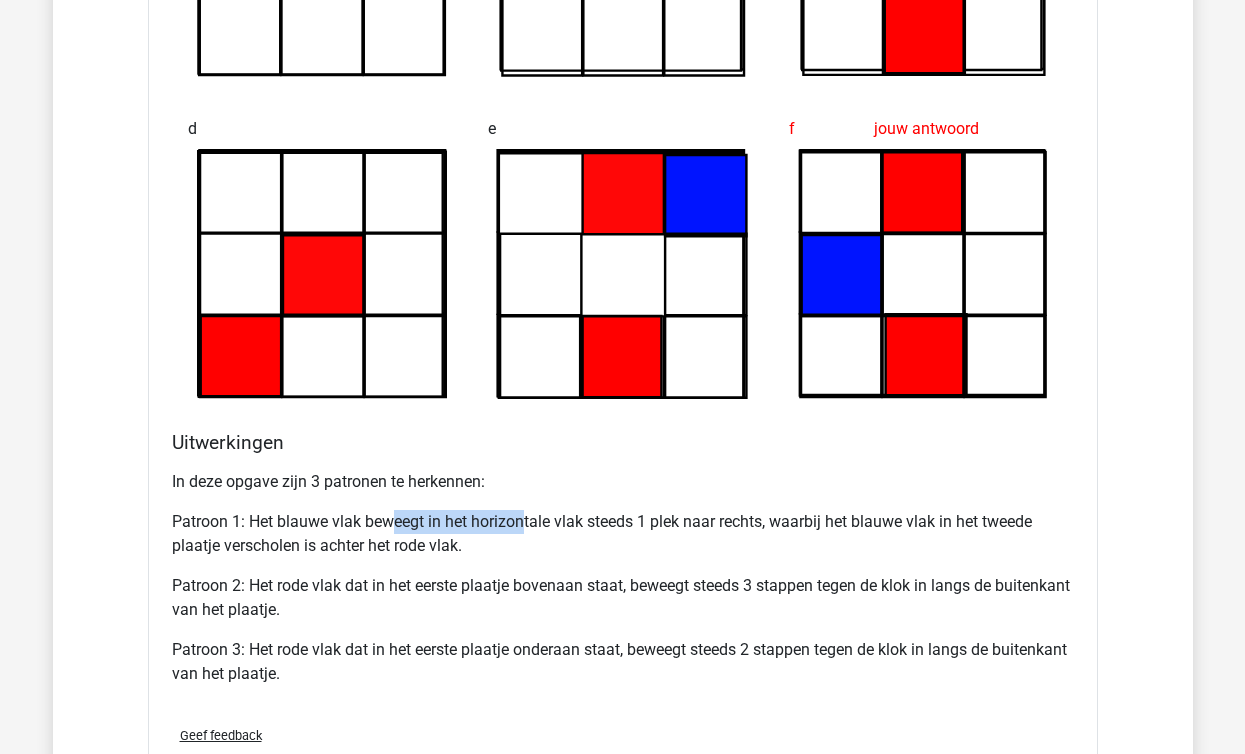 drag, startPoint x: 394, startPoint y: 522, endPoint x: 526, endPoint y: 522, distance: 132 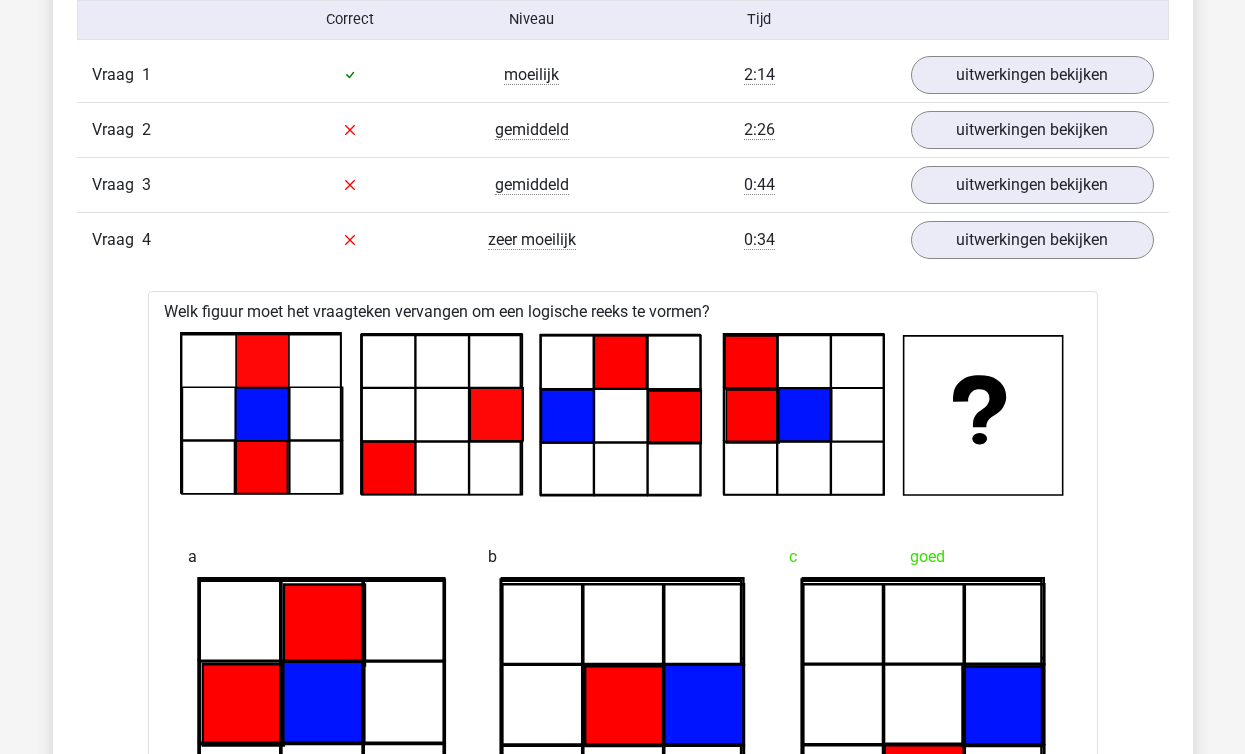 scroll, scrollTop: 1267, scrollLeft: 0, axis: vertical 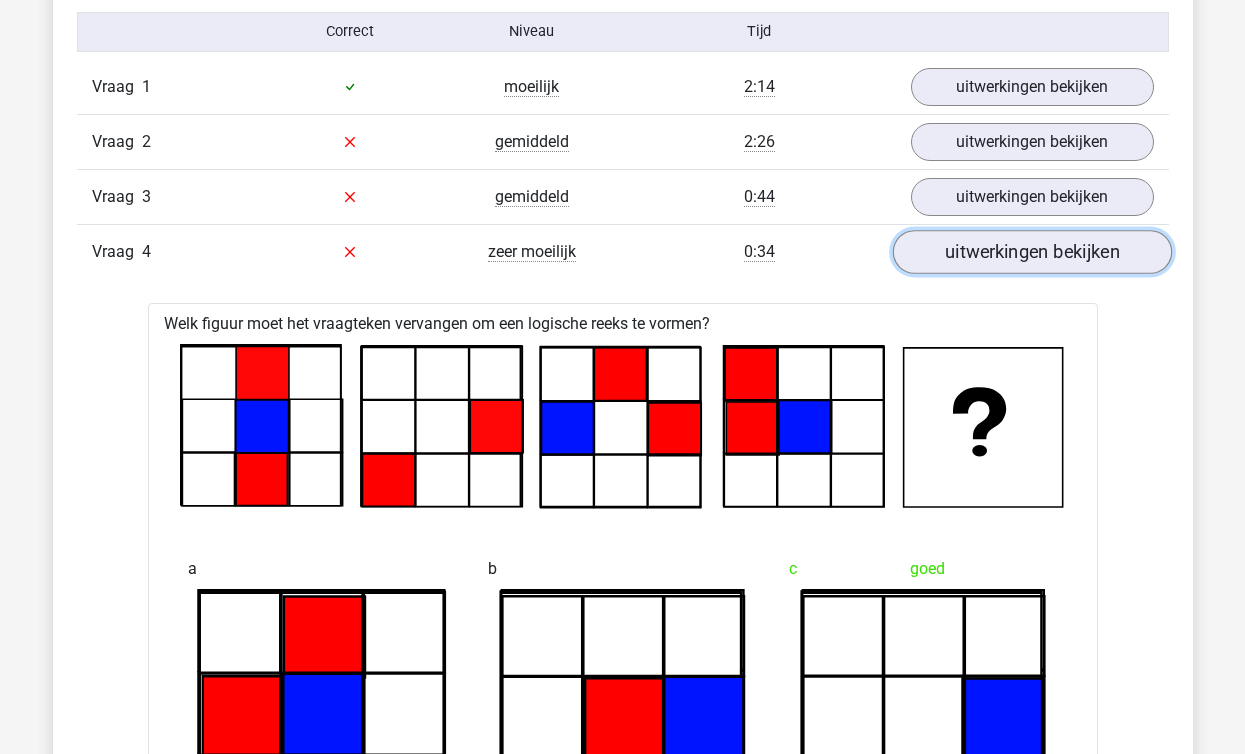 click on "uitwerkingen bekijken" at bounding box center [1031, 252] 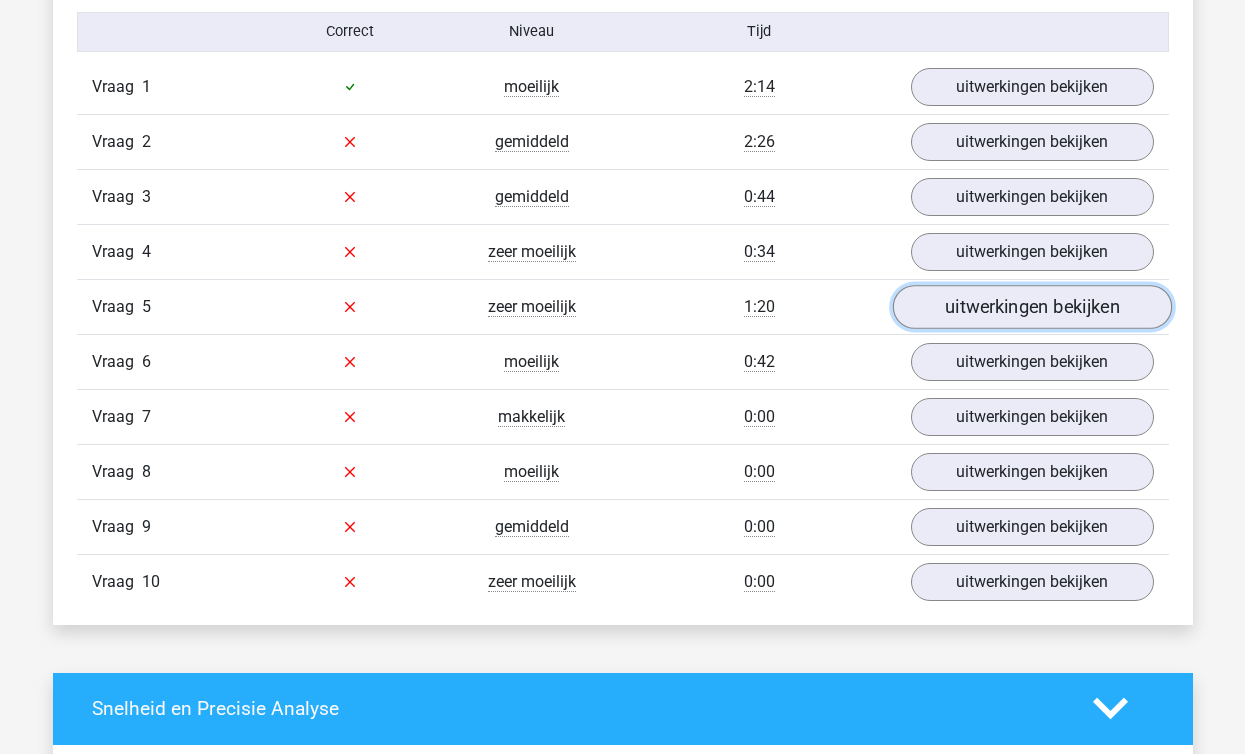 click on "uitwerkingen bekijken" at bounding box center [1031, 307] 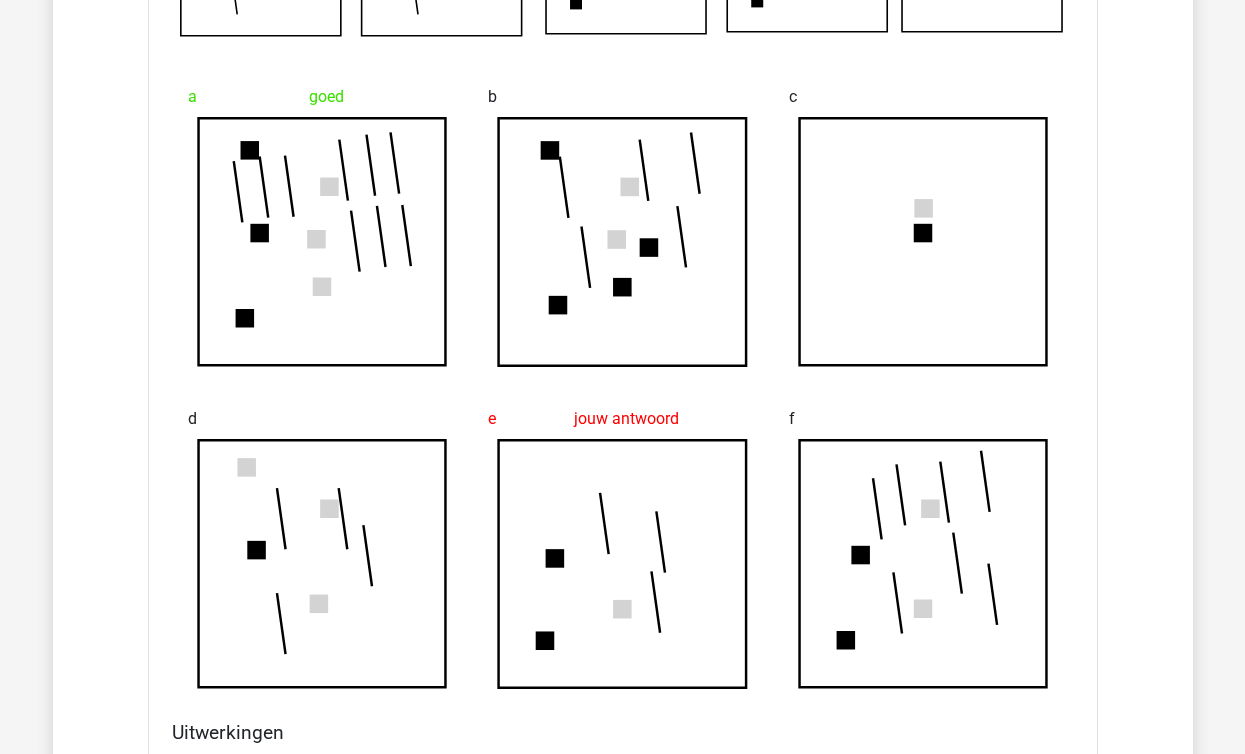 scroll, scrollTop: 1797, scrollLeft: 0, axis: vertical 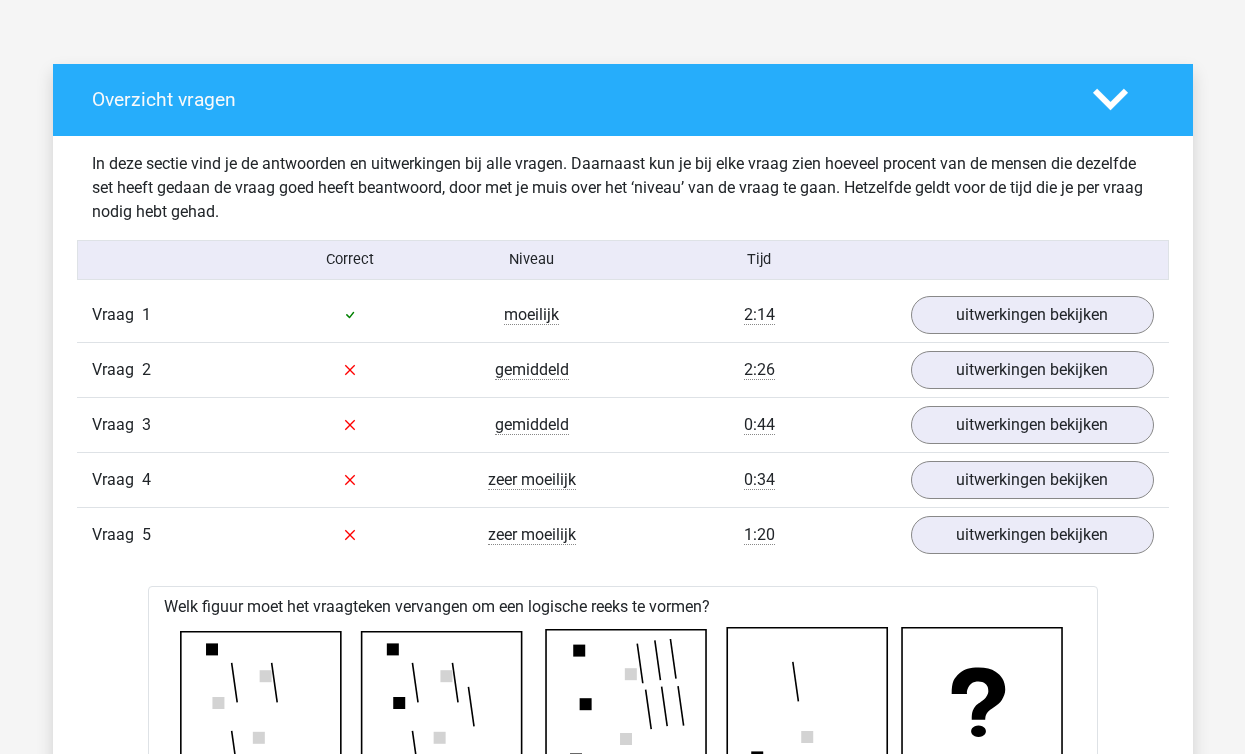 click on "Overzicht vragen" at bounding box center (623, 100) 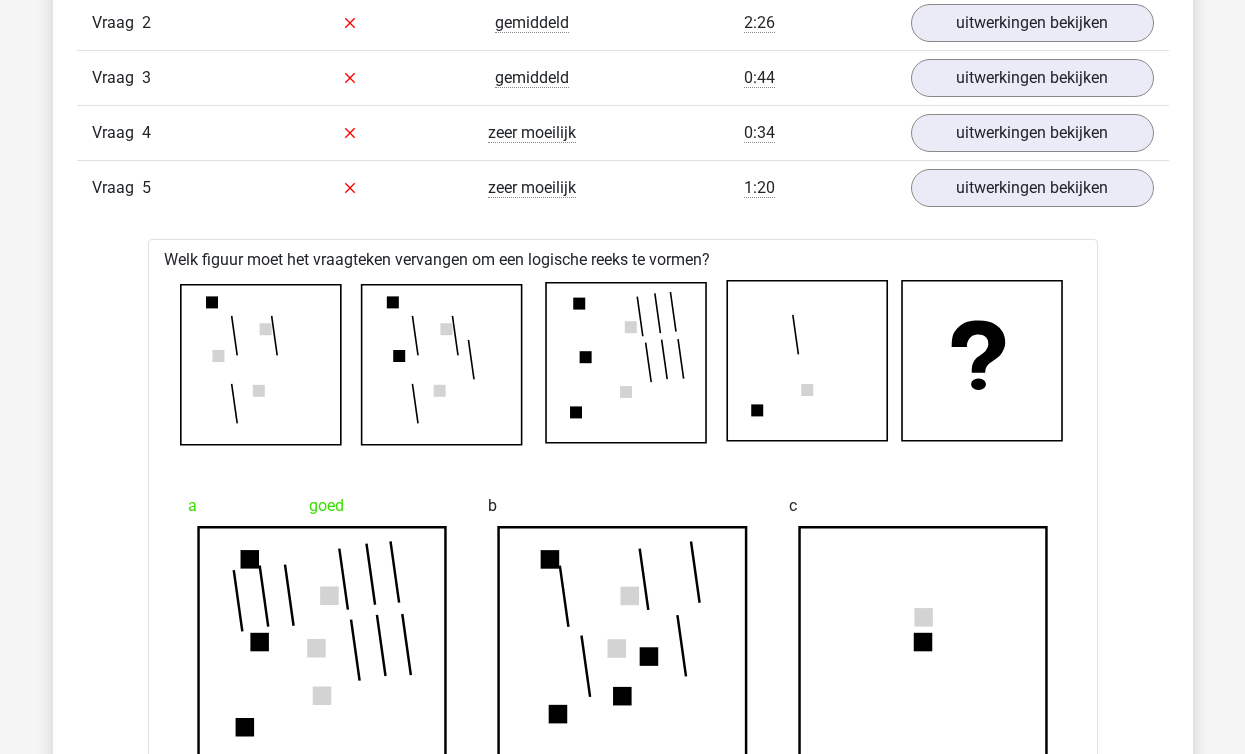 scroll, scrollTop: 1380, scrollLeft: 0, axis: vertical 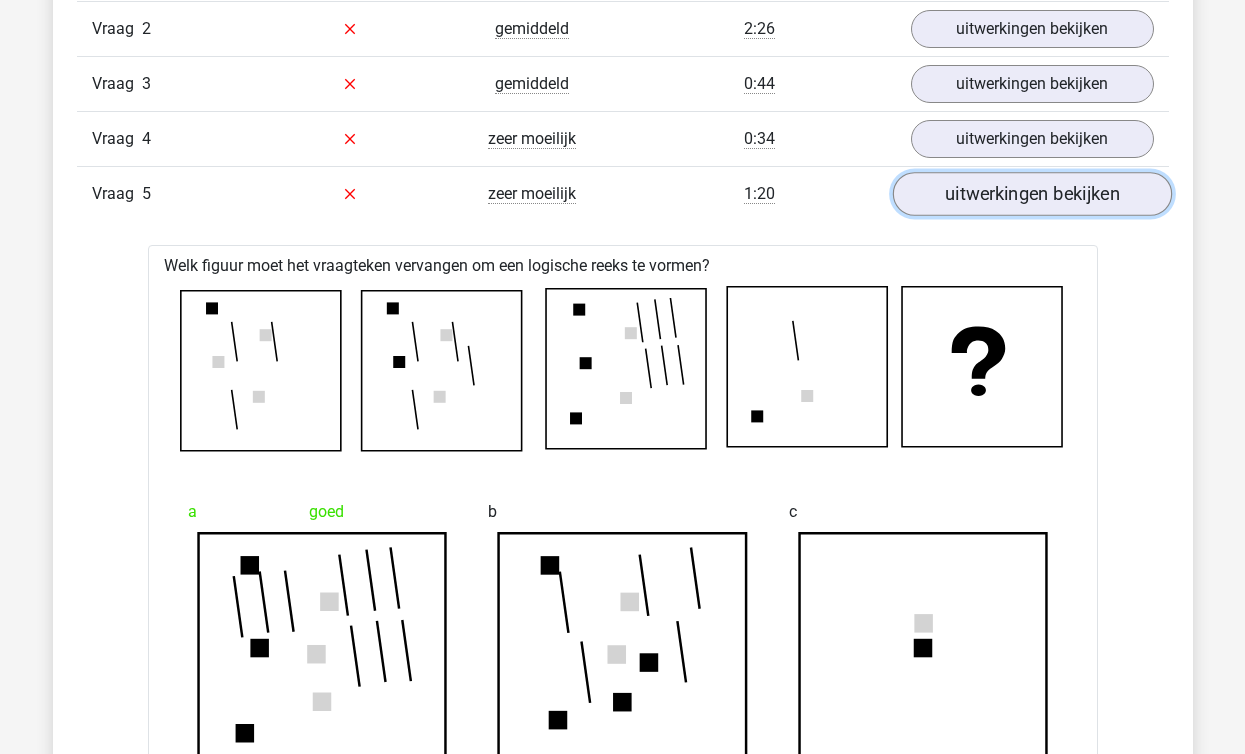 click on "uitwerkingen bekijken" at bounding box center [1031, 194] 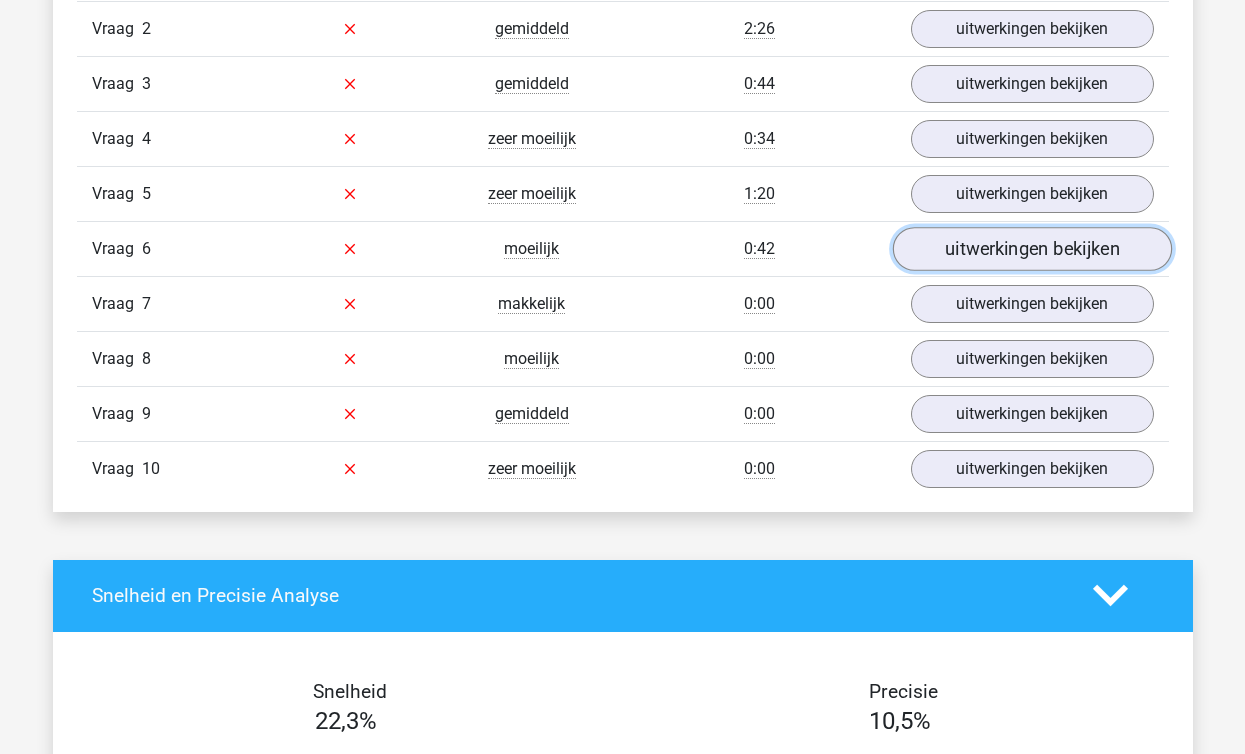 click on "uitwerkingen bekijken" at bounding box center [1031, 249] 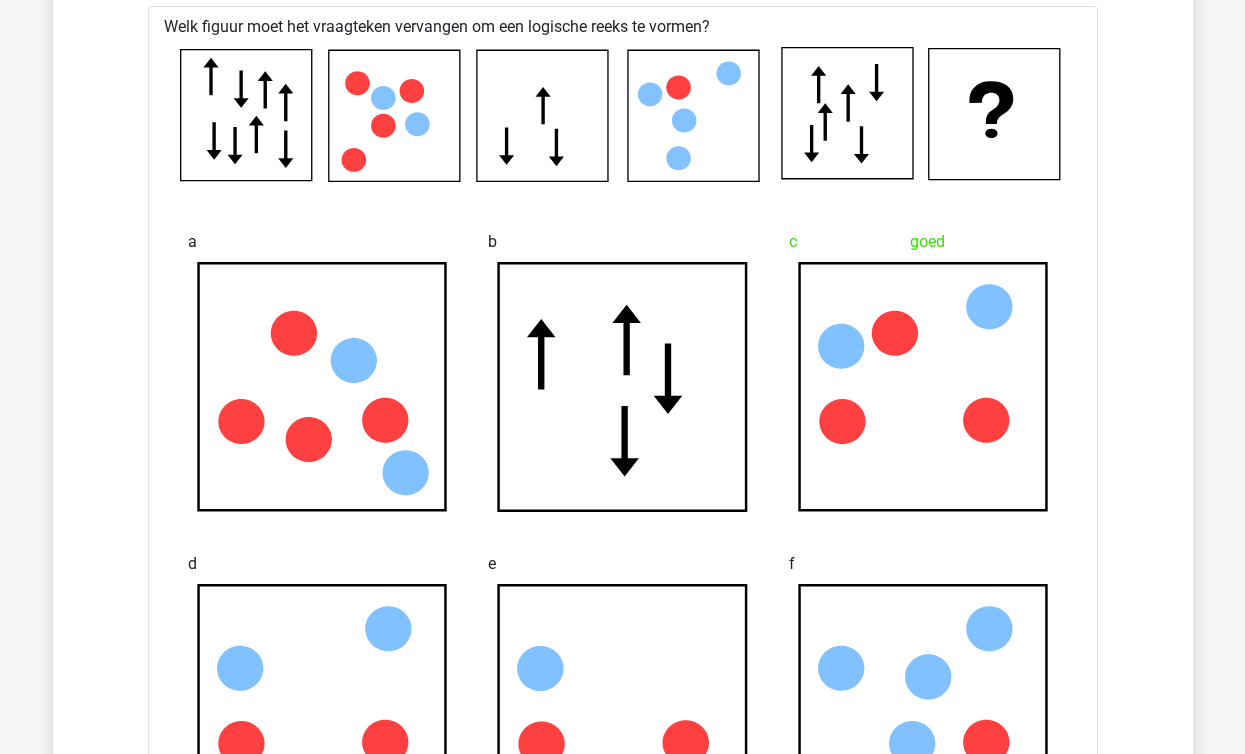 scroll, scrollTop: 1599, scrollLeft: 0, axis: vertical 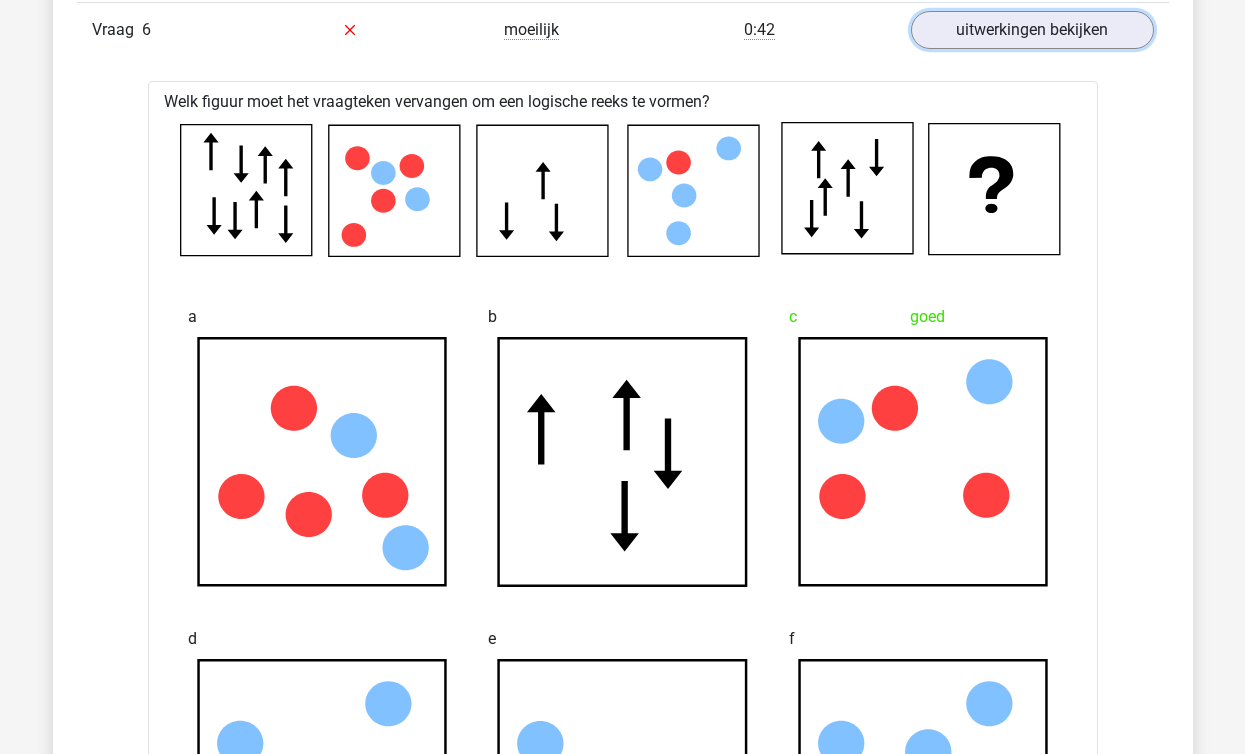 drag, startPoint x: 1050, startPoint y: 21, endPoint x: 796, endPoint y: 56, distance: 256.4001 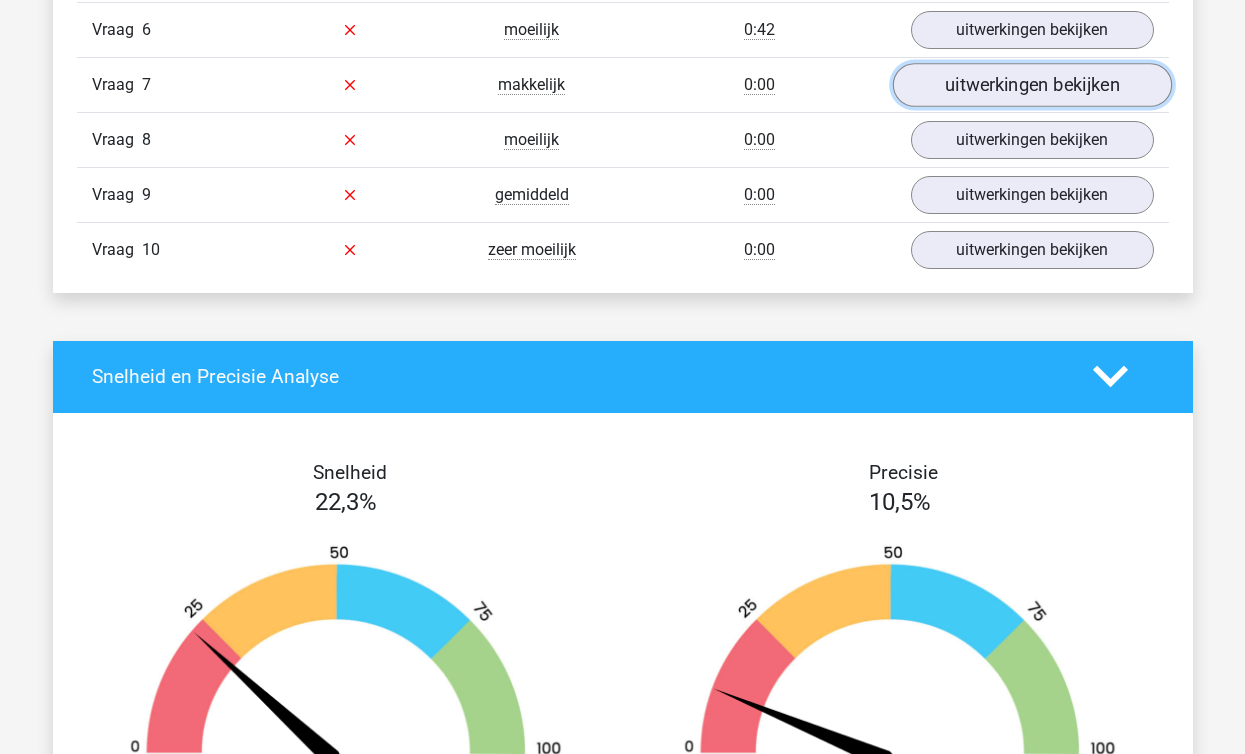 click on "uitwerkingen bekijken" at bounding box center (1031, 85) 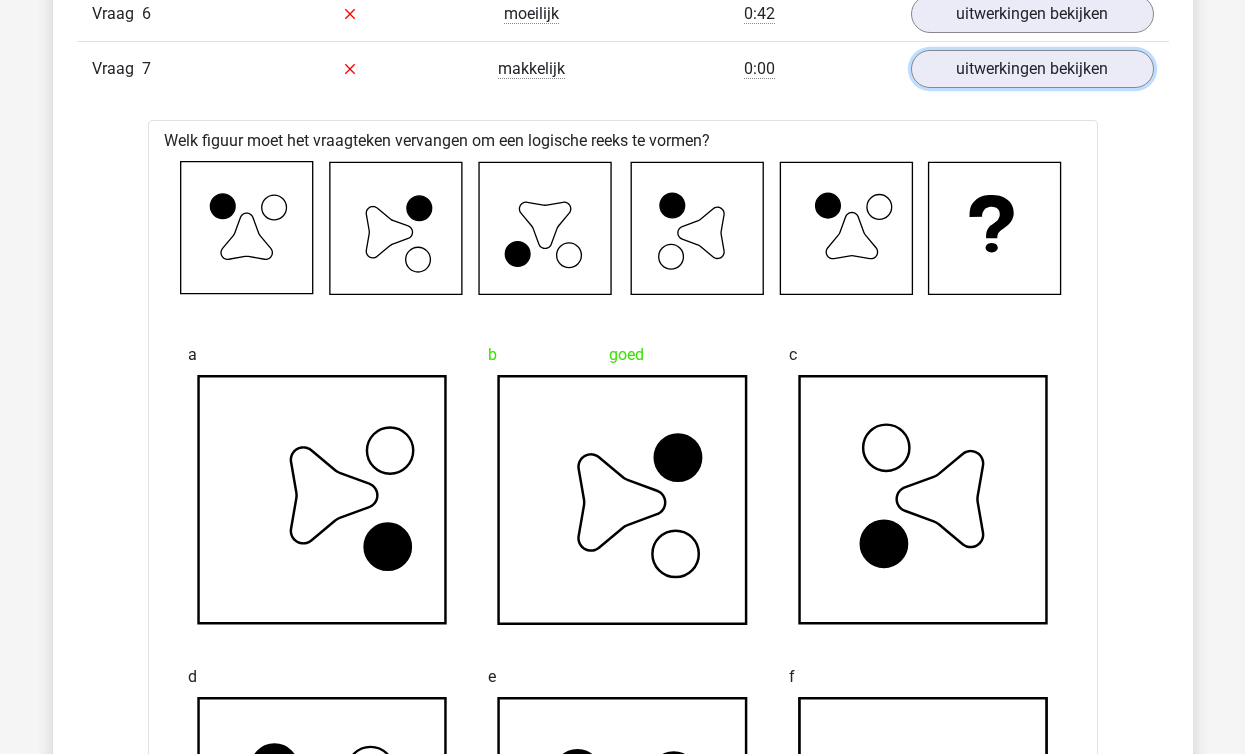 scroll, scrollTop: 1614, scrollLeft: 0, axis: vertical 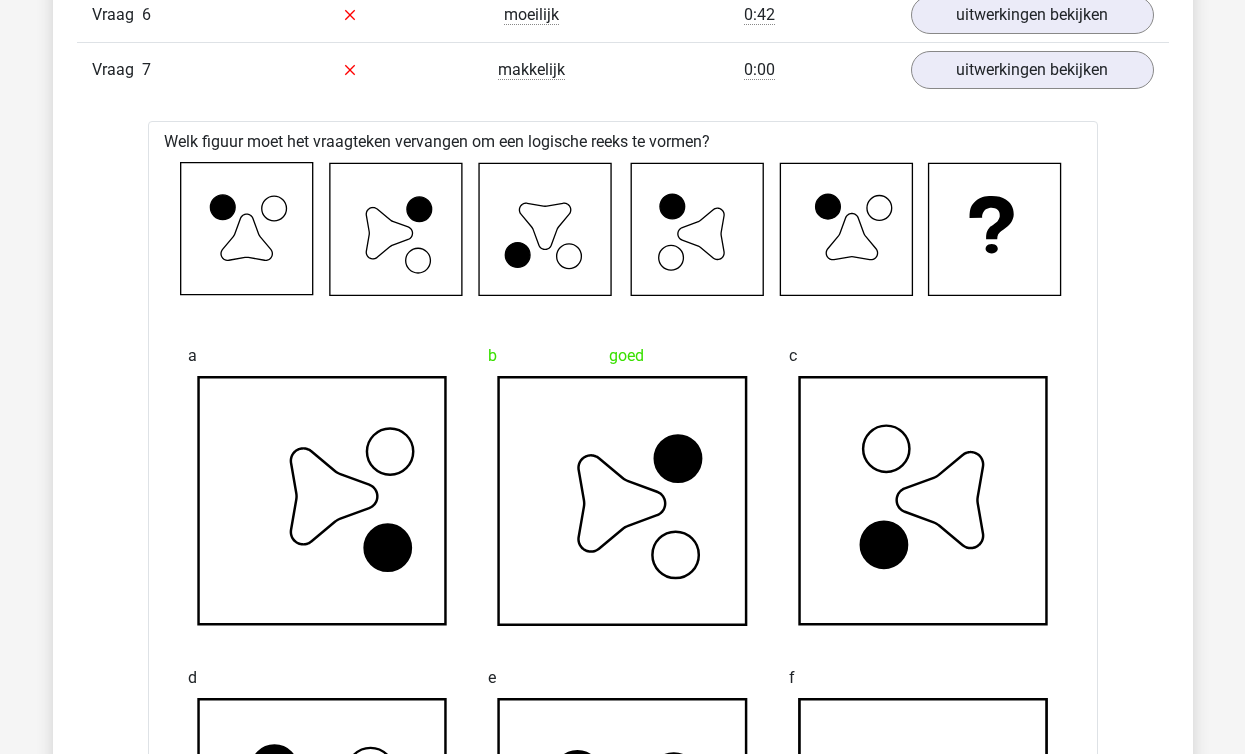 click 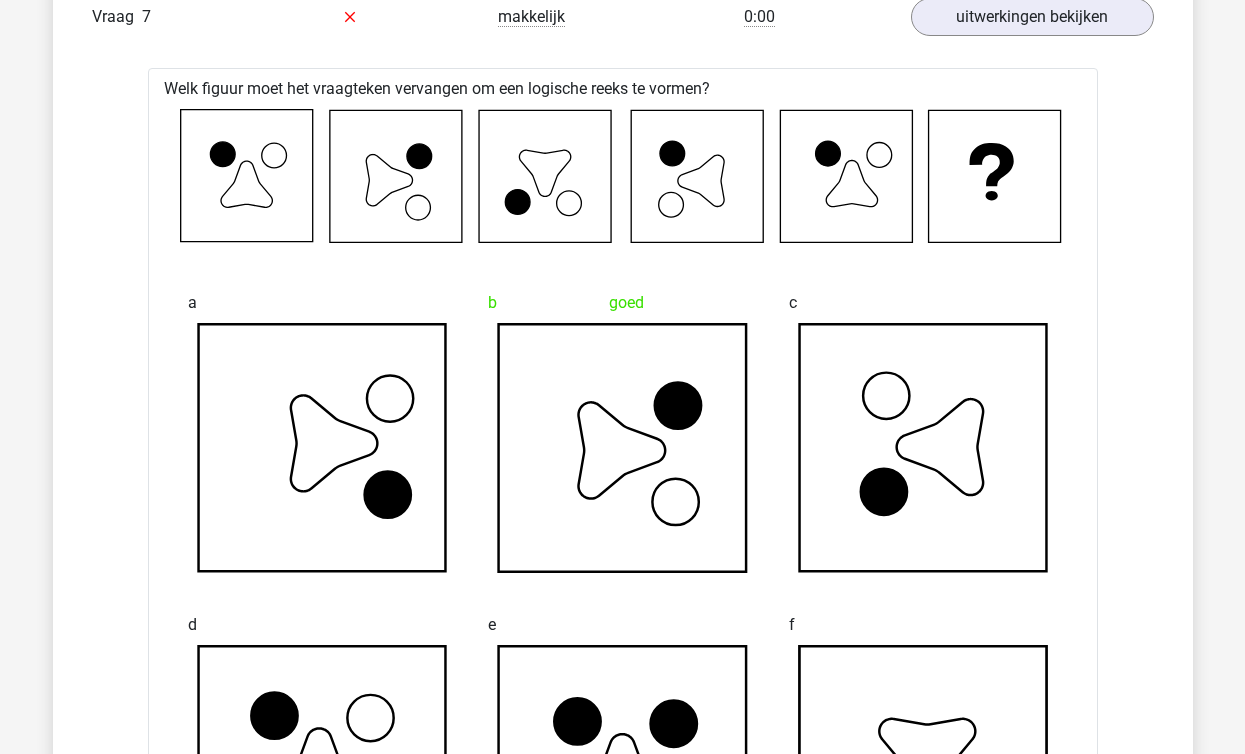 scroll, scrollTop: 1655, scrollLeft: 0, axis: vertical 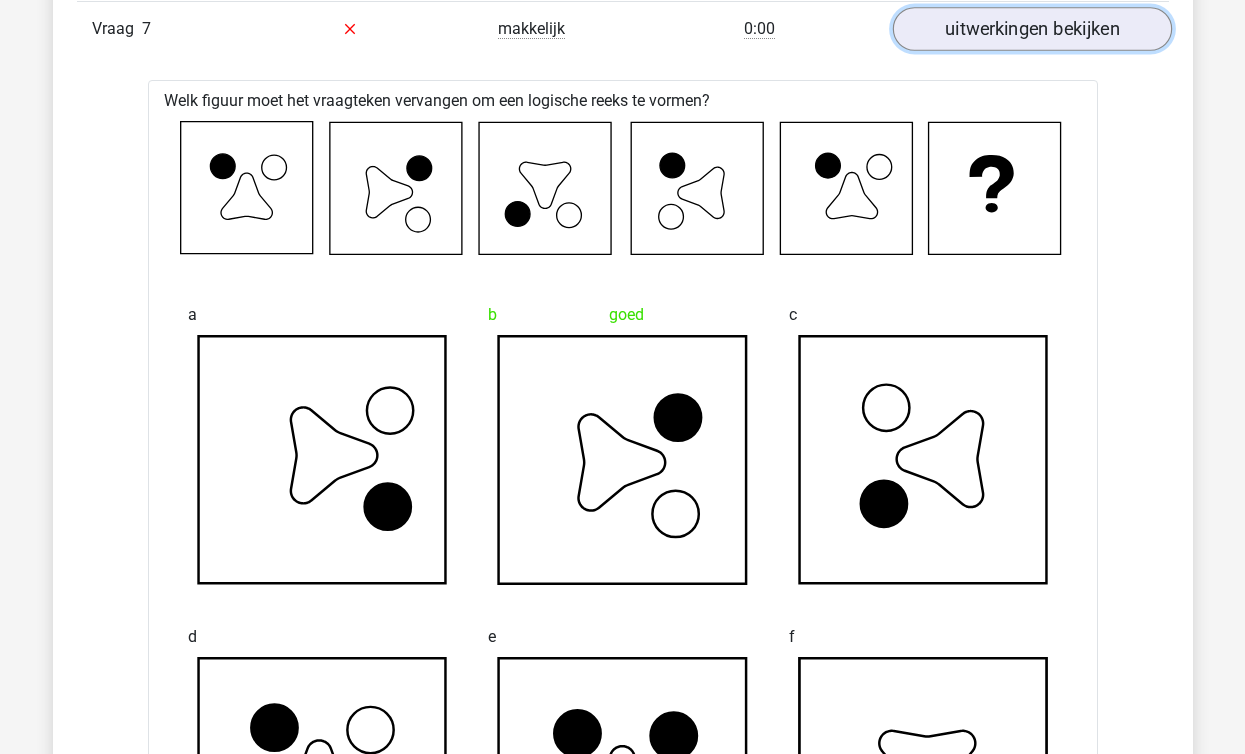 click on "uitwerkingen bekijken" at bounding box center [1031, 29] 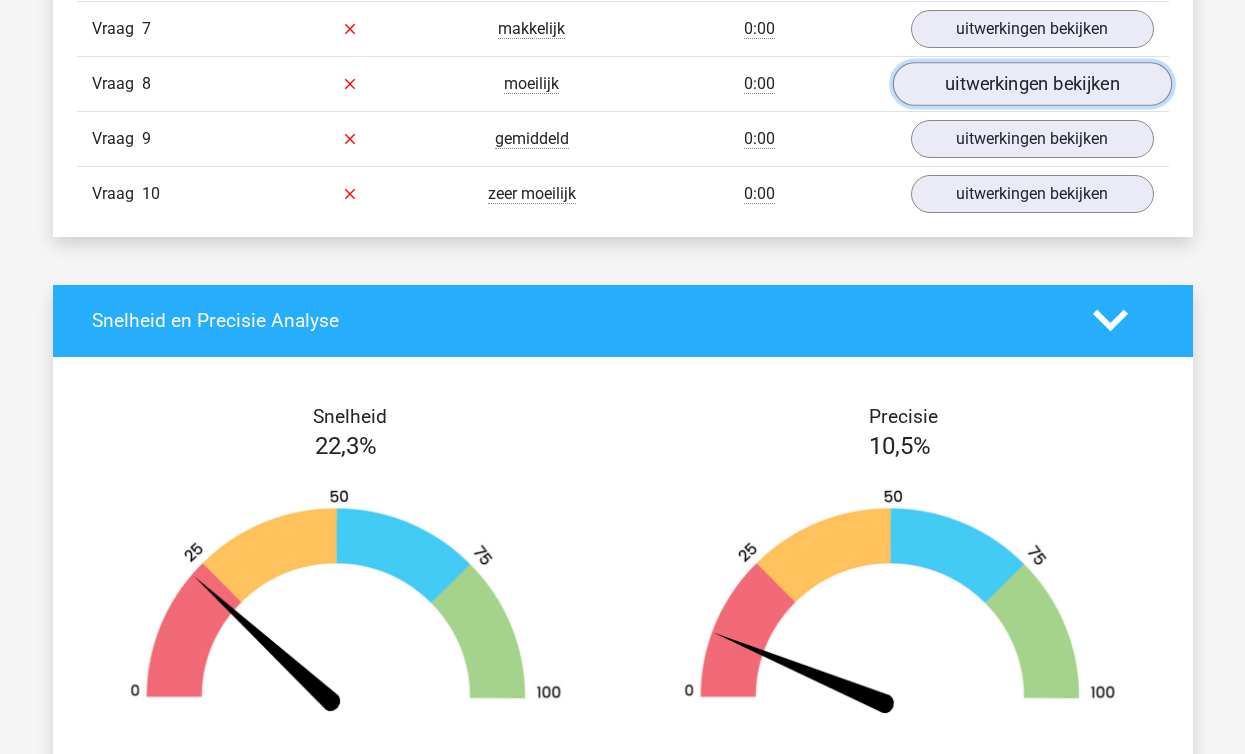 click on "uitwerkingen bekijken" at bounding box center [1031, 84] 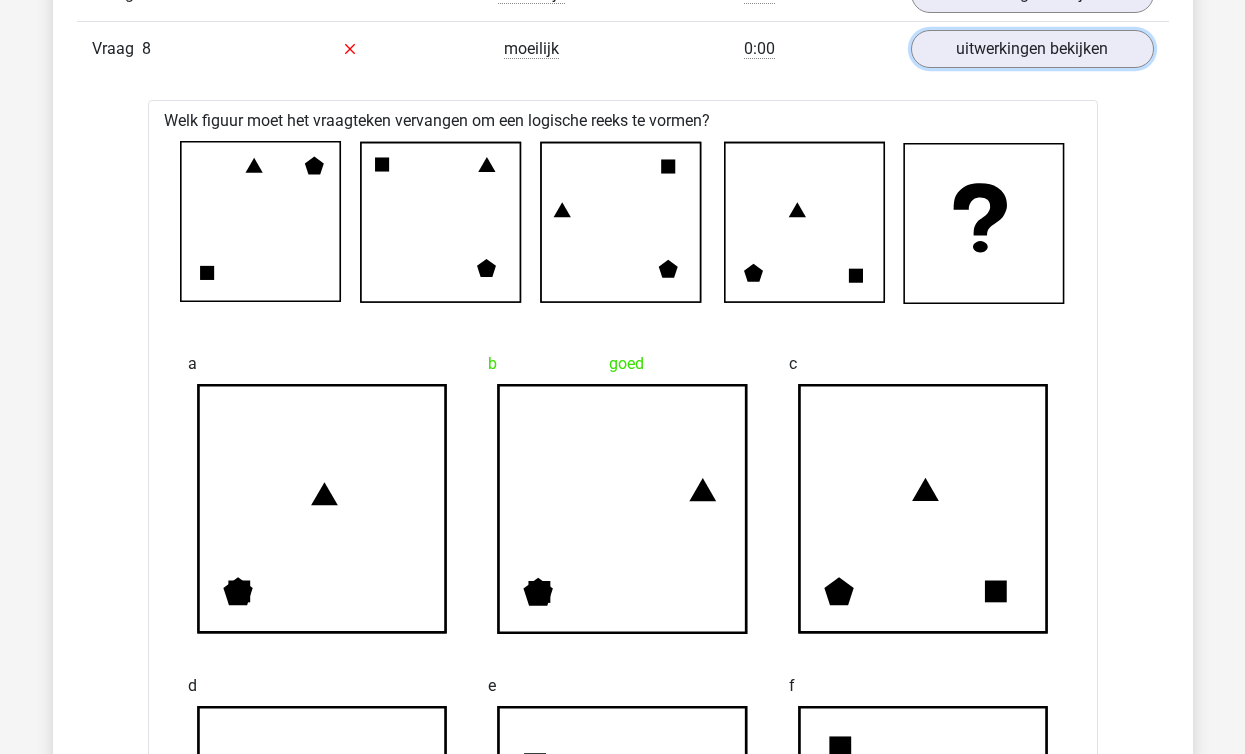 scroll, scrollTop: 1680, scrollLeft: 0, axis: vertical 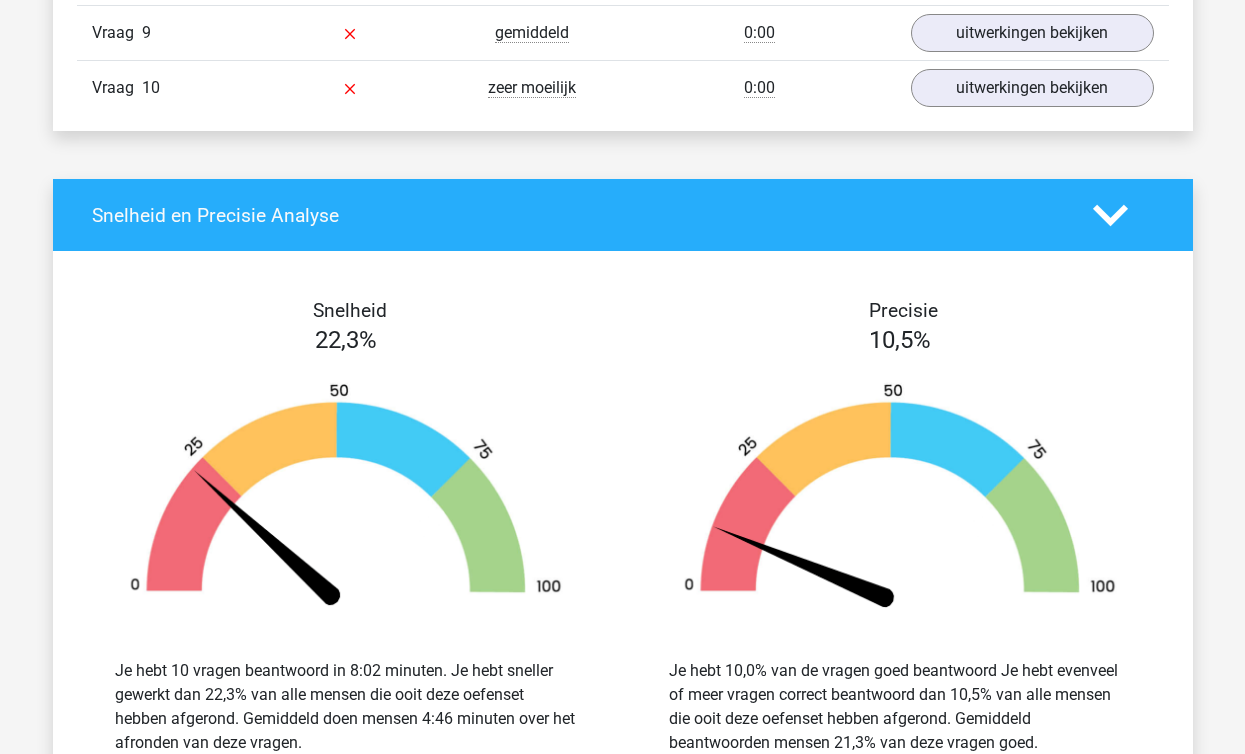 click at bounding box center (346, 496) 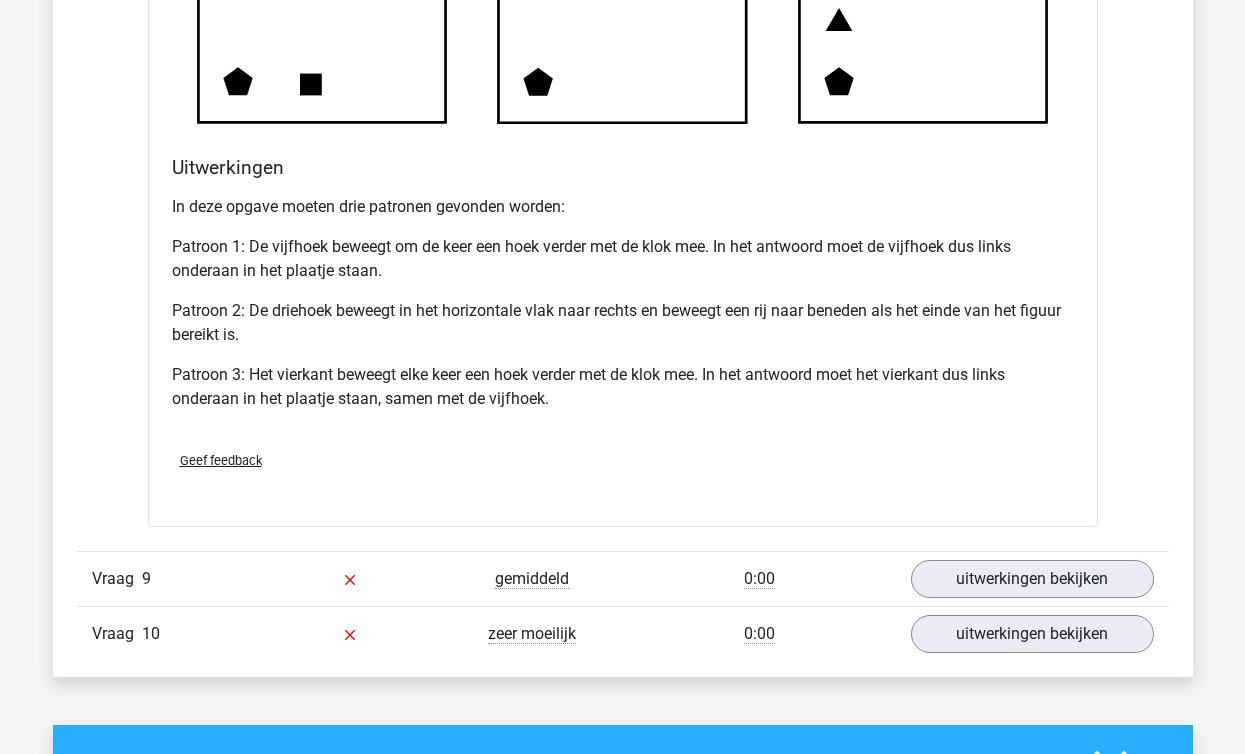 scroll, scrollTop: 2520, scrollLeft: 0, axis: vertical 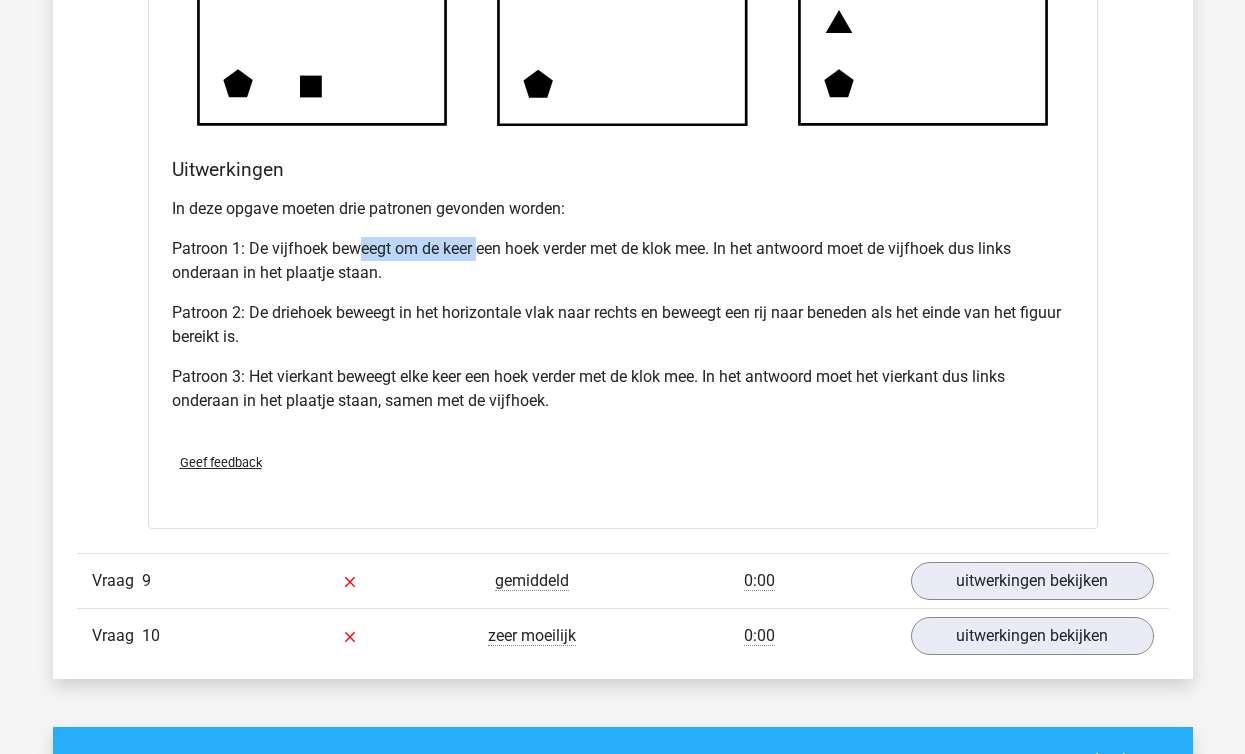 drag, startPoint x: 363, startPoint y: 250, endPoint x: 477, endPoint y: 248, distance: 114.01754 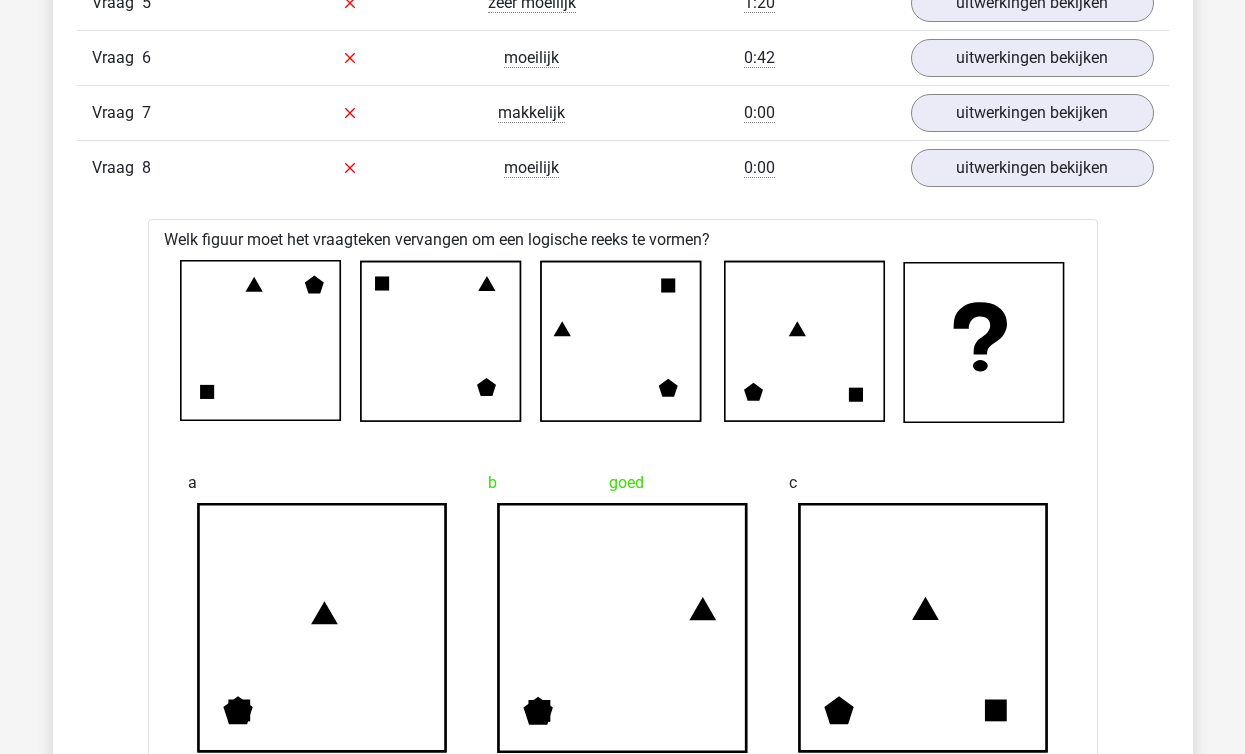 scroll, scrollTop: 1551, scrollLeft: 0, axis: vertical 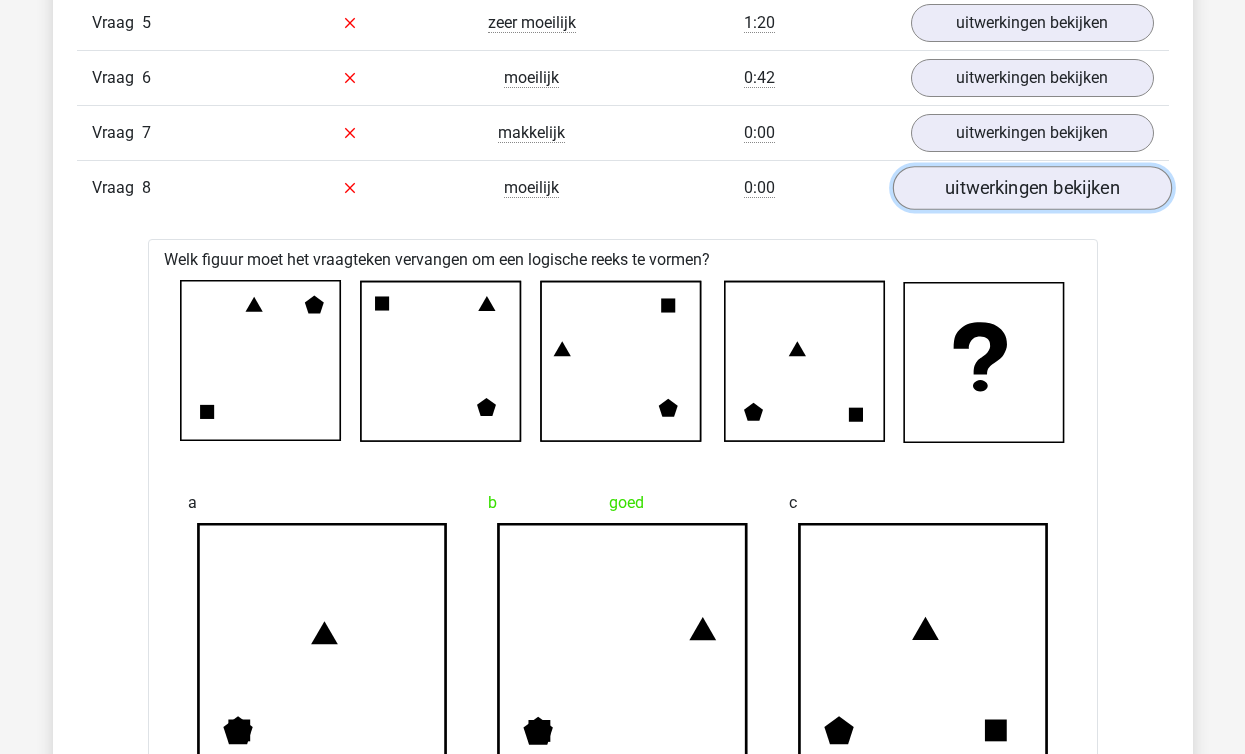 click on "uitwerkingen bekijken" at bounding box center (1031, 188) 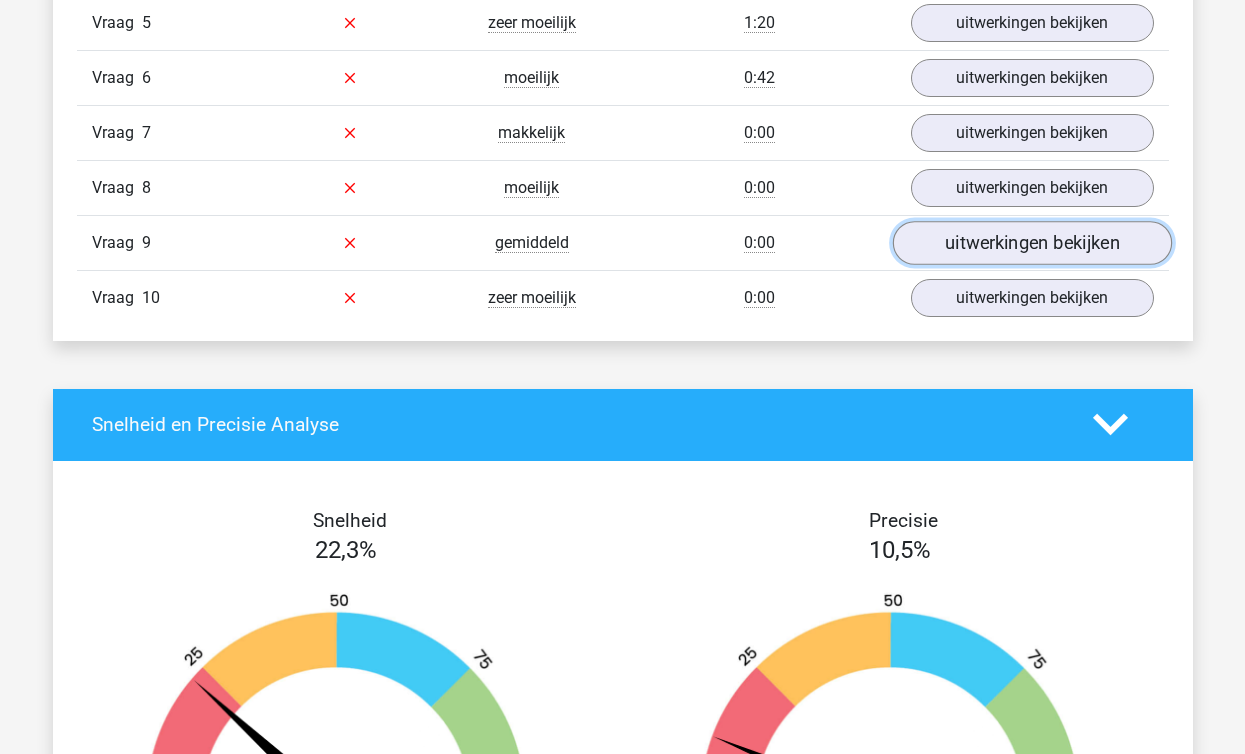 click on "uitwerkingen bekijken" at bounding box center [1031, 243] 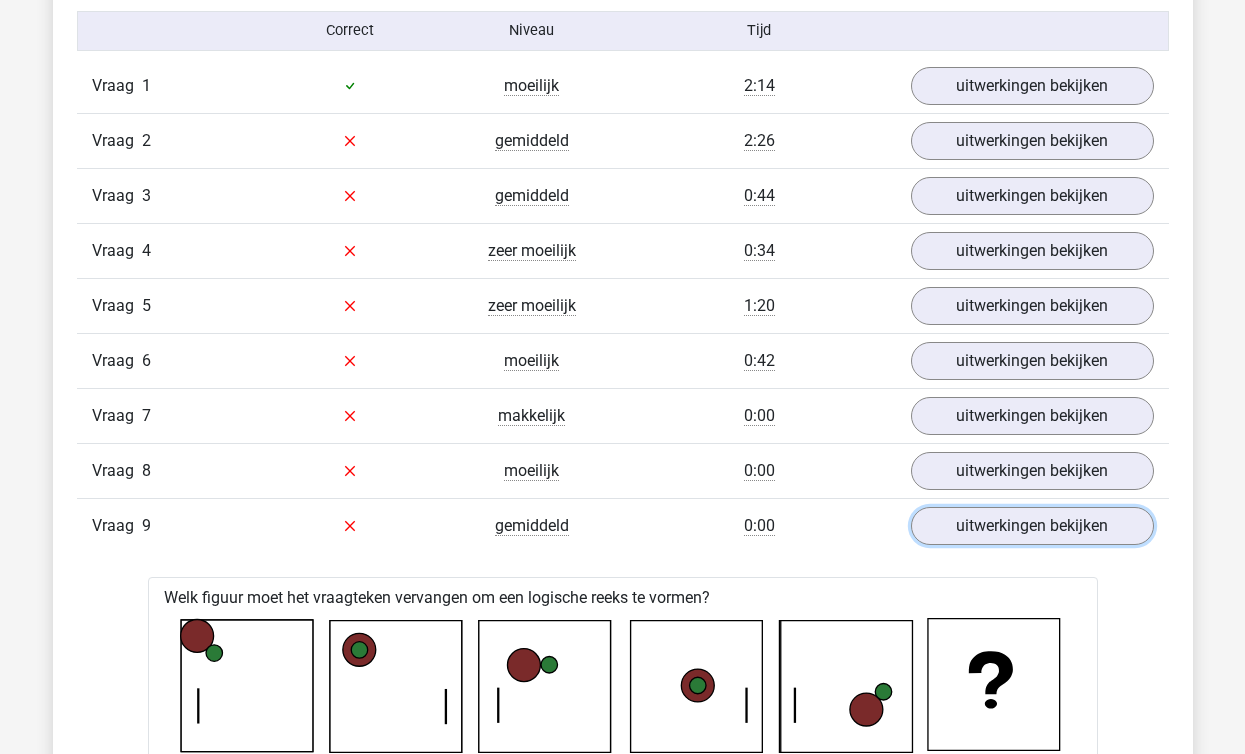 scroll, scrollTop: 1272, scrollLeft: 0, axis: vertical 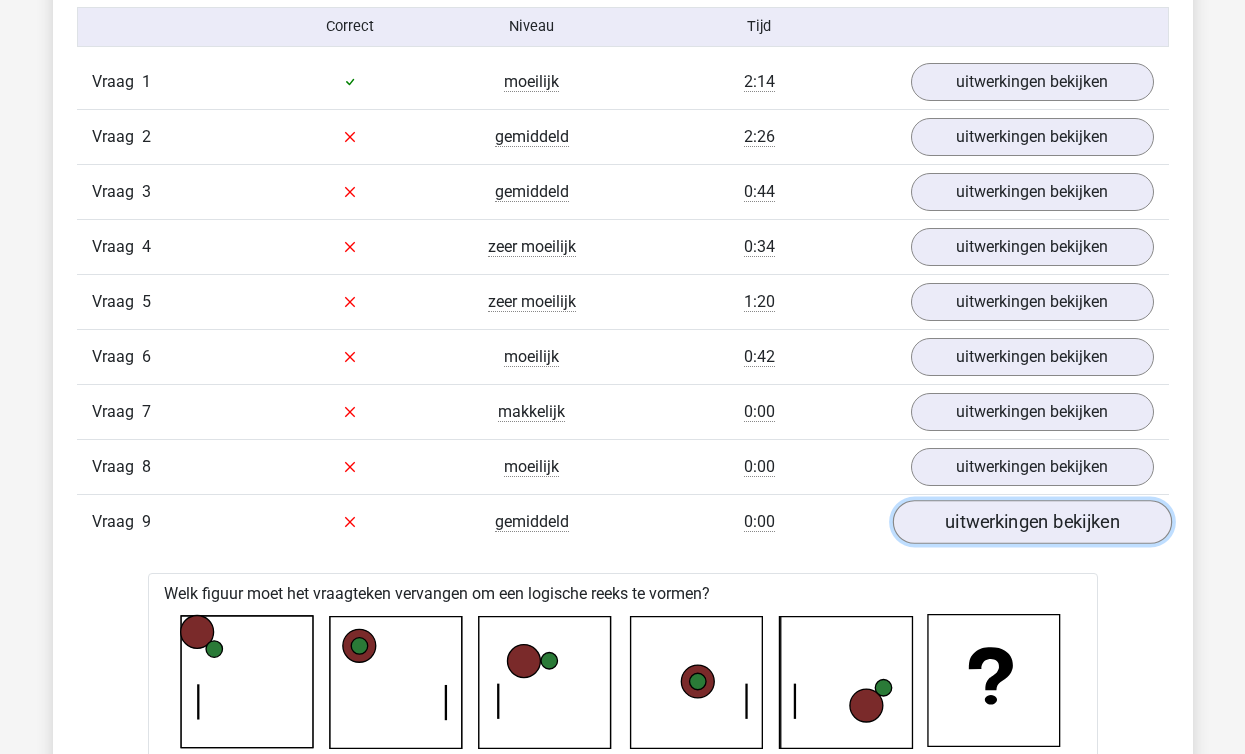 click on "uitwerkingen bekijken" at bounding box center [1031, 522] 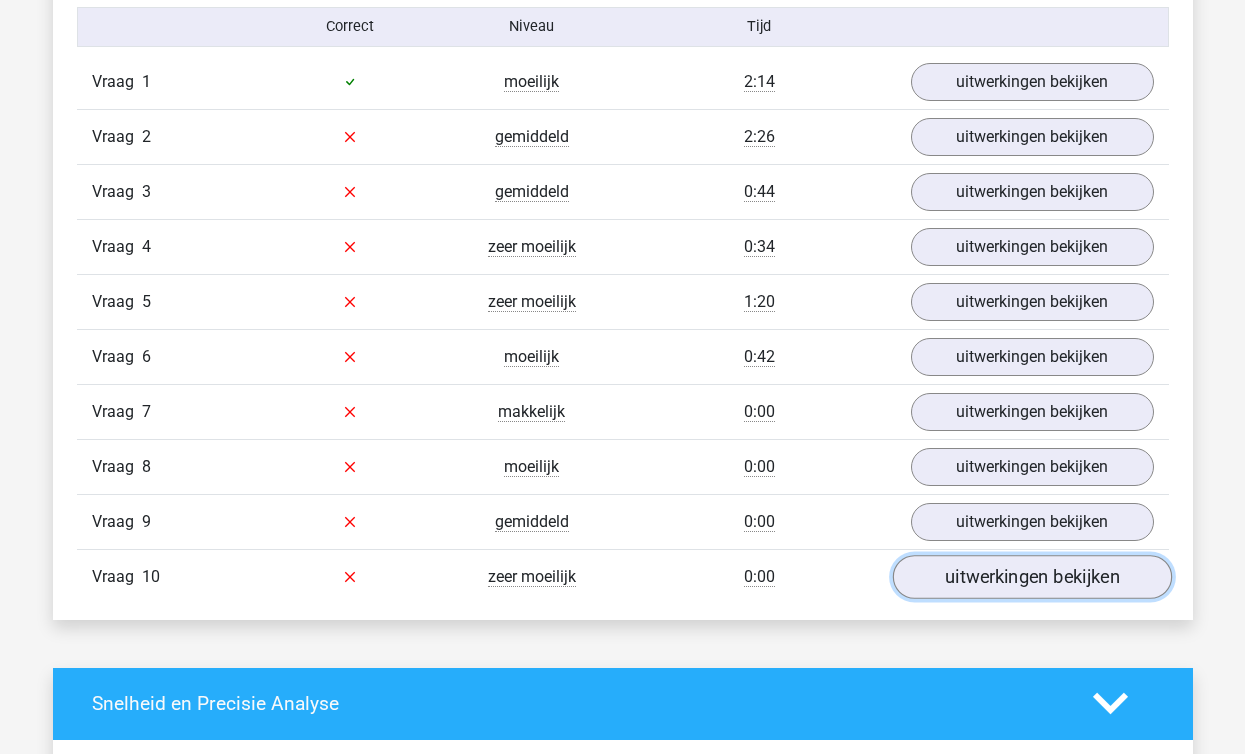 click on "uitwerkingen bekijken" at bounding box center [1031, 577] 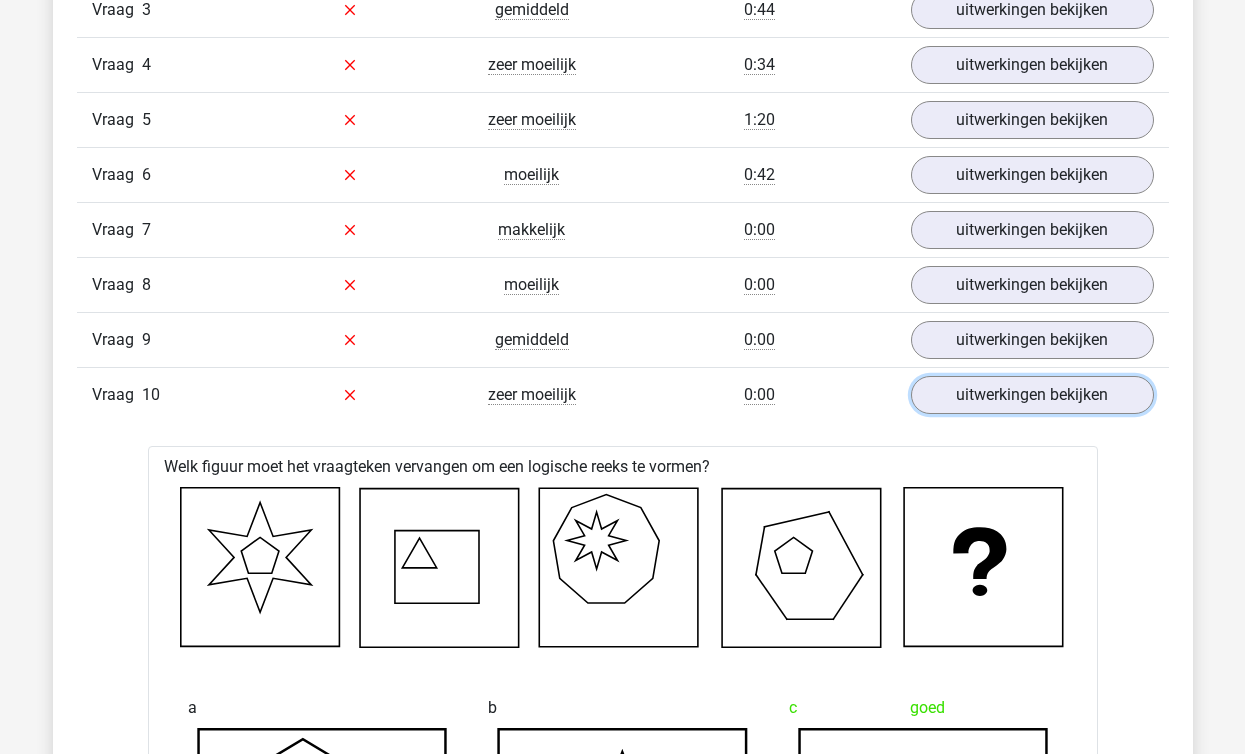 scroll, scrollTop: 1426, scrollLeft: 0, axis: vertical 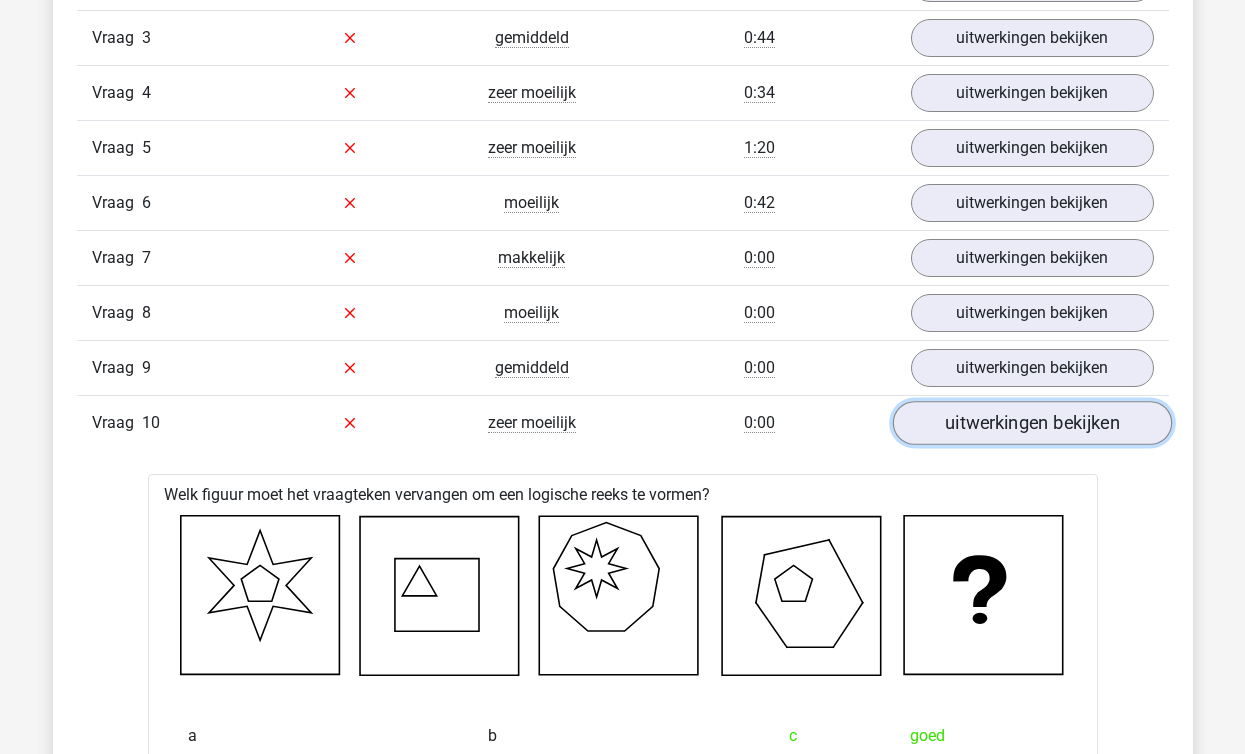 click on "uitwerkingen bekijken" at bounding box center [1031, 423] 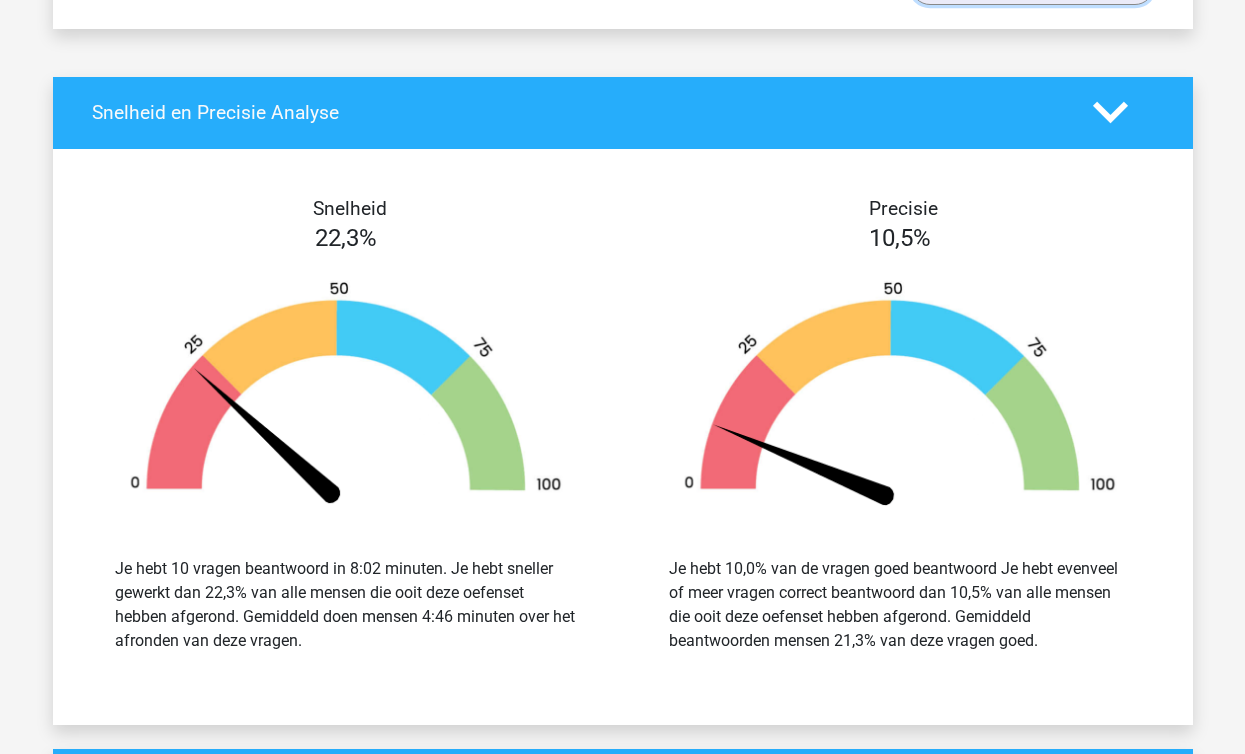 scroll, scrollTop: 1862, scrollLeft: 0, axis: vertical 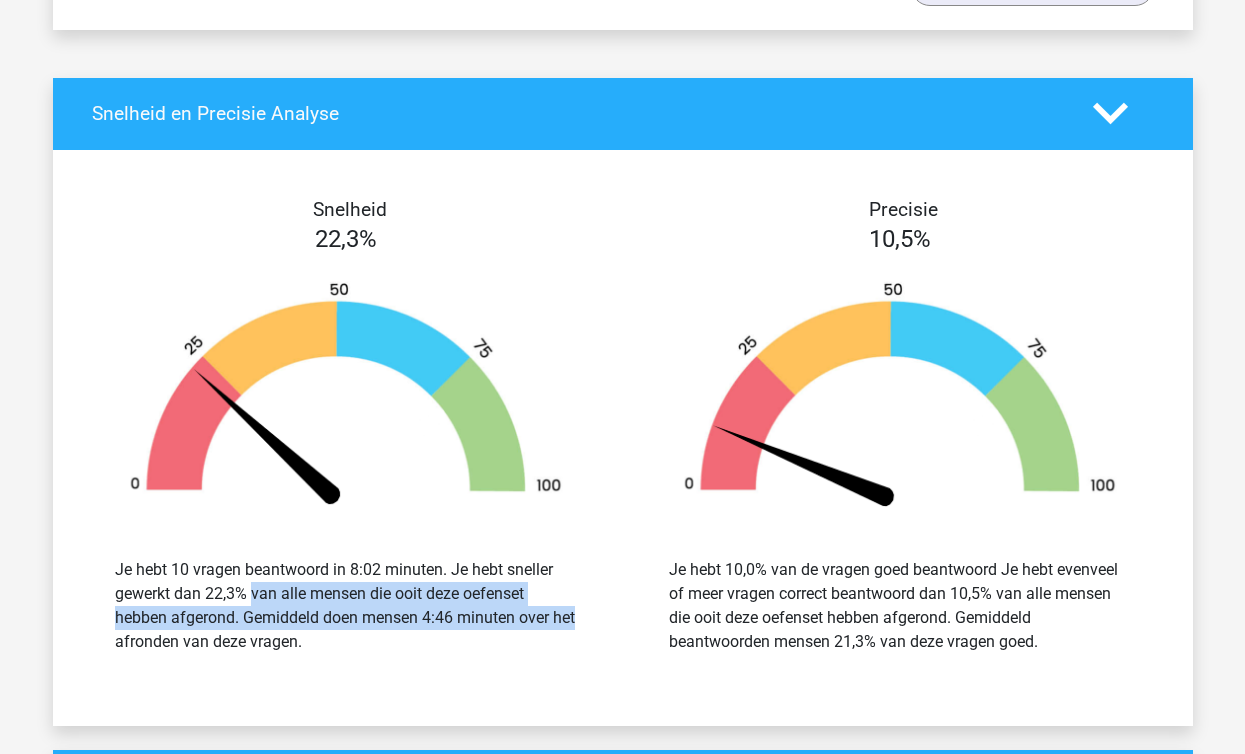 drag, startPoint x: 208, startPoint y: 592, endPoint x: 470, endPoint y: 616, distance: 263.09695 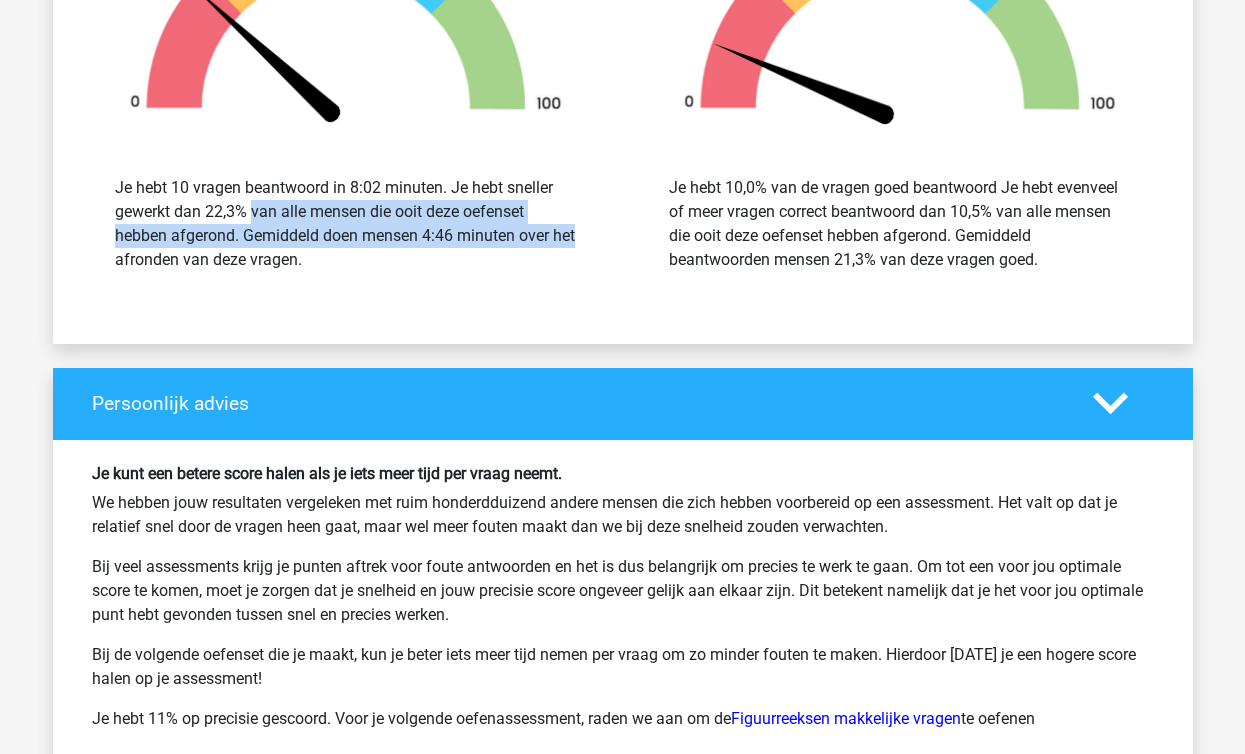 scroll, scrollTop: 2246, scrollLeft: 0, axis: vertical 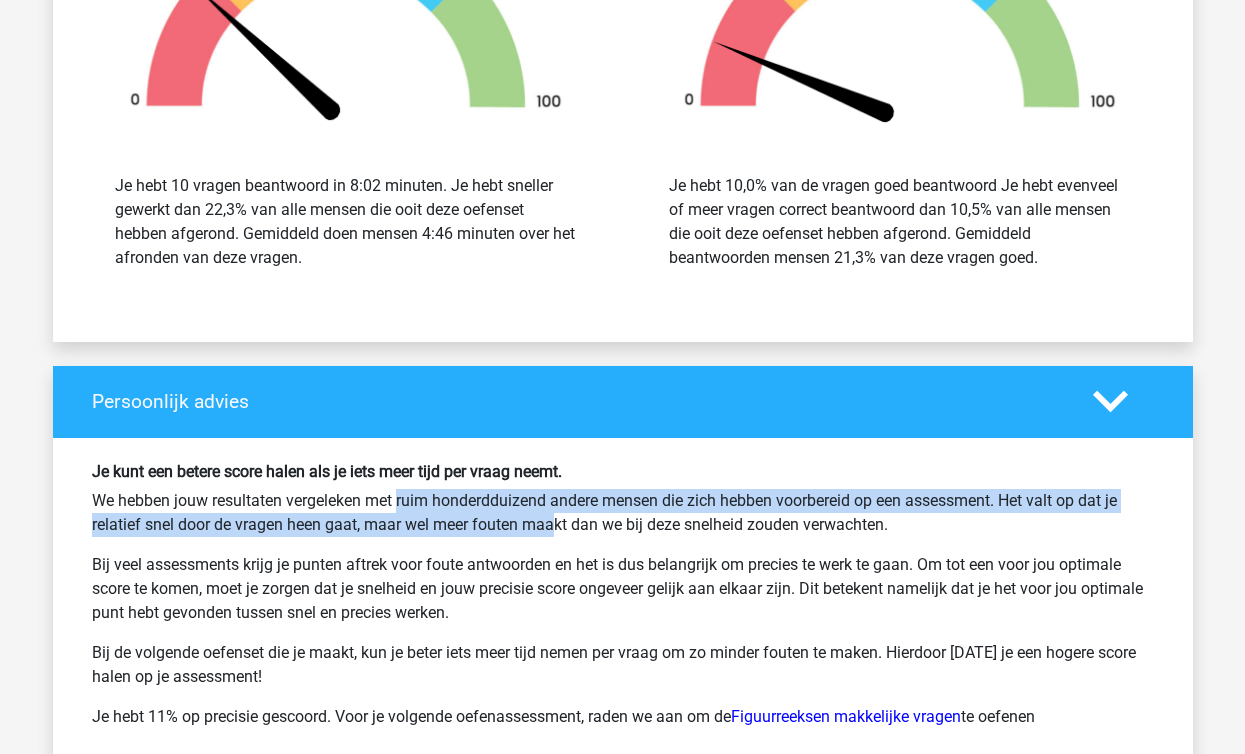 drag, startPoint x: 317, startPoint y: 501, endPoint x: 470, endPoint y: 521, distance: 154.30165 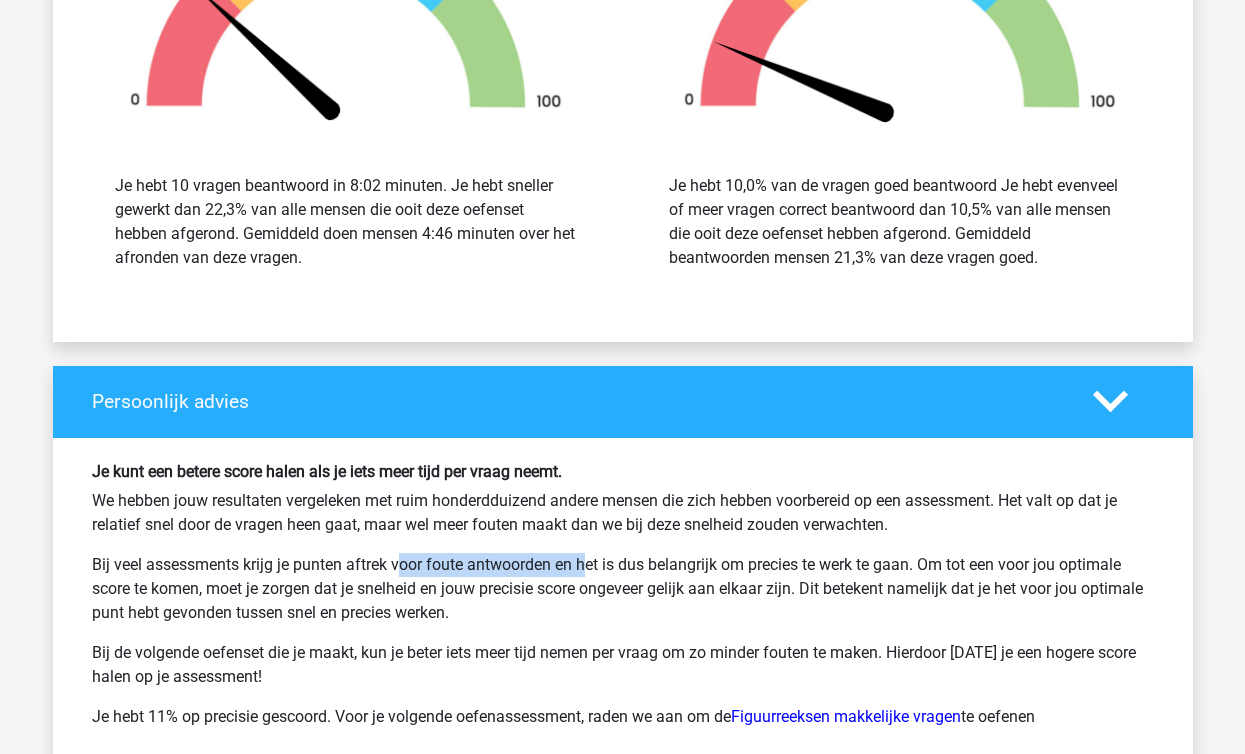 drag, startPoint x: 326, startPoint y: 565, endPoint x: 502, endPoint y: 560, distance: 176.07101 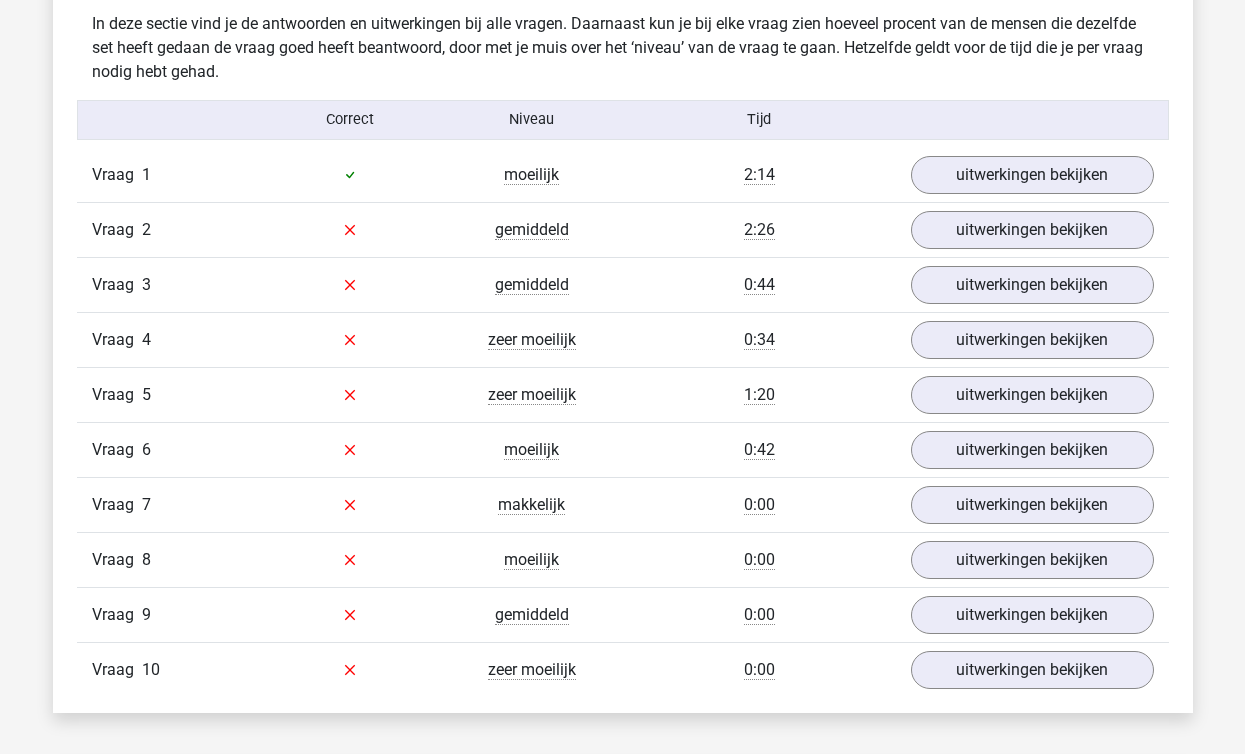scroll, scrollTop: 1154, scrollLeft: 0, axis: vertical 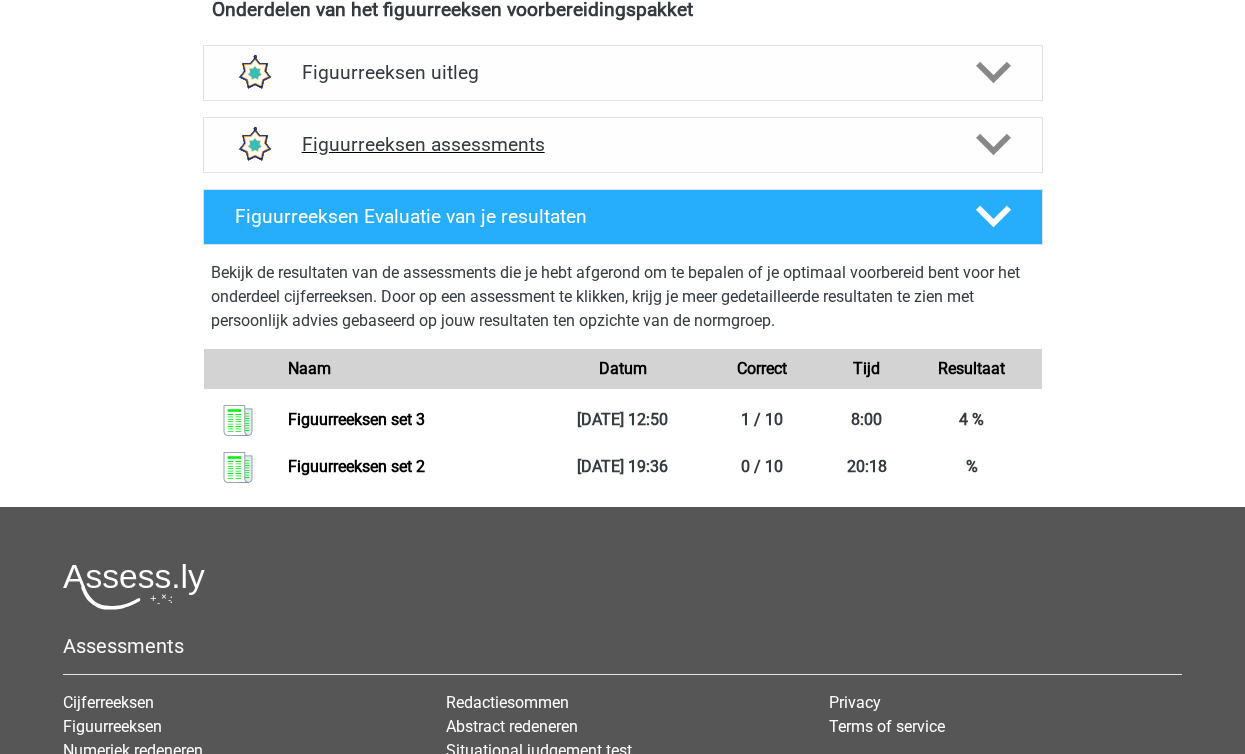click on "Figuurreeksen assessments" at bounding box center (623, 145) 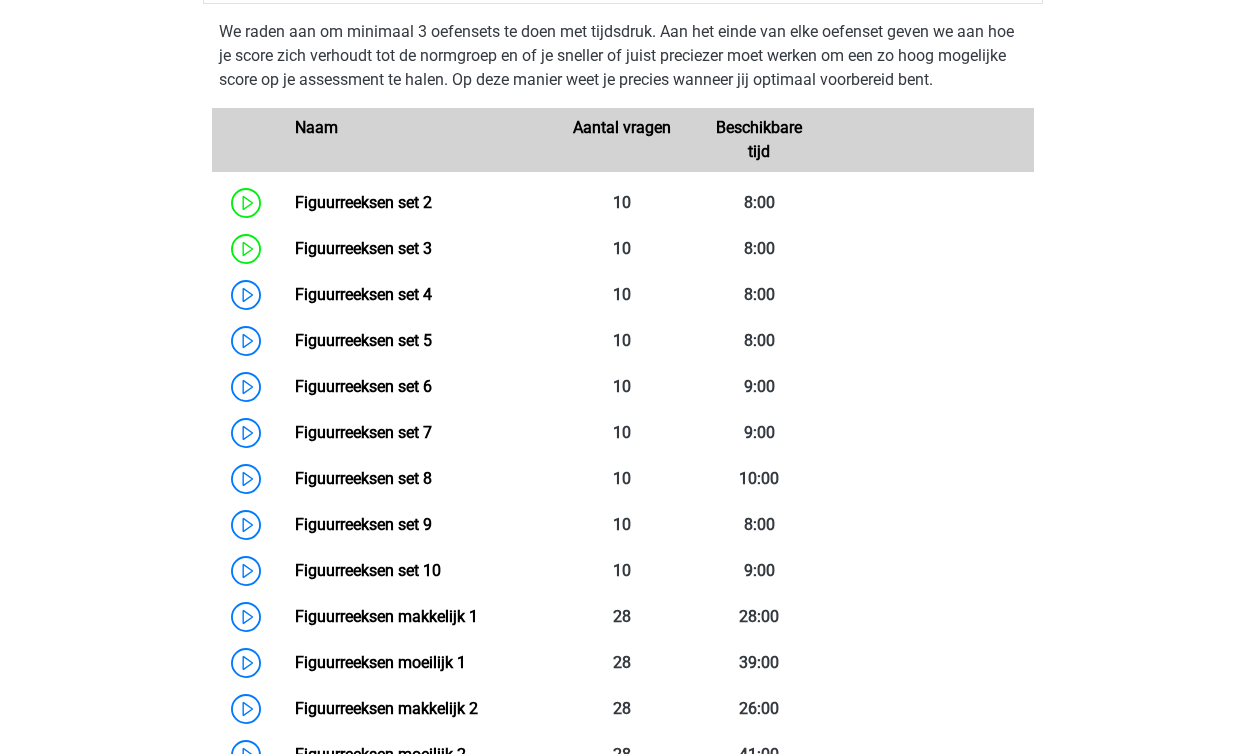 scroll, scrollTop: 1486, scrollLeft: 0, axis: vertical 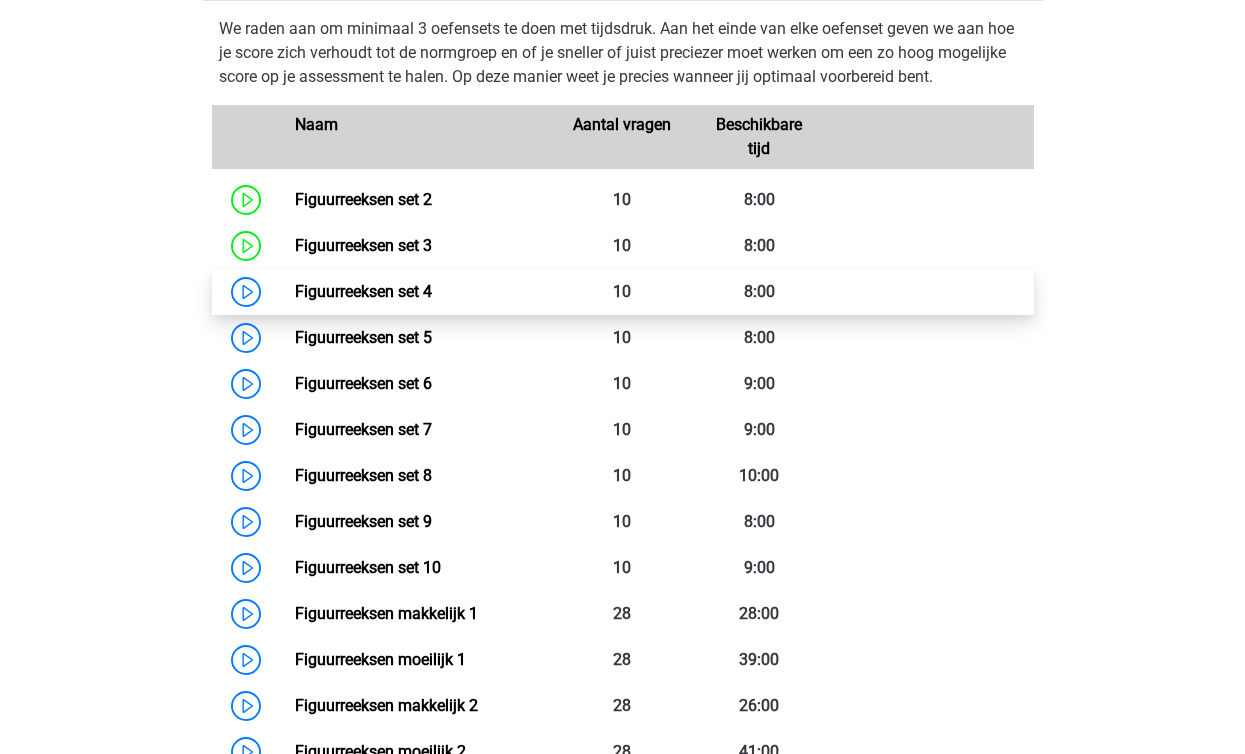 click on "Figuurreeksen
set 4" at bounding box center [363, 291] 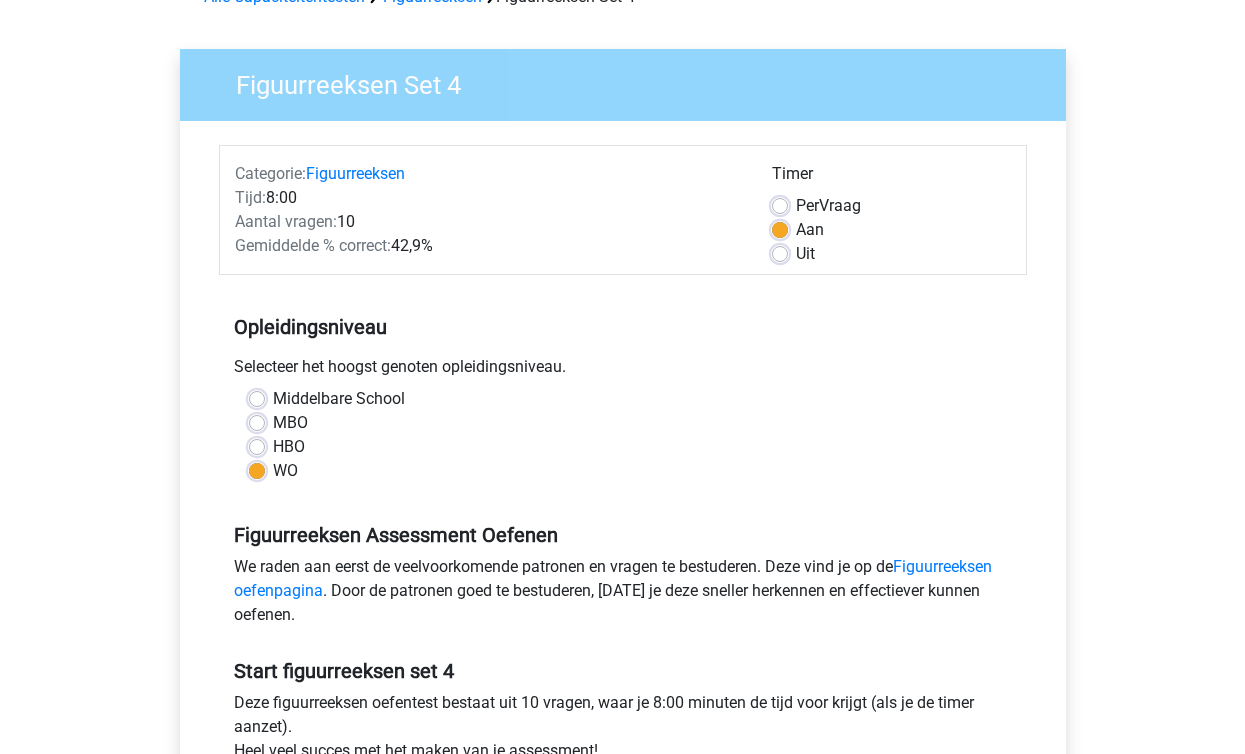 scroll, scrollTop: 116, scrollLeft: 0, axis: vertical 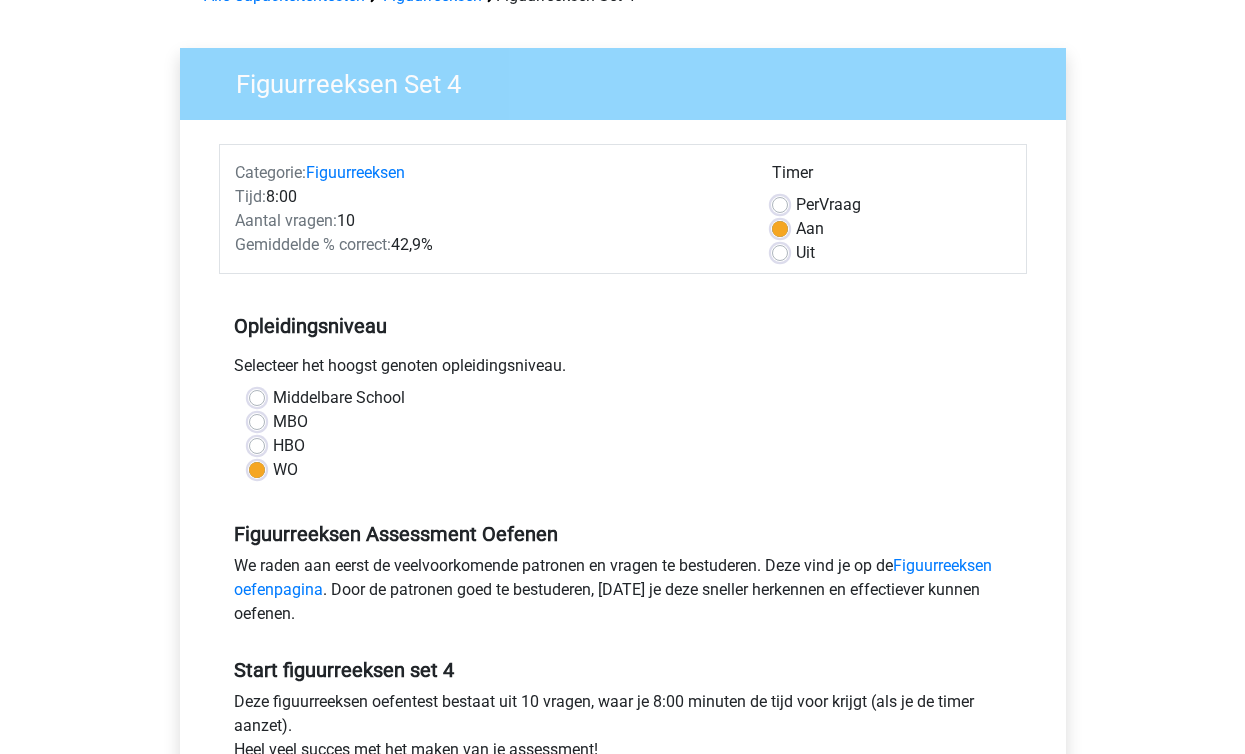 click on "Per  Vraag" at bounding box center [828, 205] 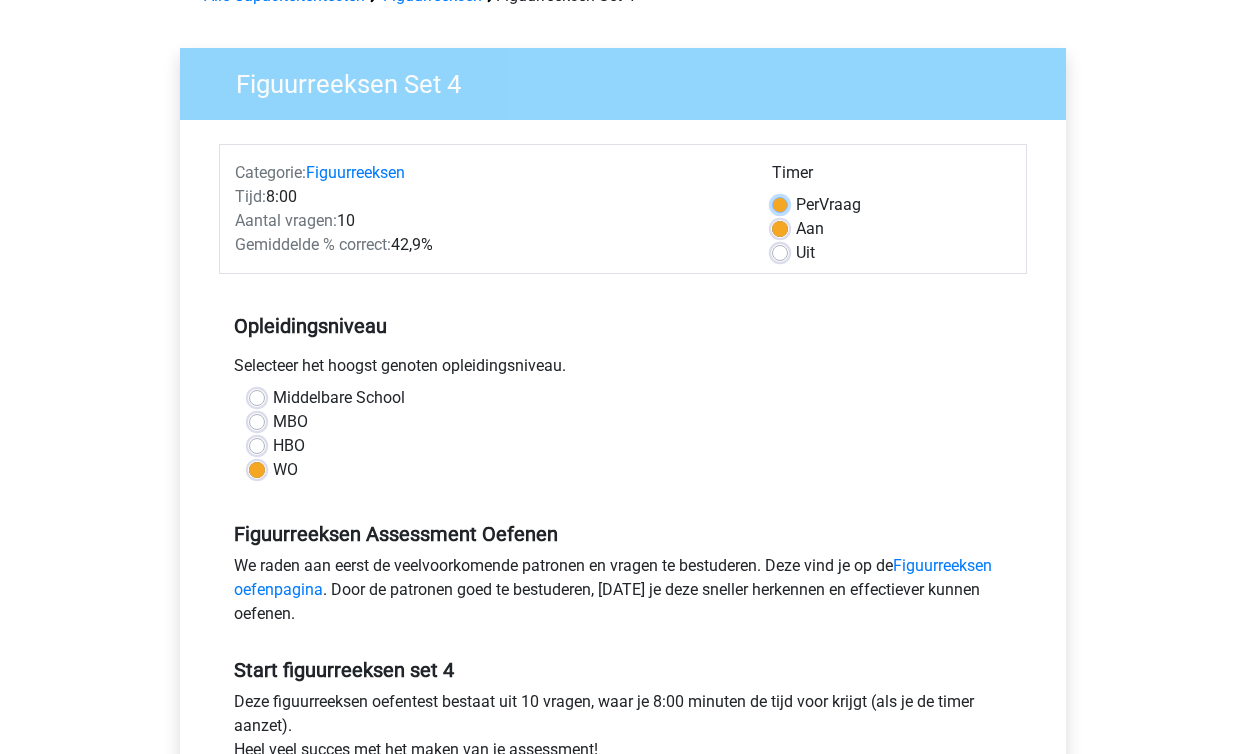 click on "Per  Vraag" at bounding box center [780, 203] 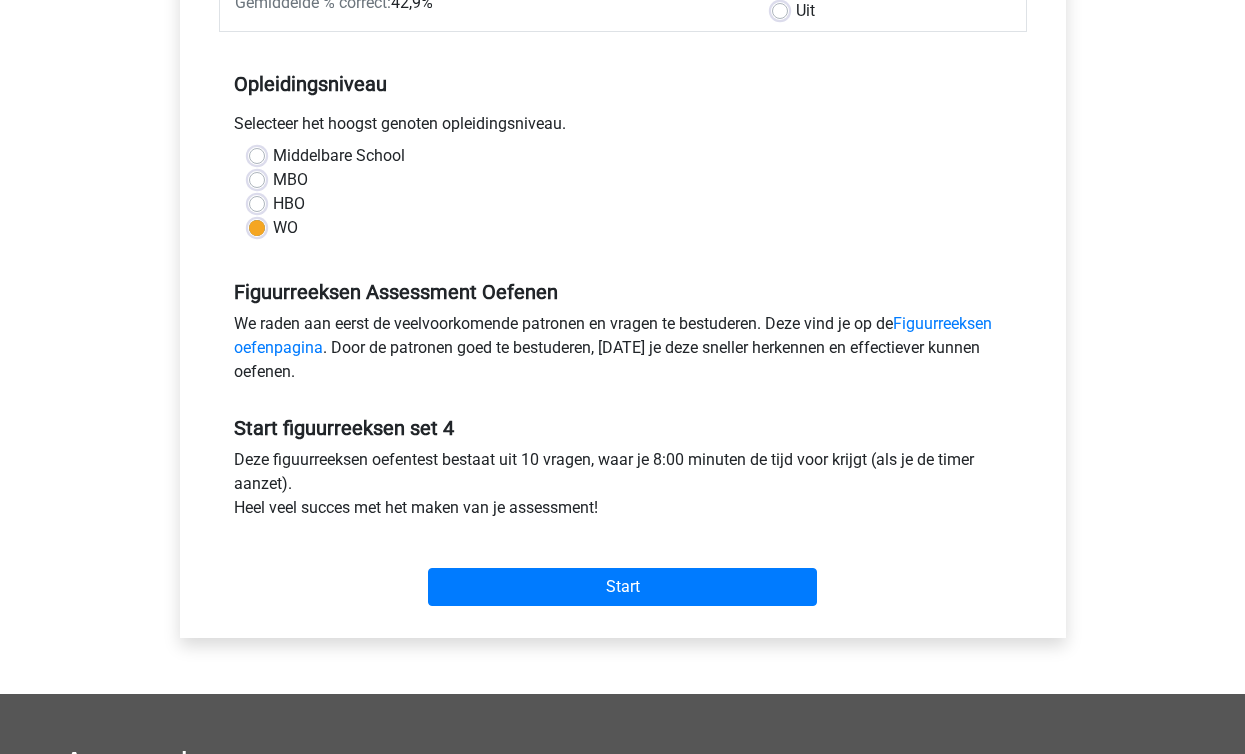 scroll, scrollTop: 360, scrollLeft: 0, axis: vertical 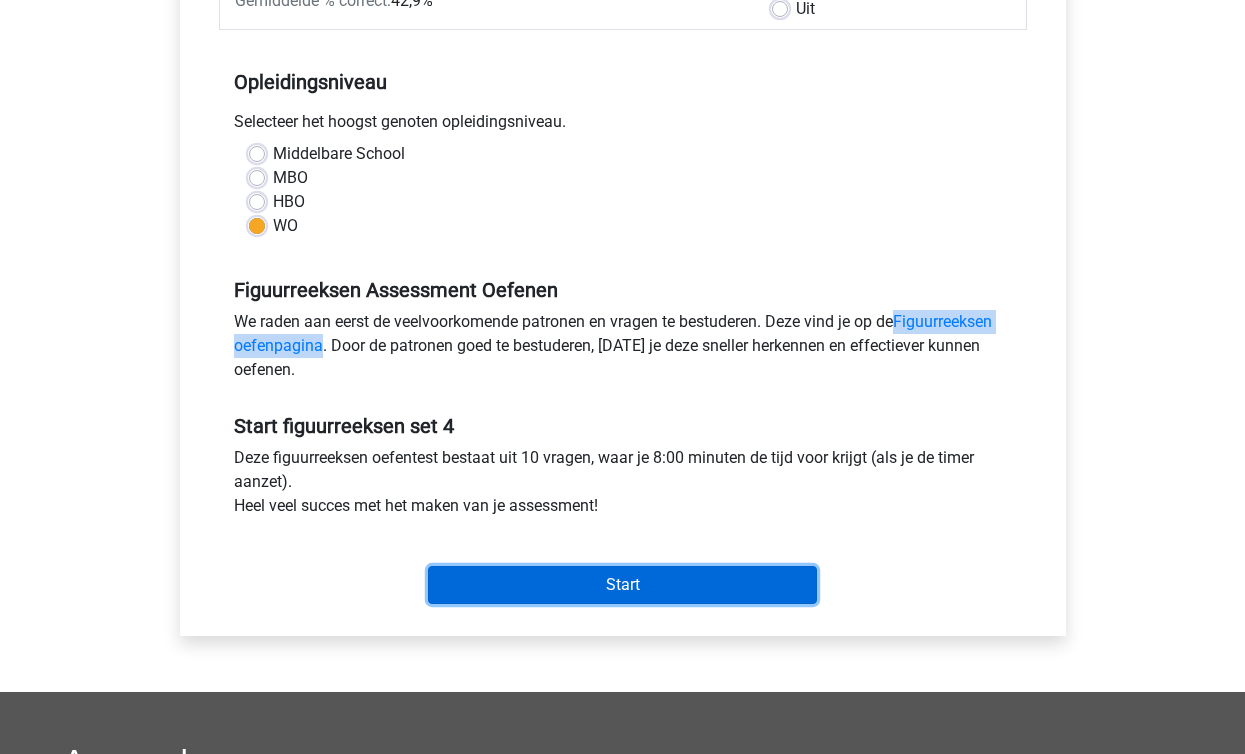 click on "Start" at bounding box center (622, 585) 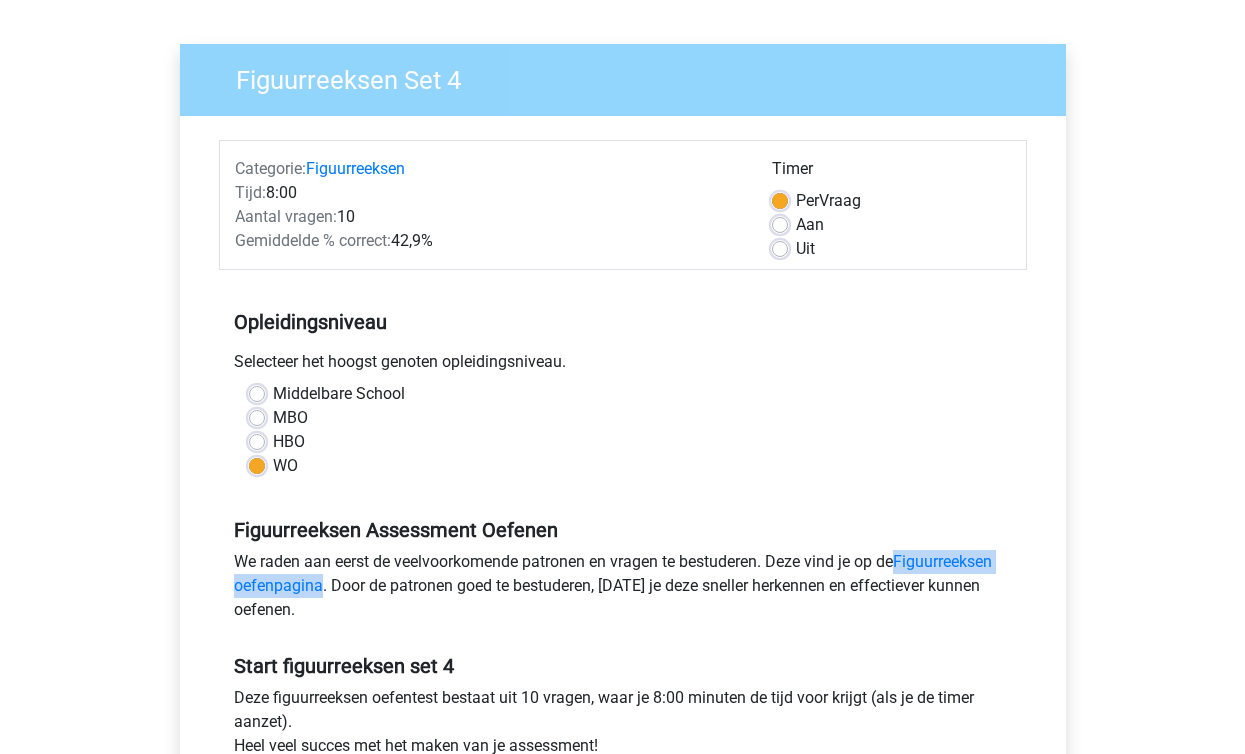 scroll, scrollTop: 116, scrollLeft: 0, axis: vertical 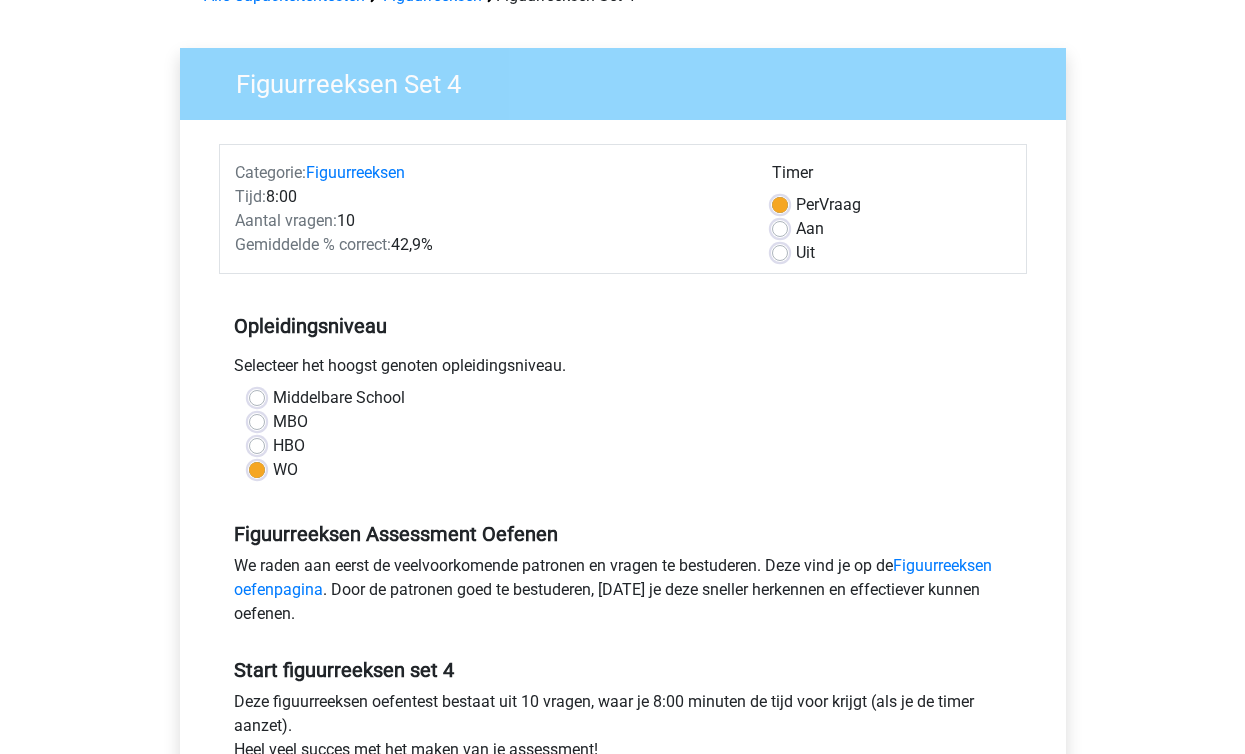 click on "Aan" at bounding box center [810, 229] 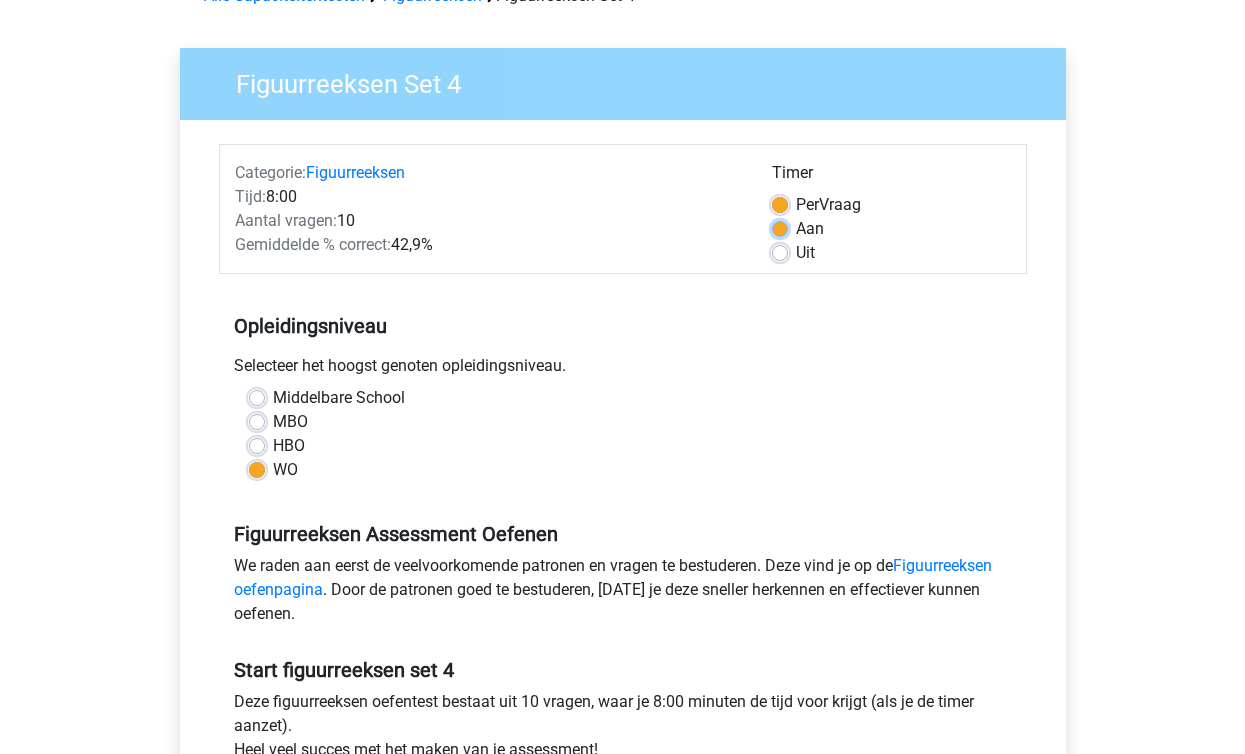 radio on "true" 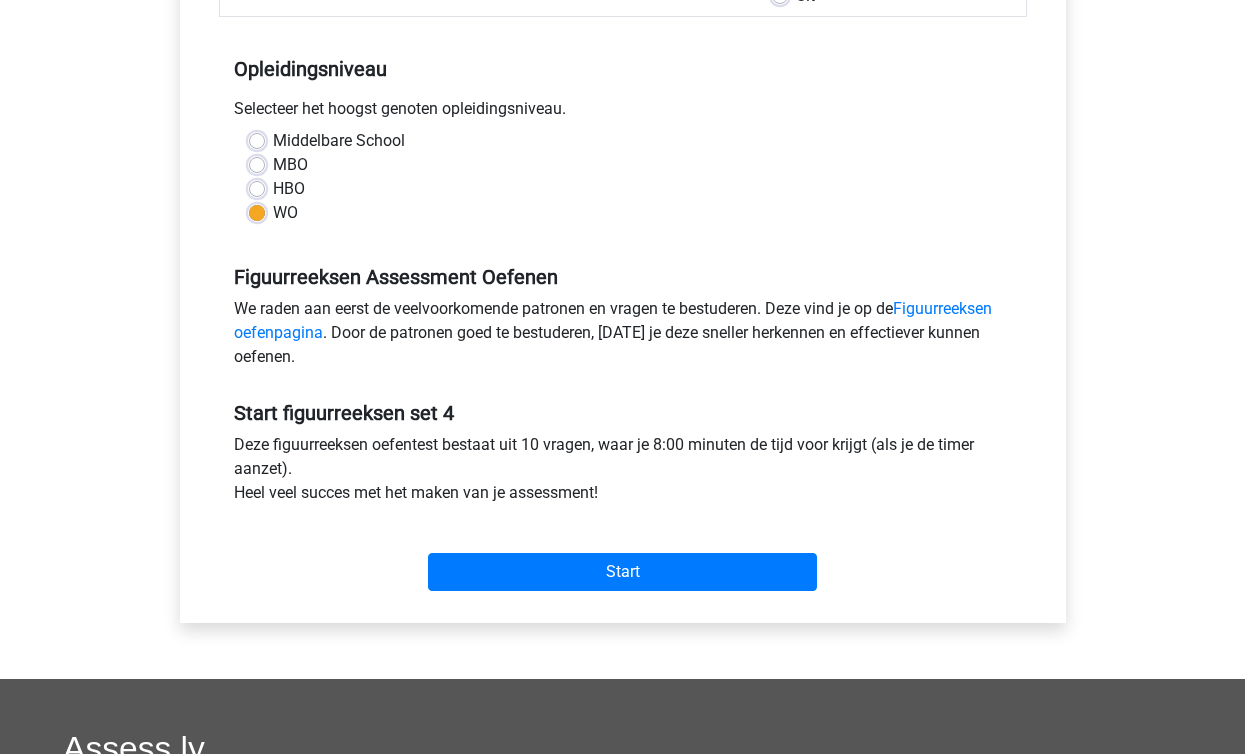 scroll, scrollTop: 376, scrollLeft: 0, axis: vertical 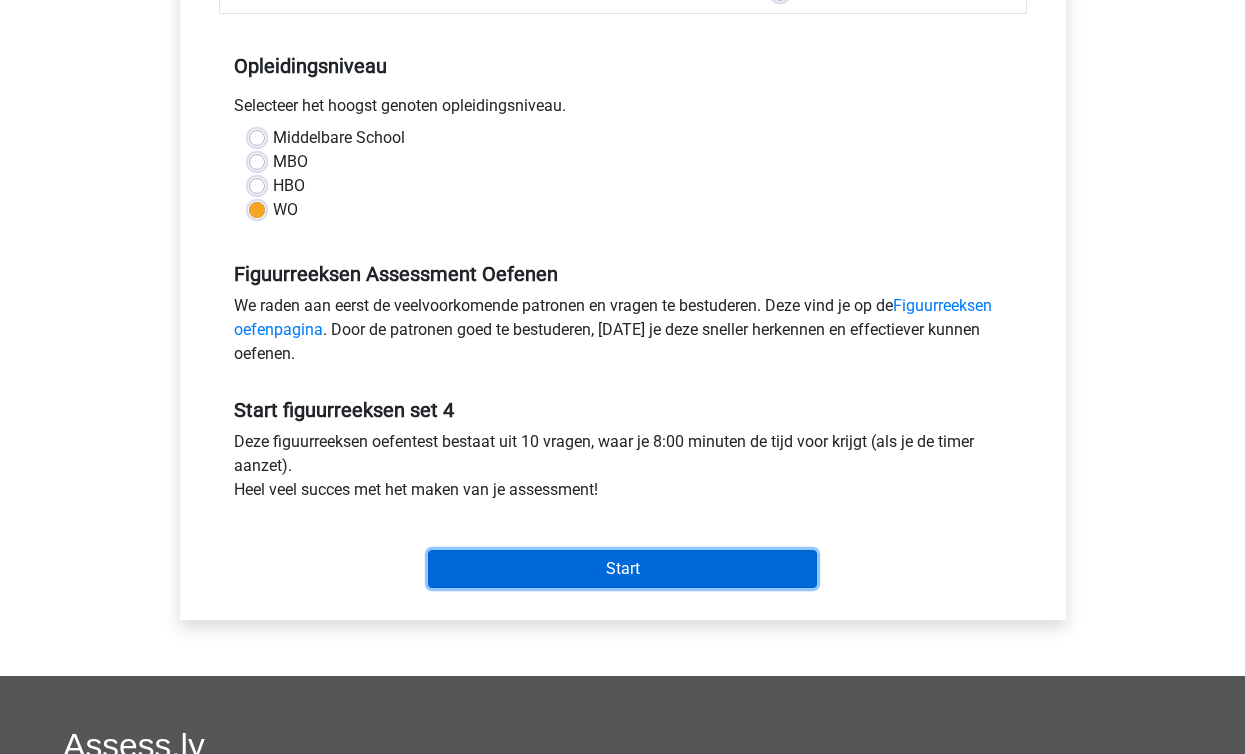 click on "Start" at bounding box center (622, 569) 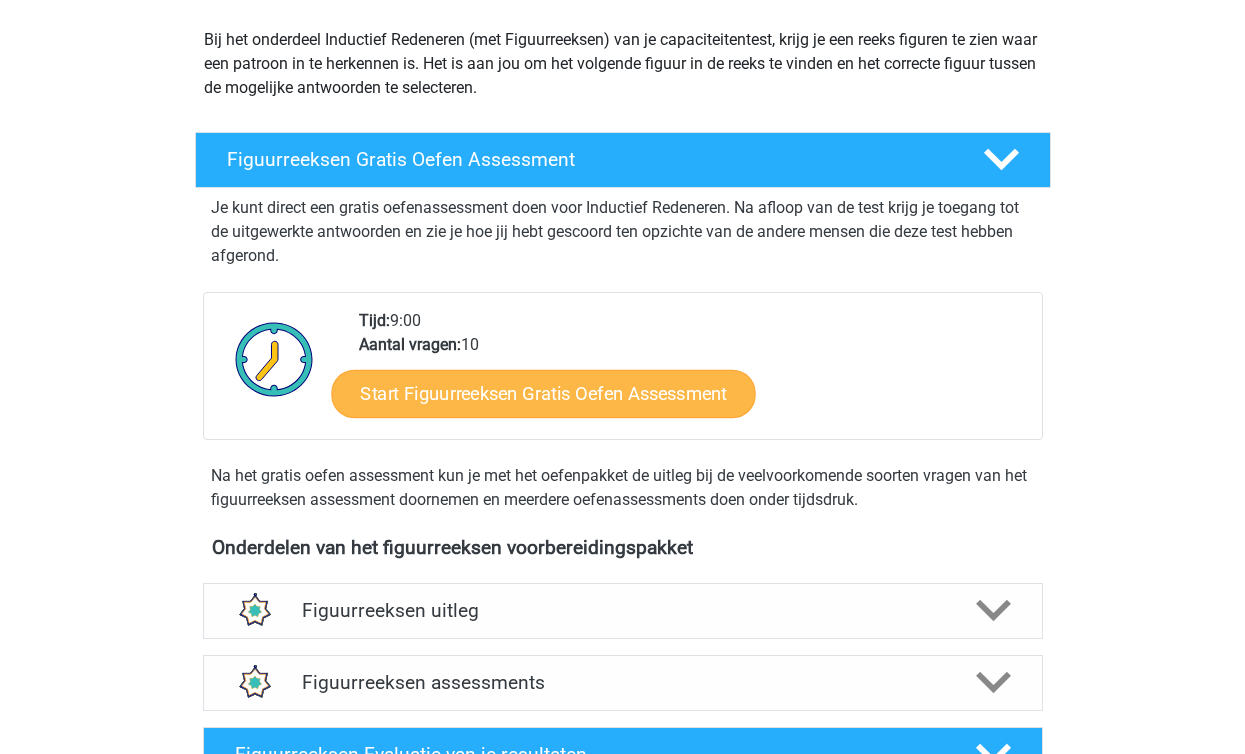 scroll, scrollTop: 448, scrollLeft: 0, axis: vertical 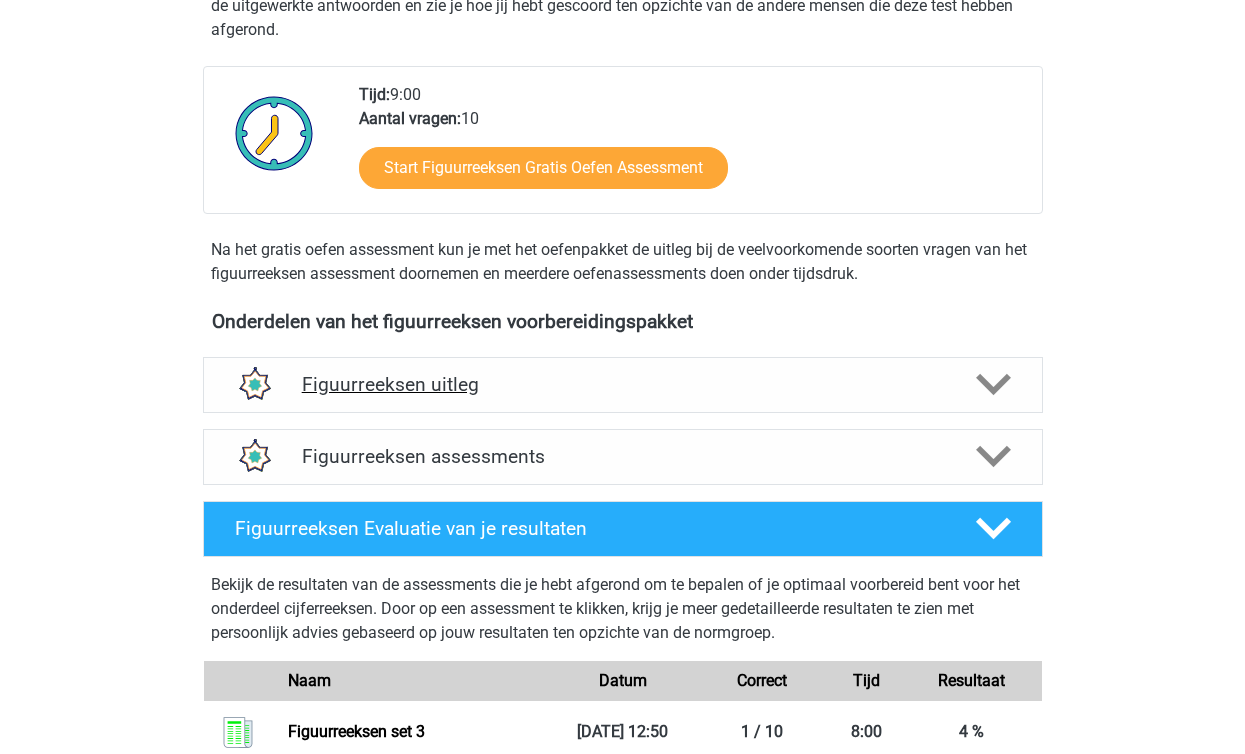 click on "Figuurreeksen uitleg" at bounding box center [623, 384] 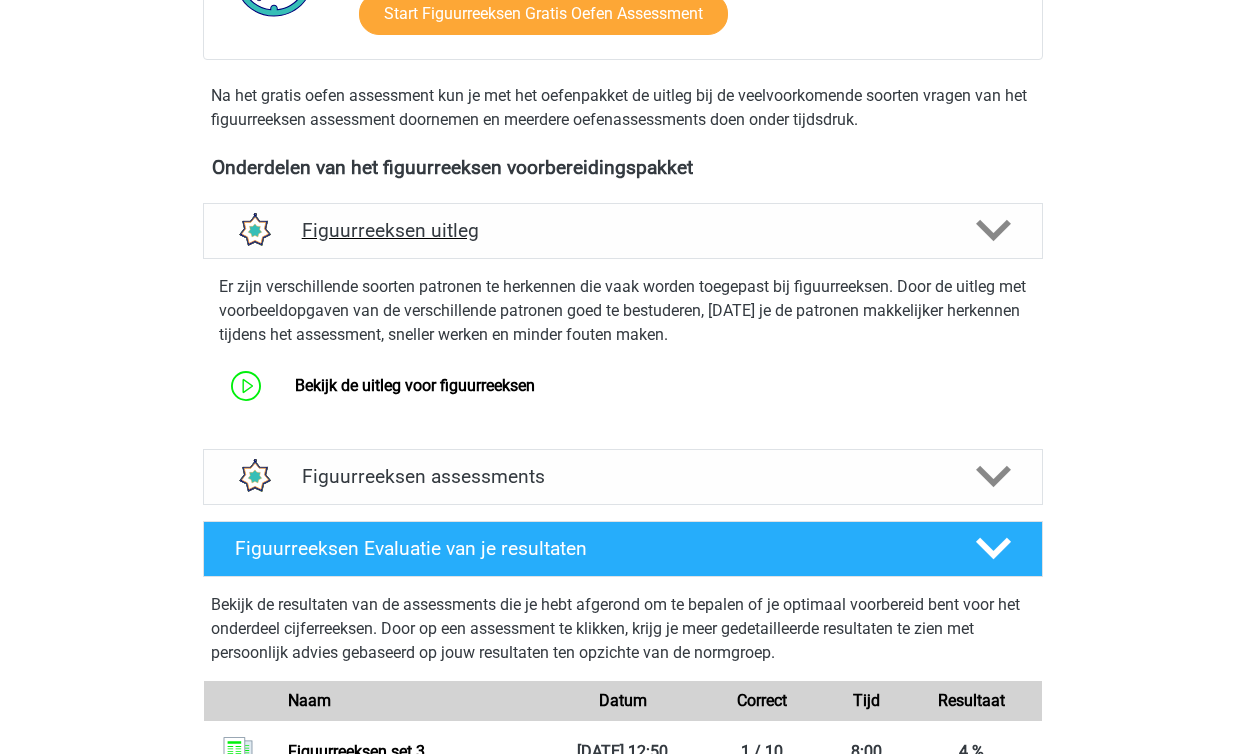 scroll, scrollTop: 603, scrollLeft: 0, axis: vertical 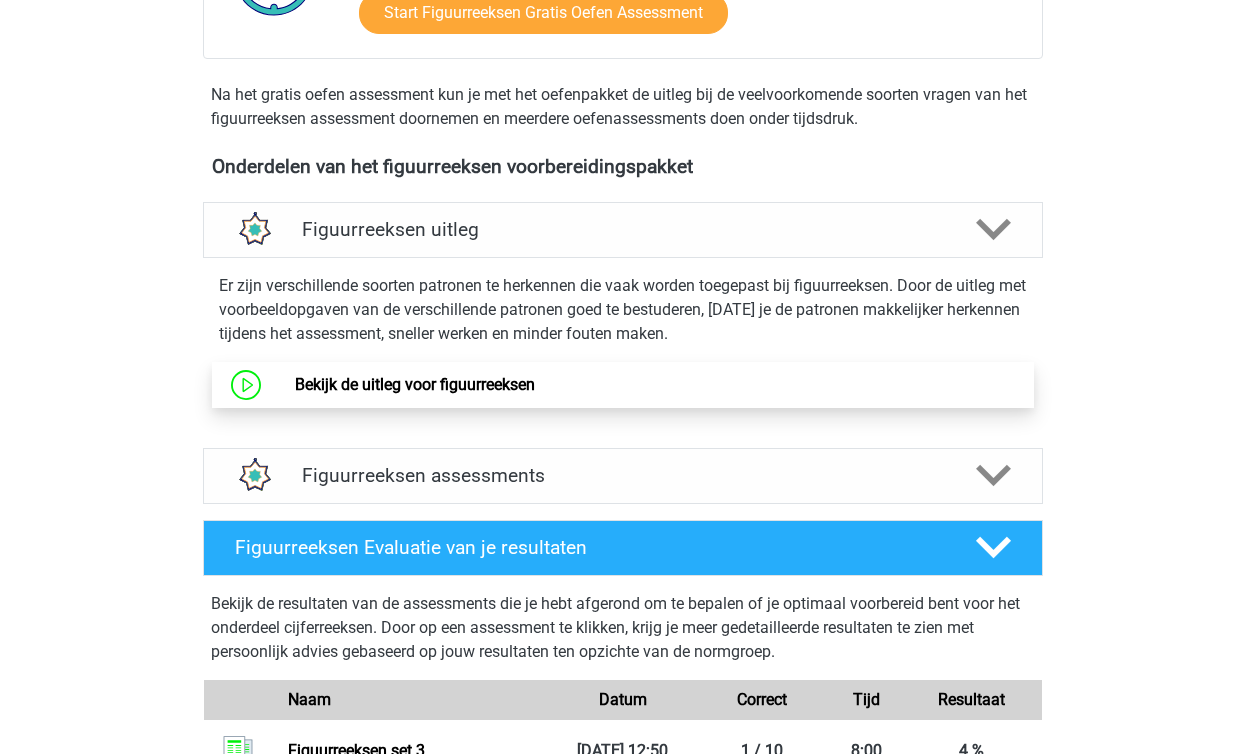 click on "Bekijk de uitleg voor
figuurreeksen" at bounding box center [415, 384] 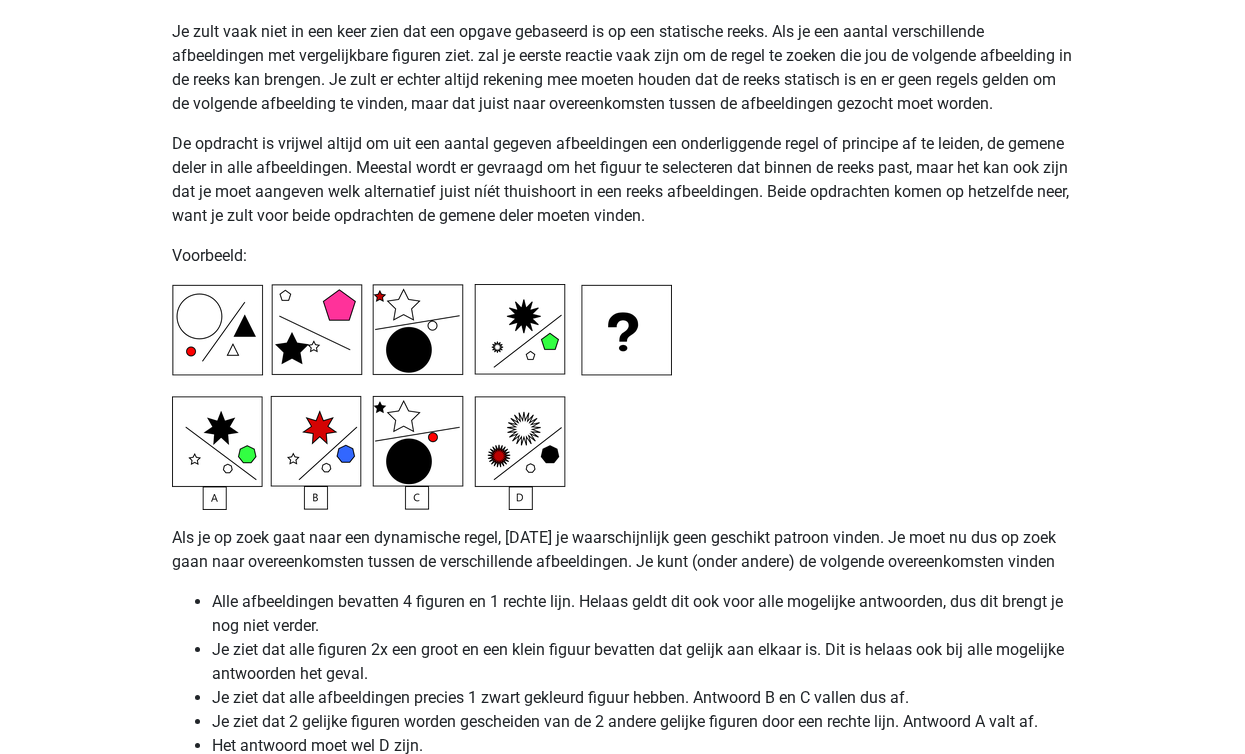 scroll, scrollTop: 4770, scrollLeft: 0, axis: vertical 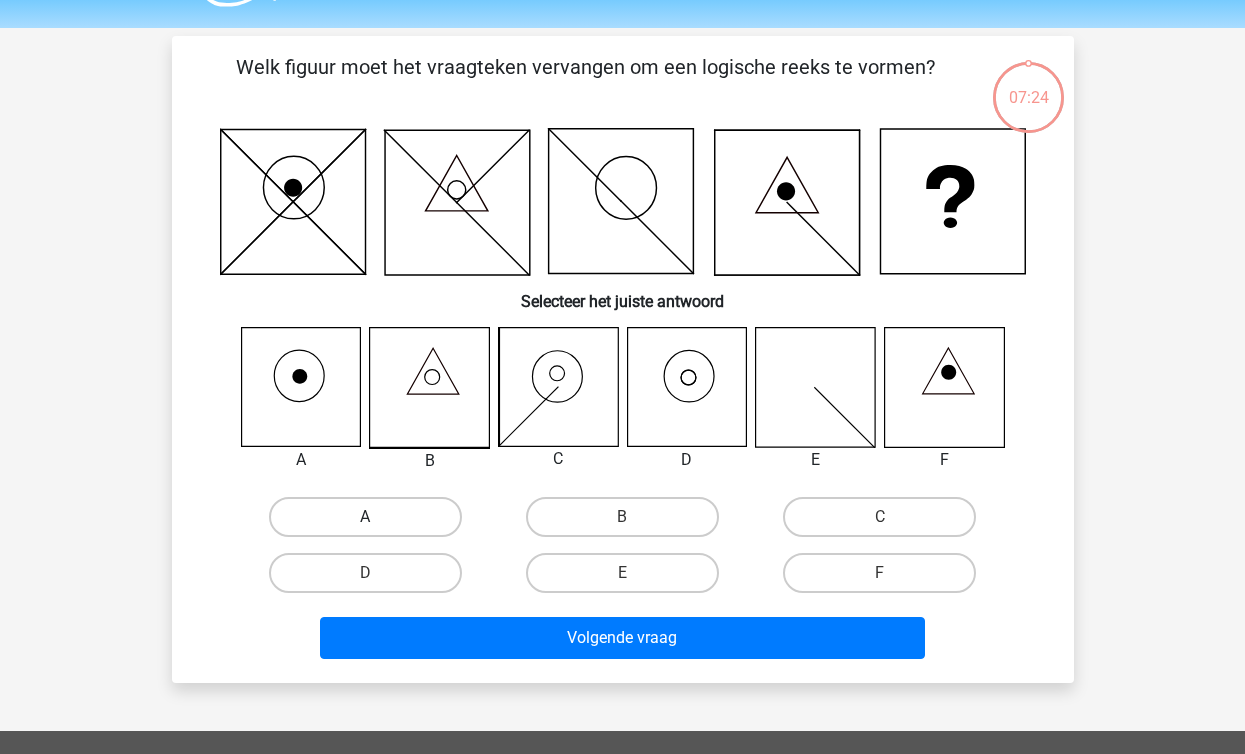 click on "A" at bounding box center (365, 517) 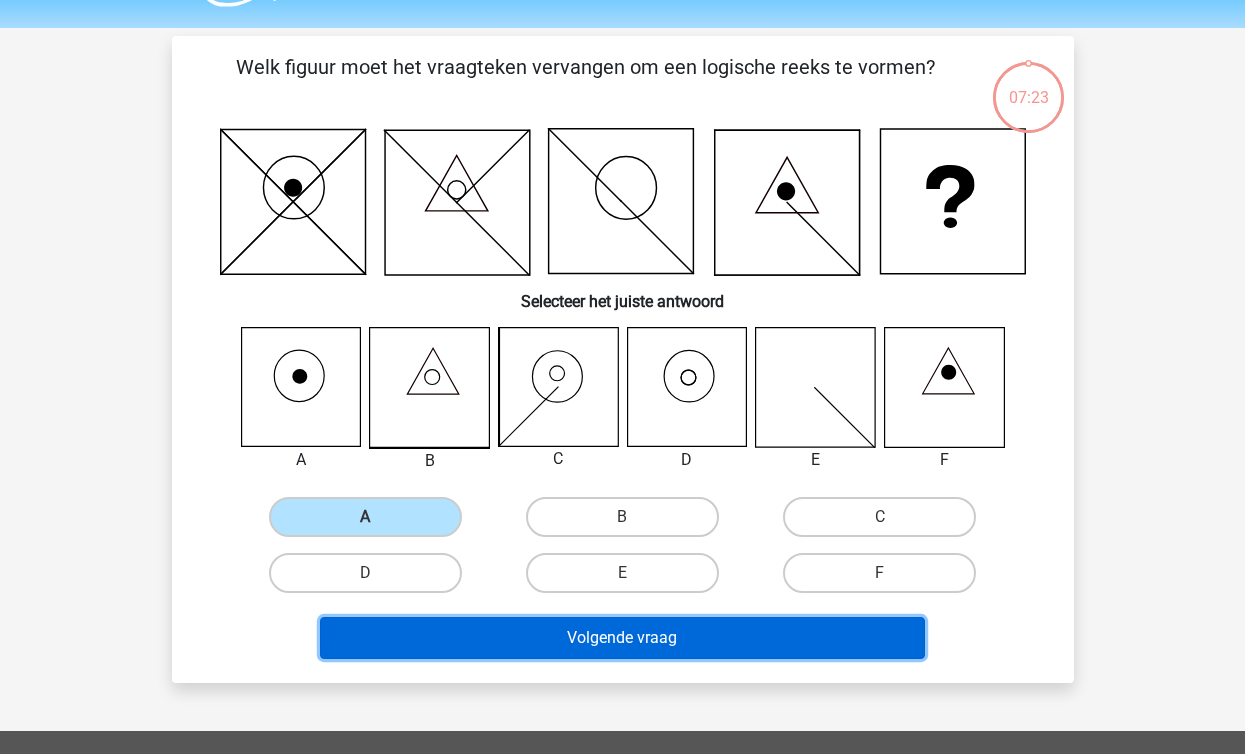 click on "Volgende vraag" at bounding box center [622, 638] 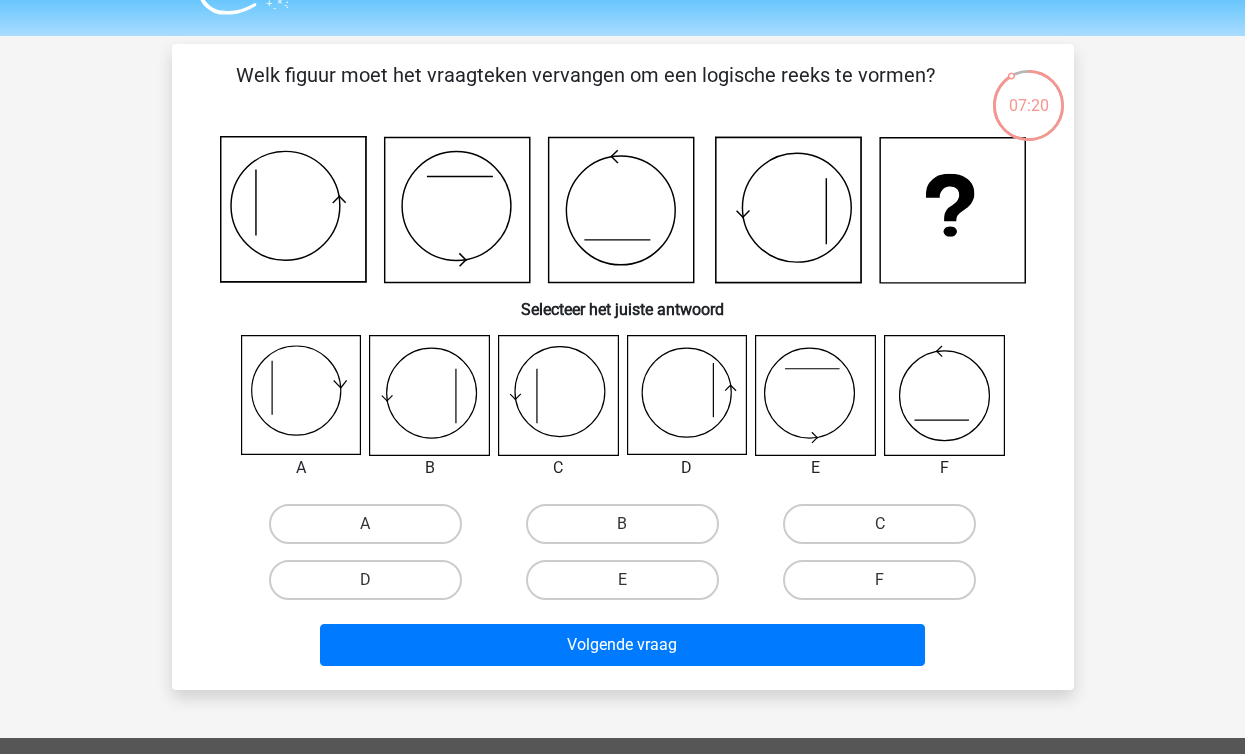 scroll, scrollTop: 46, scrollLeft: 0, axis: vertical 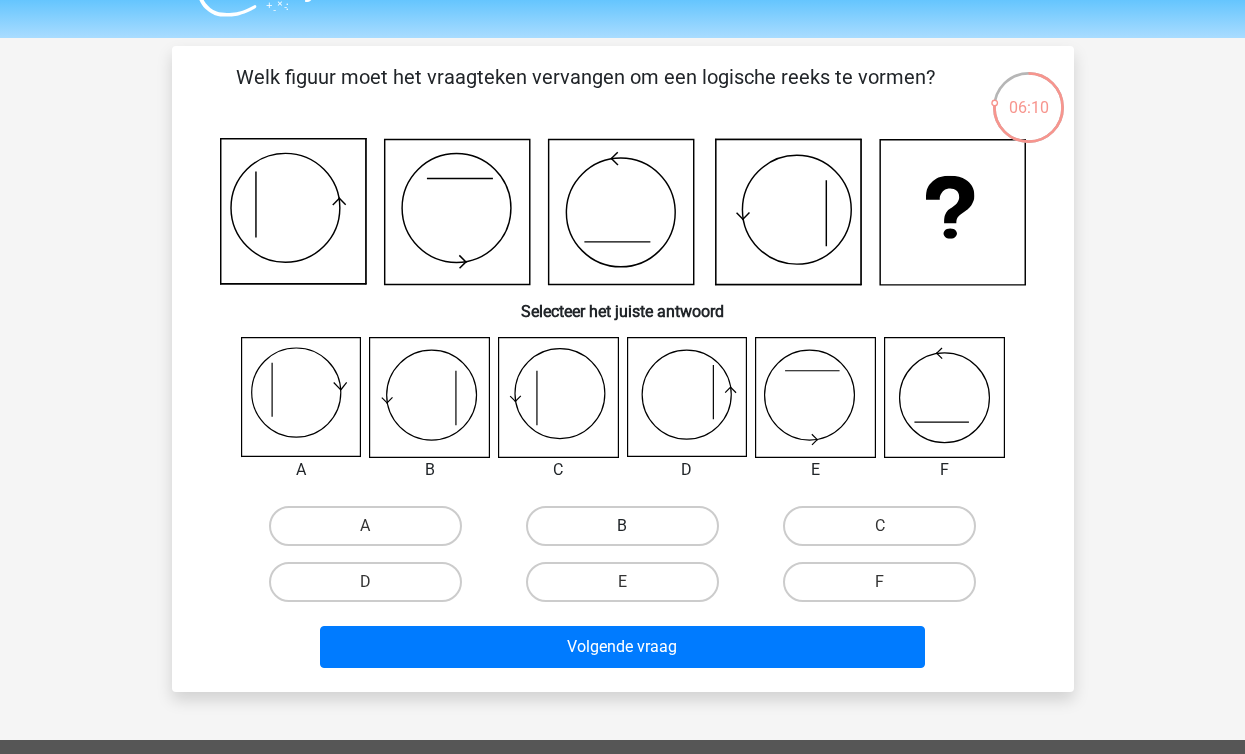 click on "B" at bounding box center [622, 526] 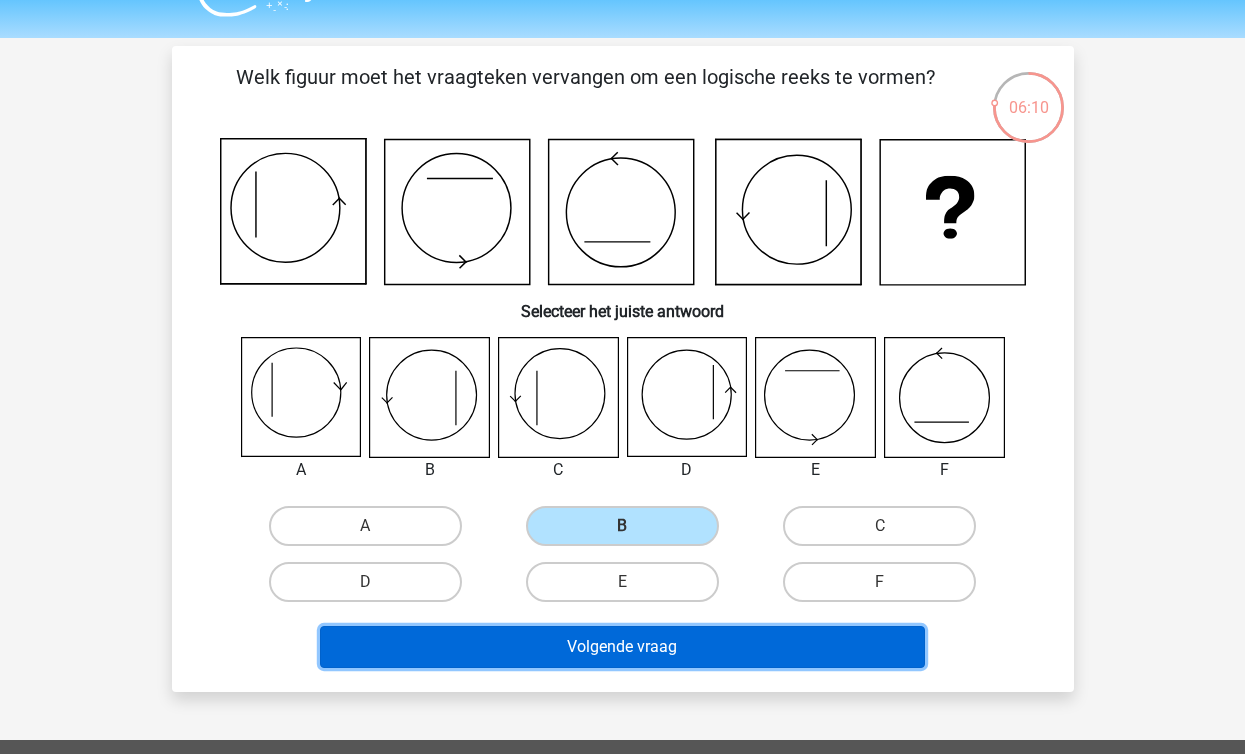 click on "Volgende vraag" at bounding box center [622, 647] 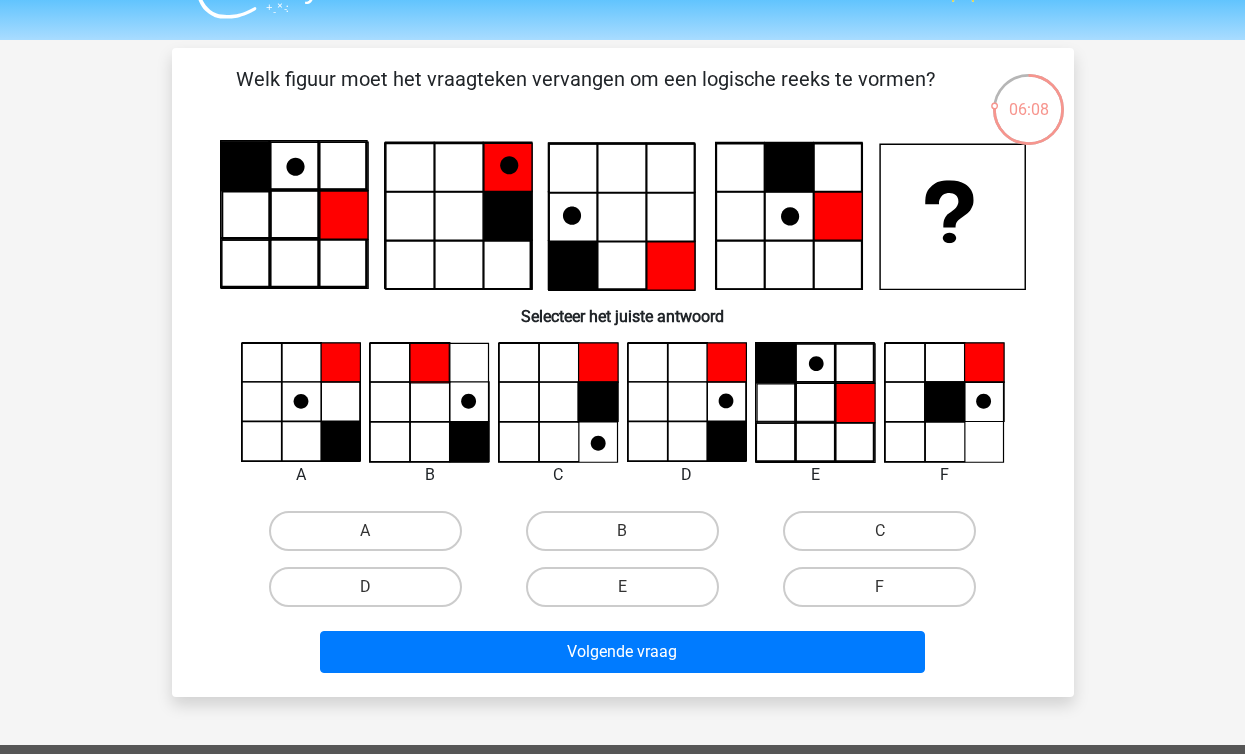 scroll, scrollTop: 42, scrollLeft: 0, axis: vertical 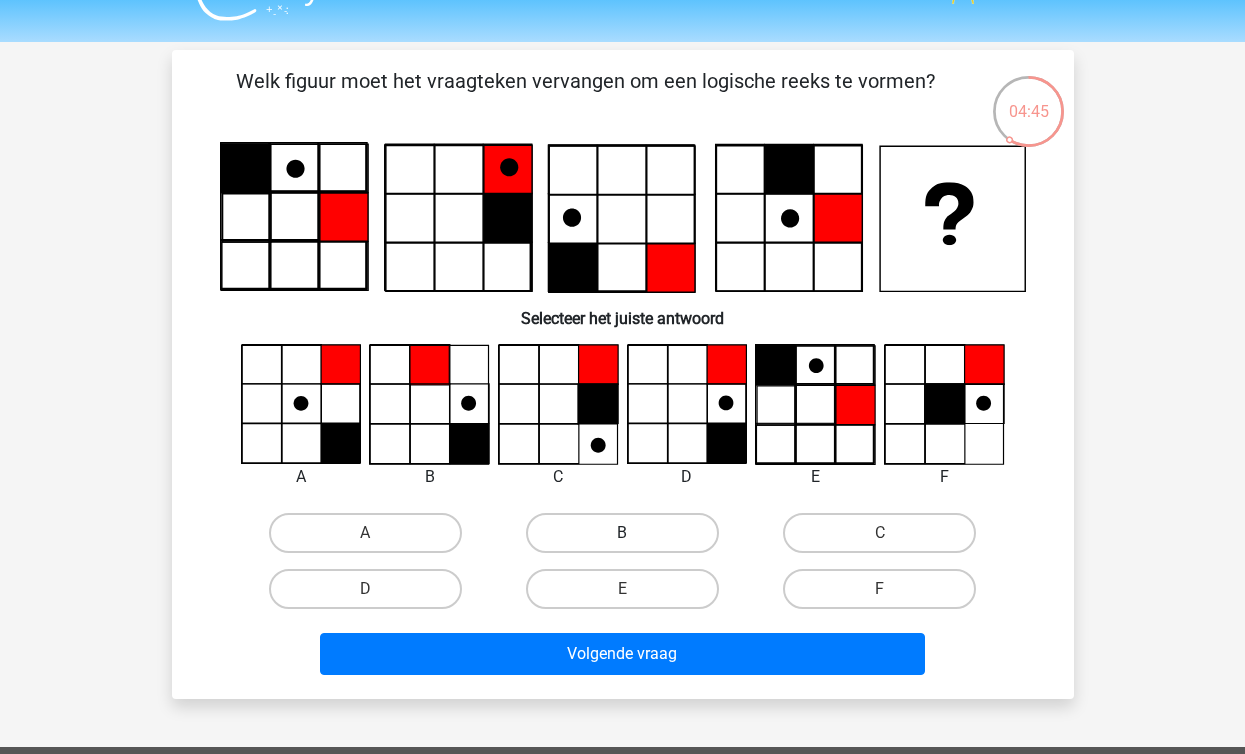 click on "B" at bounding box center [622, 533] 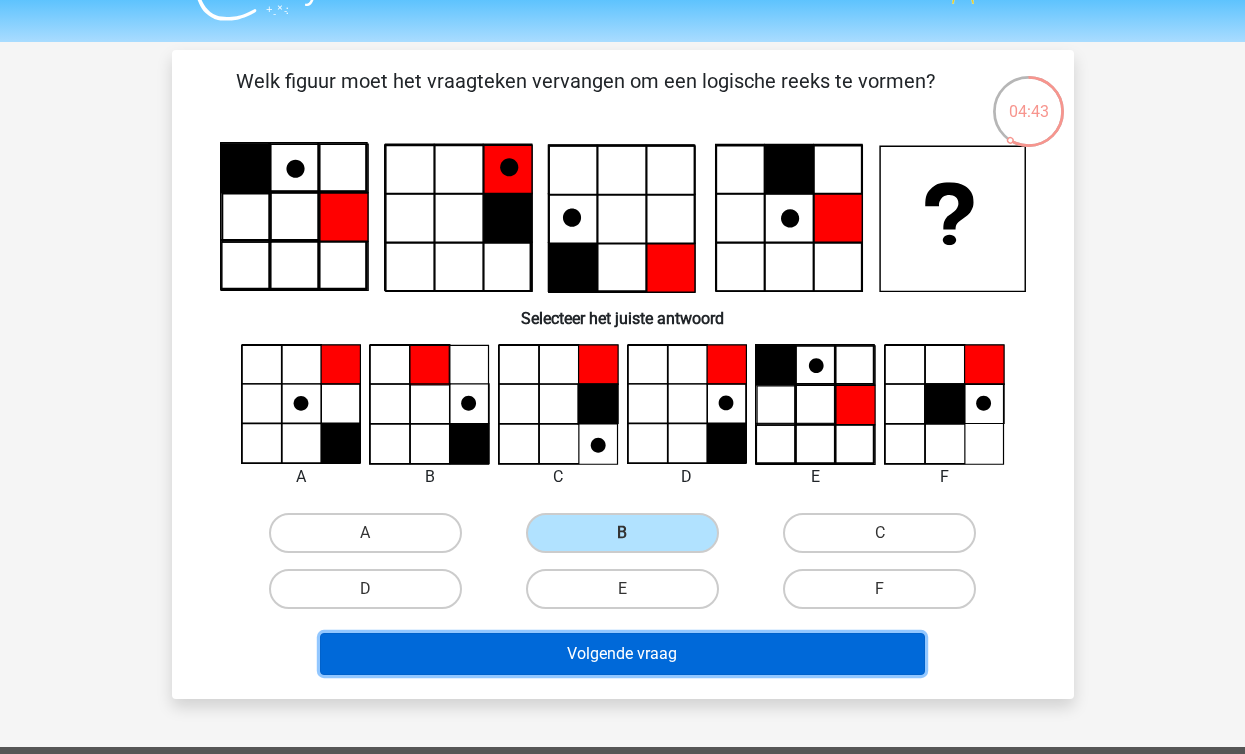 click on "Volgende vraag" at bounding box center (622, 654) 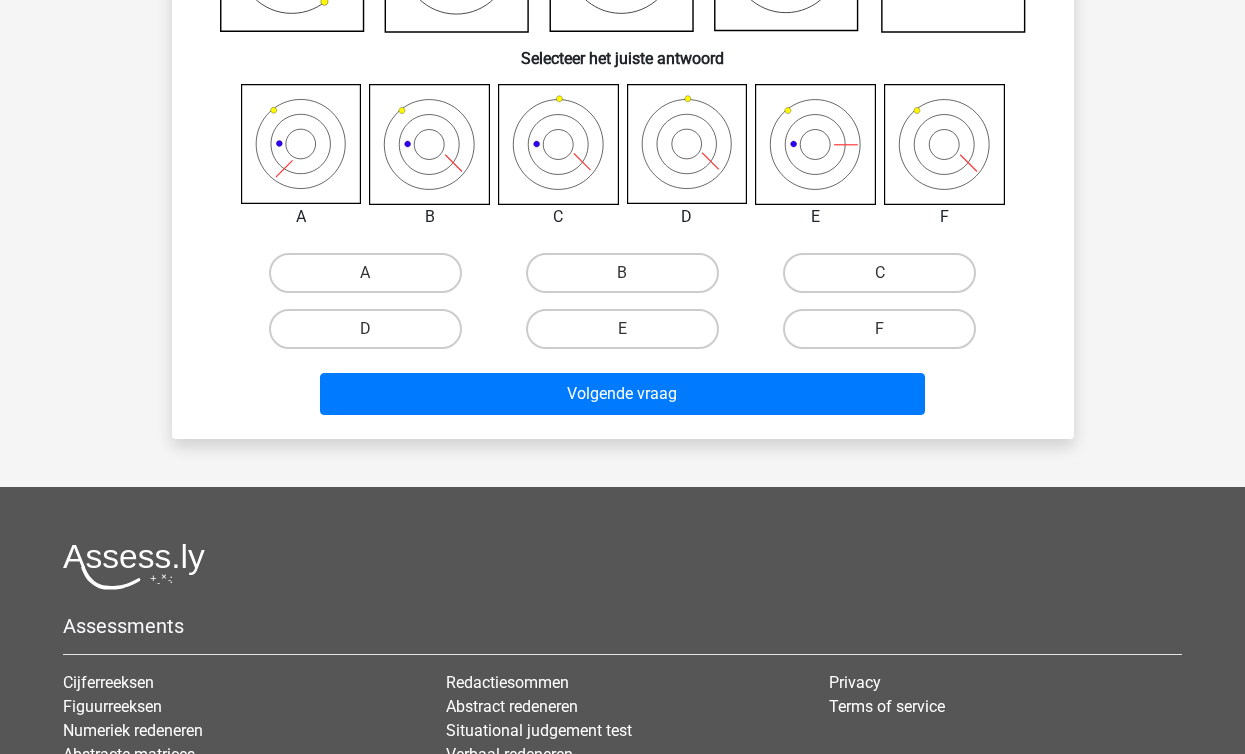 scroll, scrollTop: 298, scrollLeft: 0, axis: vertical 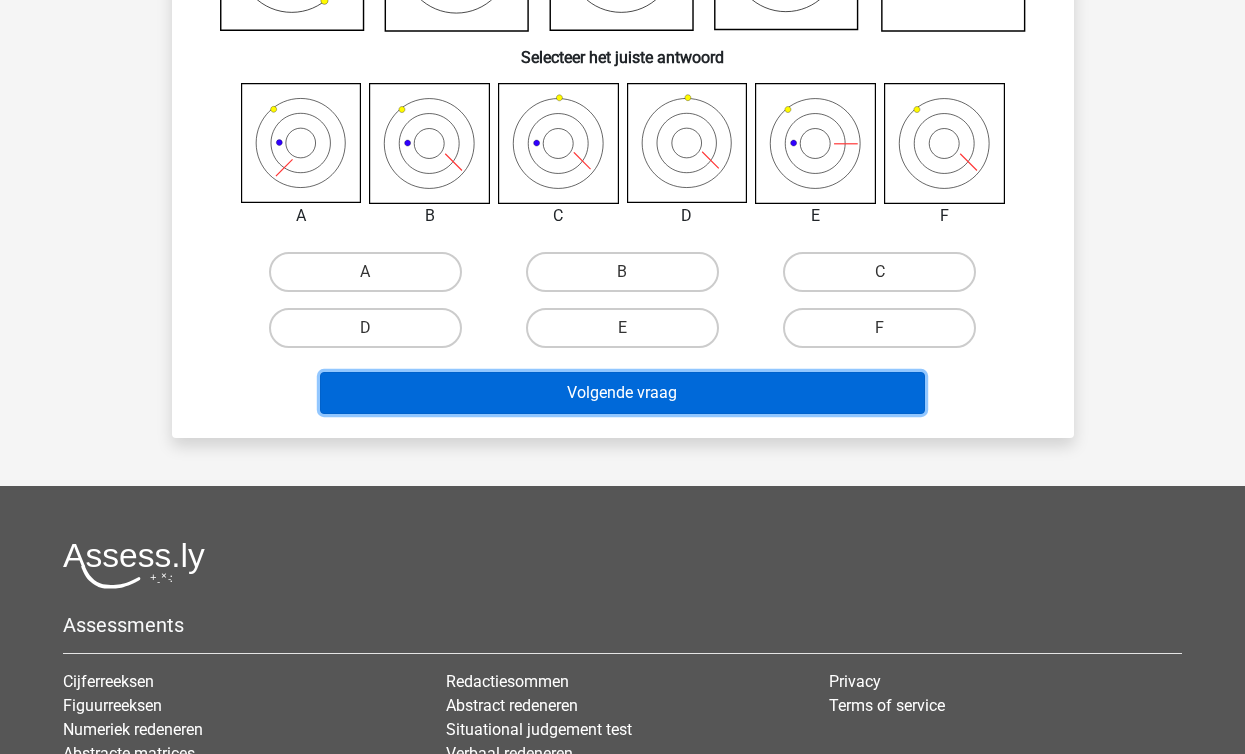 click on "Volgende vraag" at bounding box center [622, 393] 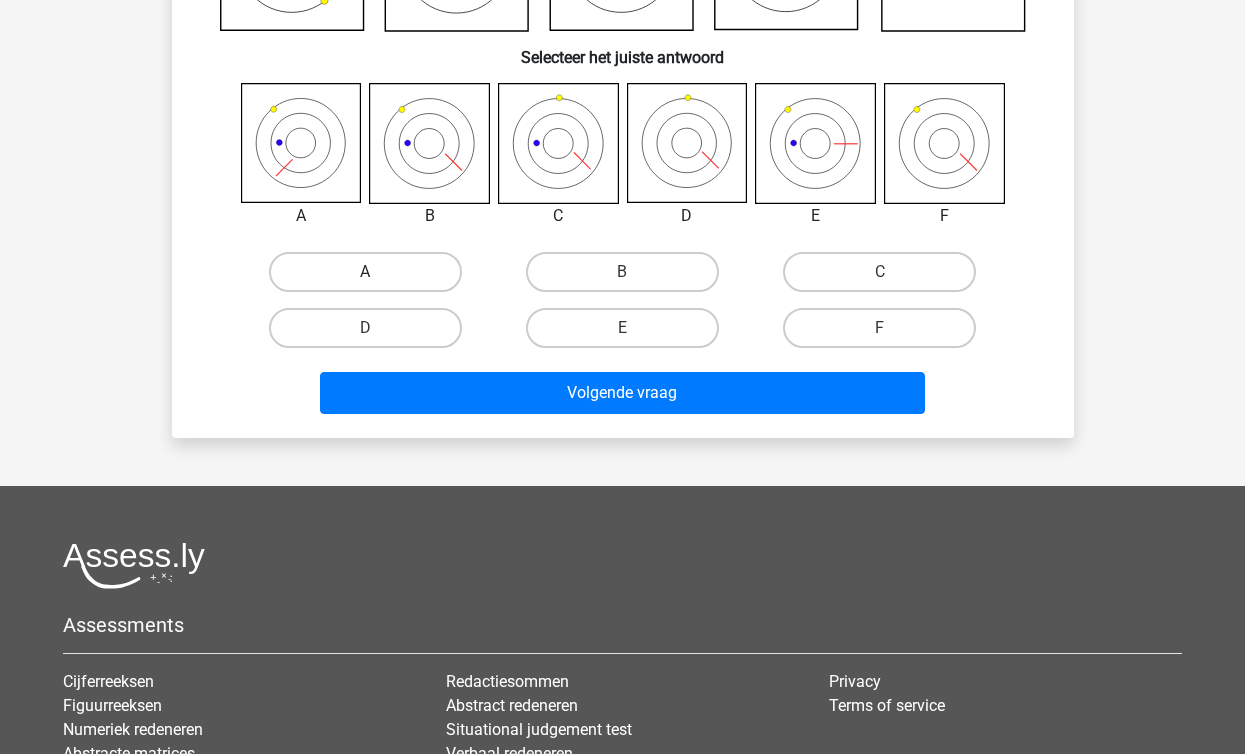 click on "A" at bounding box center (365, 272) 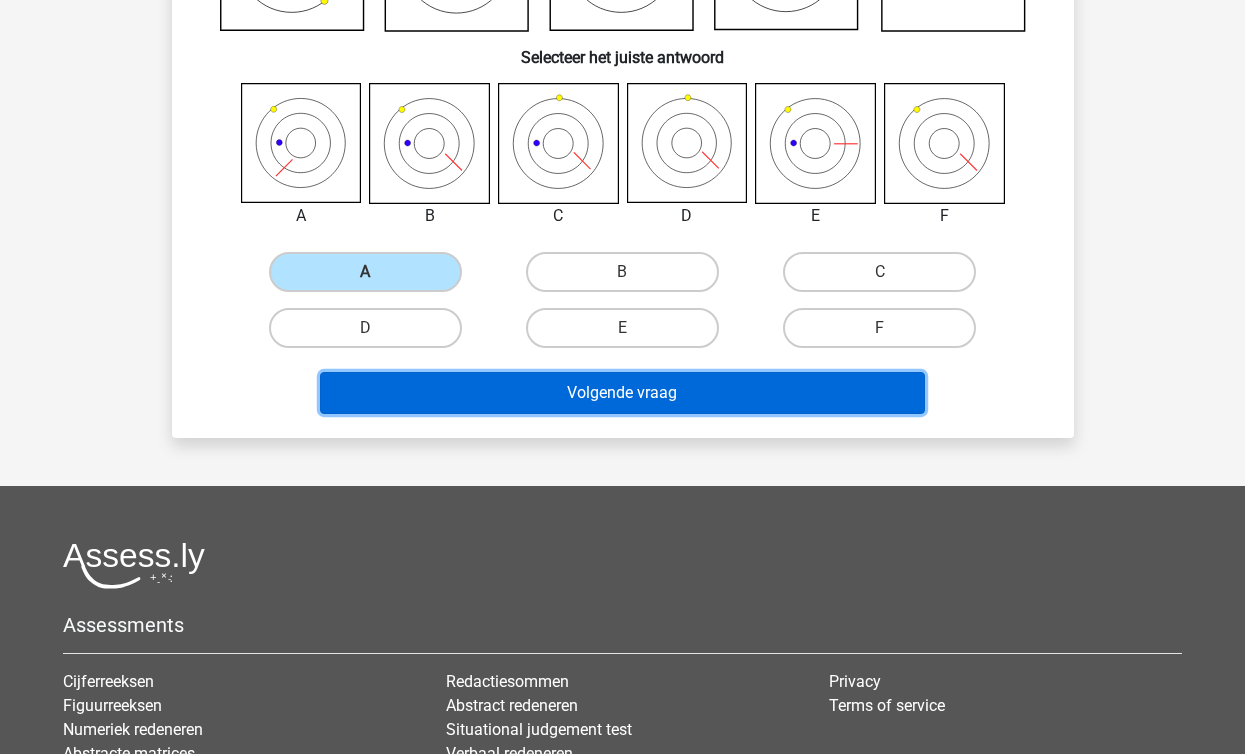 click on "Volgende vraag" at bounding box center (622, 393) 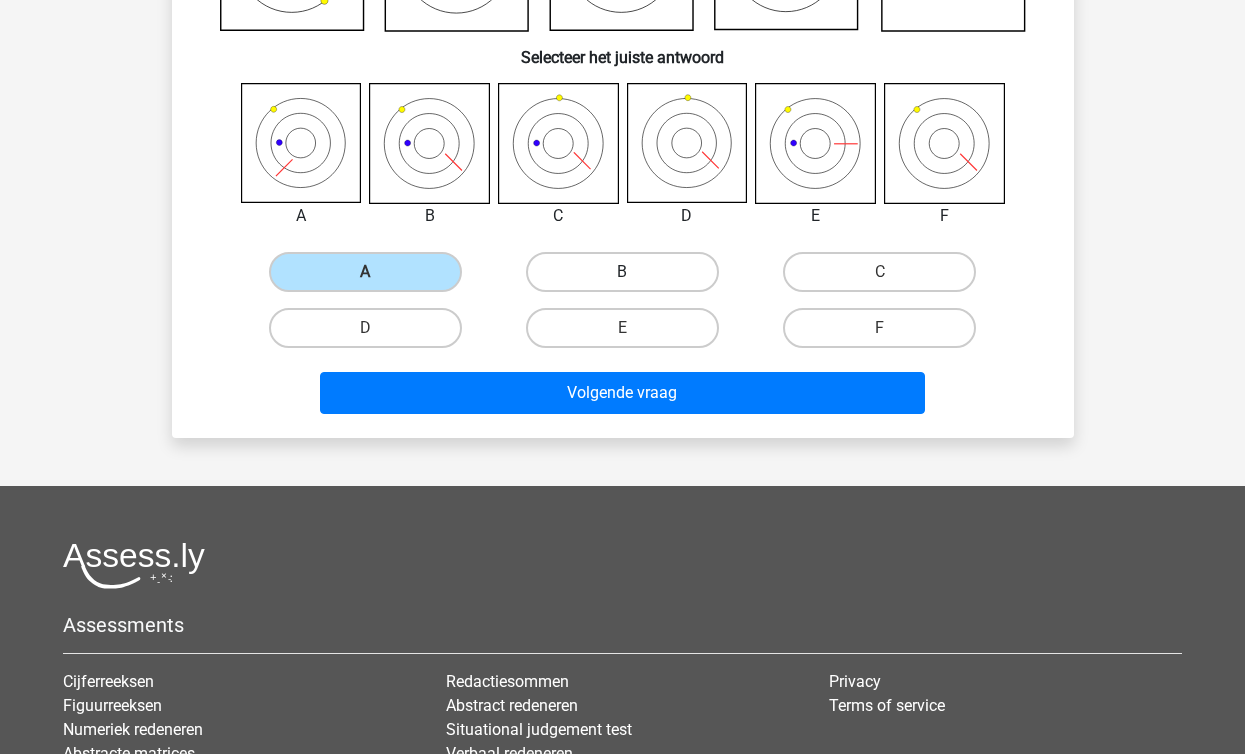 click on "B" at bounding box center (622, 272) 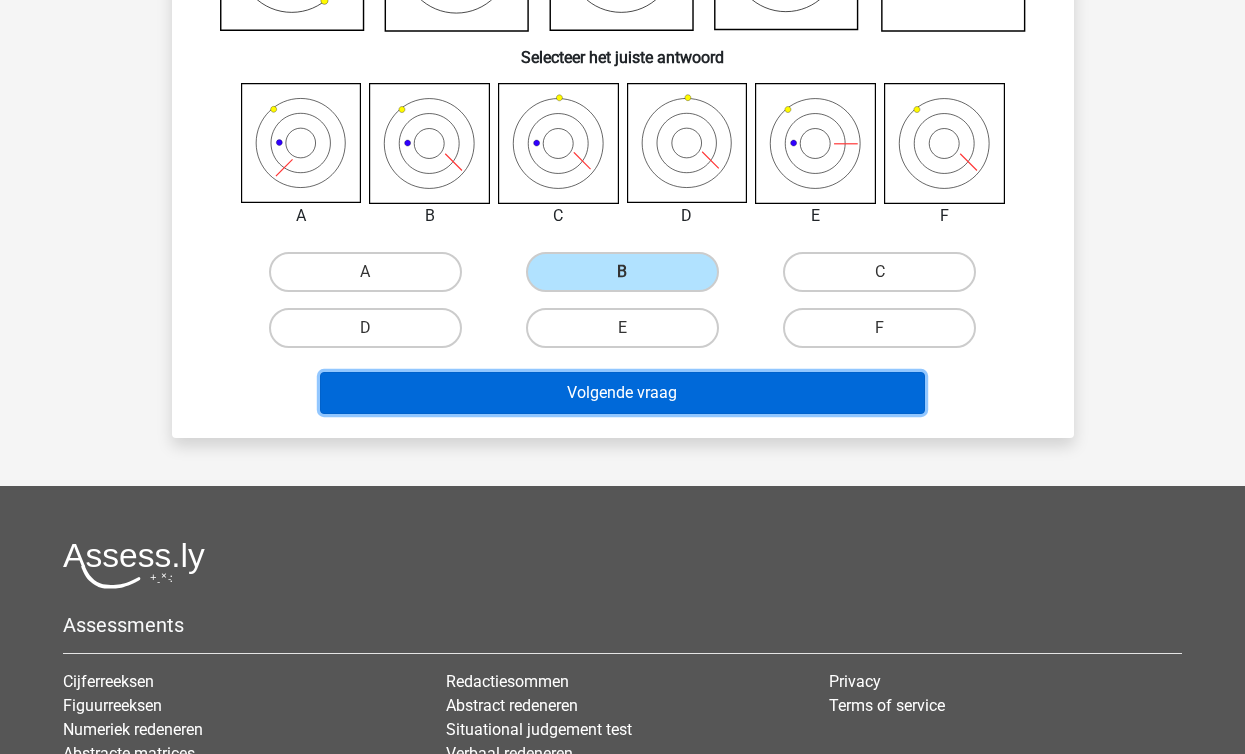 click on "Volgende vraag" at bounding box center (622, 393) 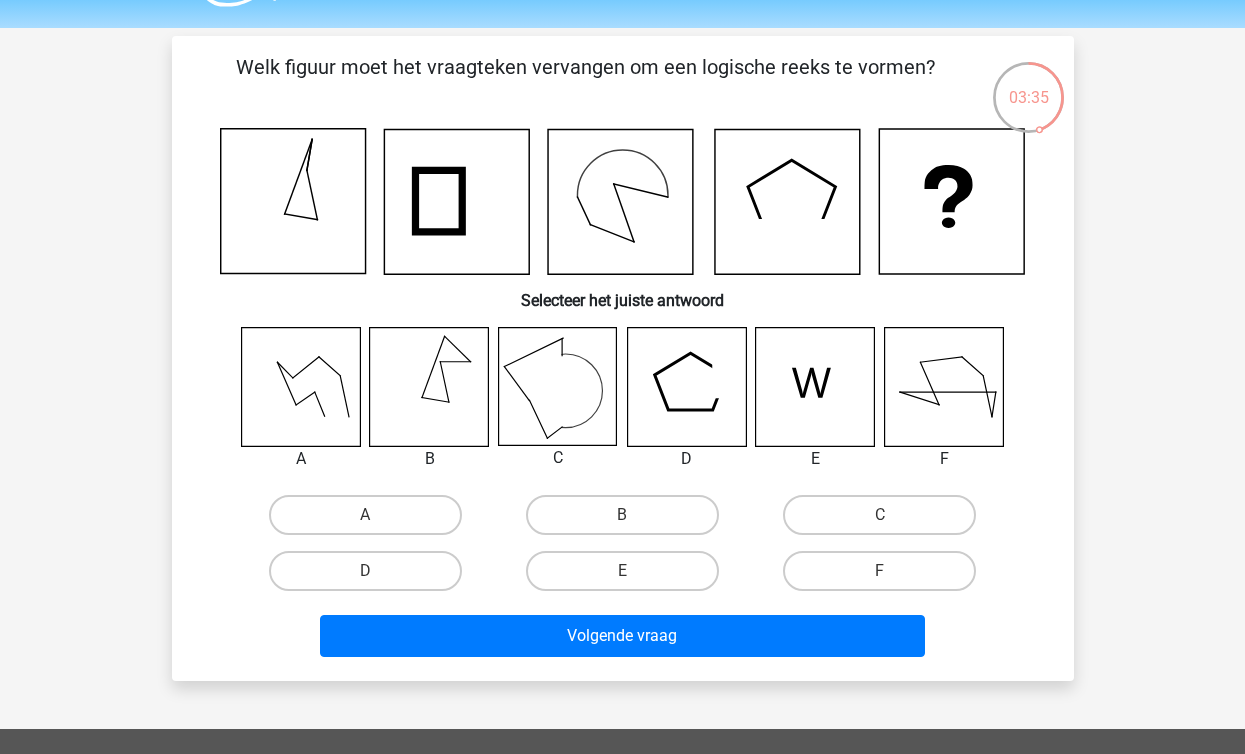 scroll, scrollTop: 48, scrollLeft: 0, axis: vertical 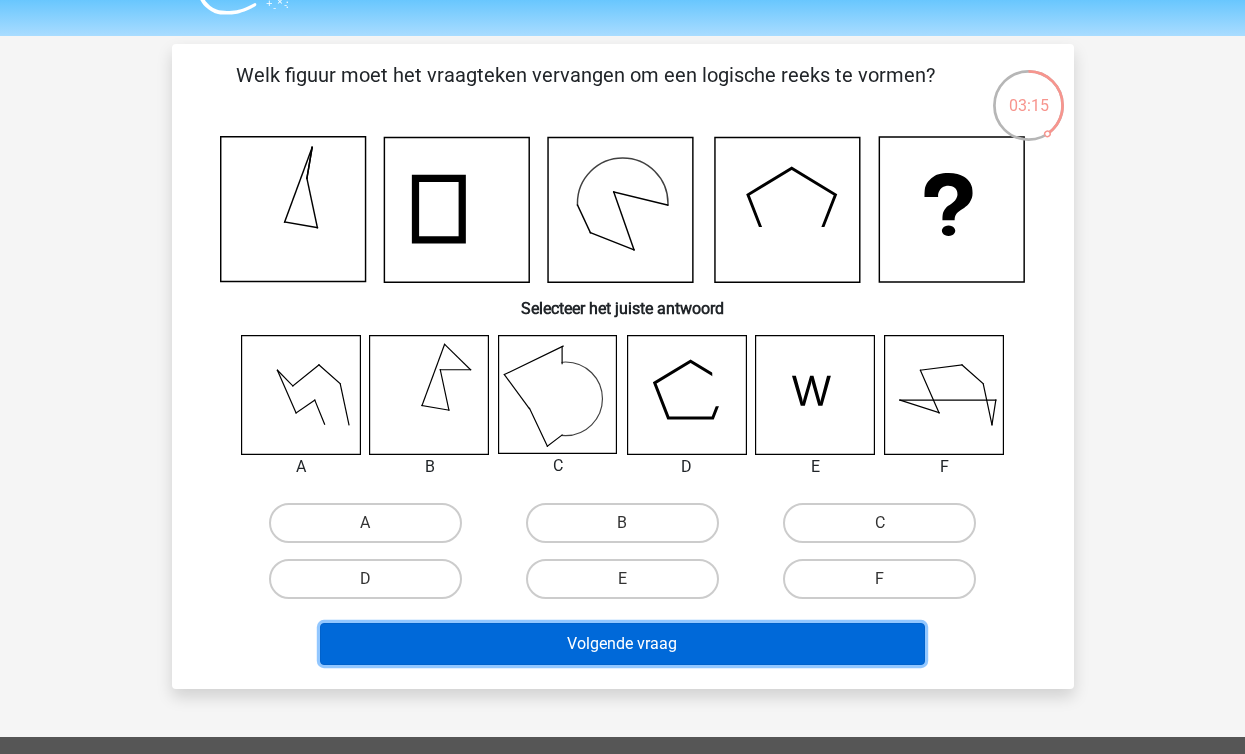 click on "Volgende vraag" at bounding box center [622, 644] 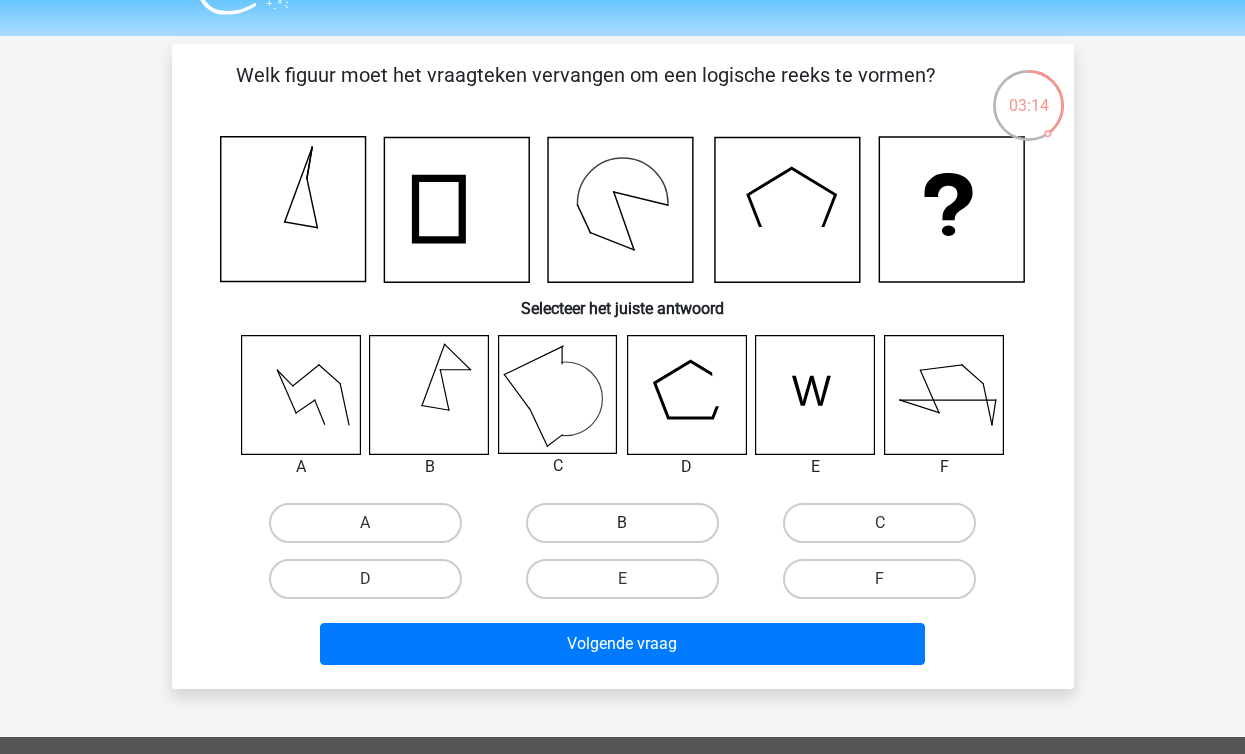 click on "B" at bounding box center (622, 523) 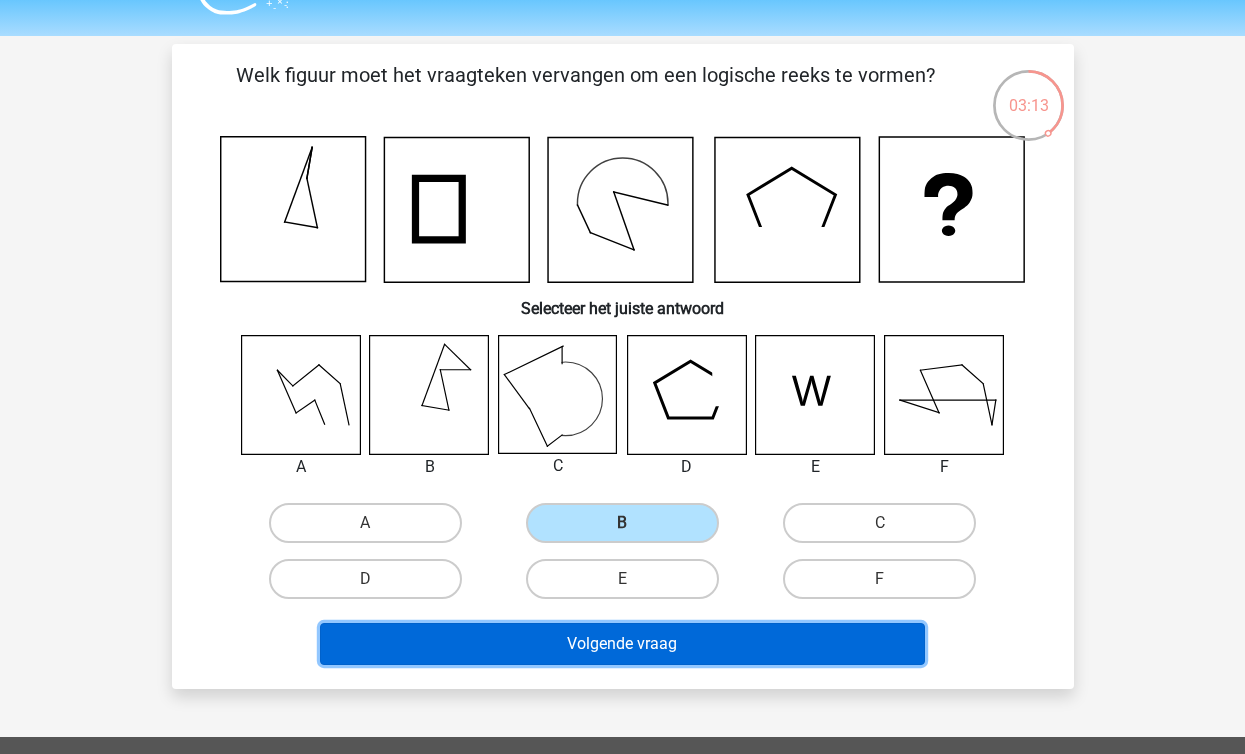 click on "Volgende vraag" at bounding box center (622, 644) 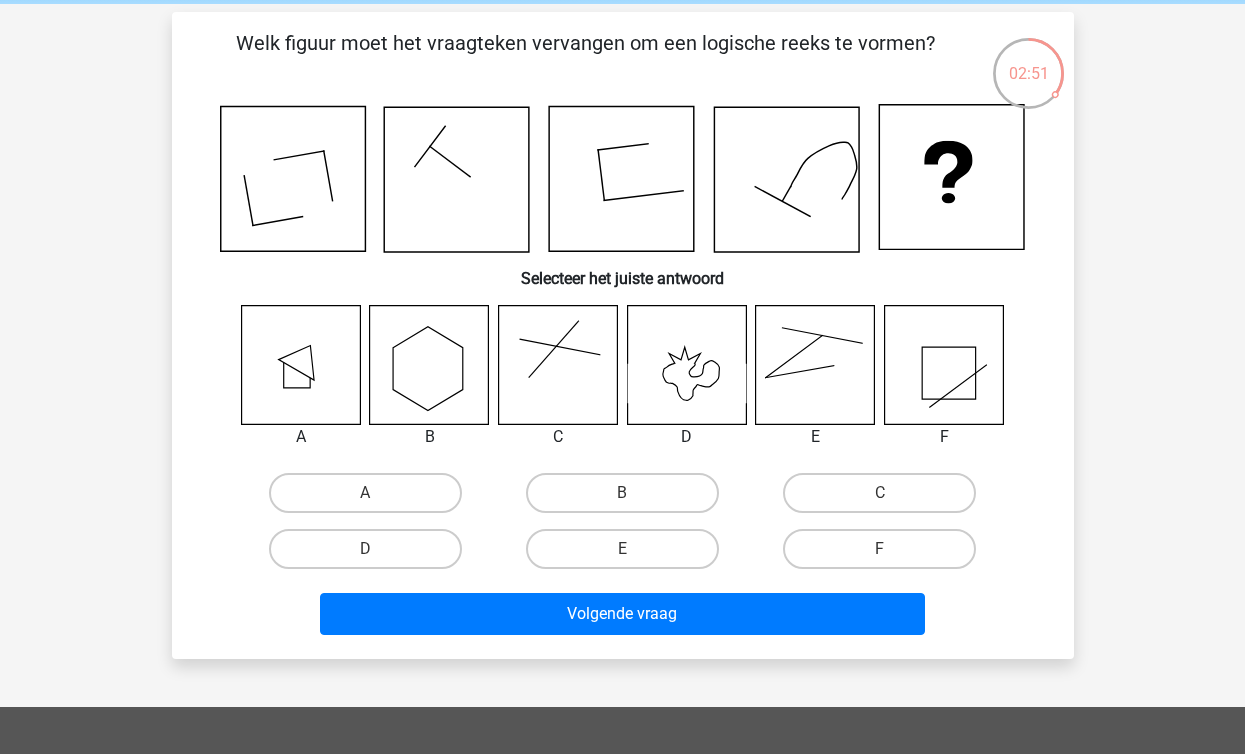 scroll, scrollTop: 97, scrollLeft: 0, axis: vertical 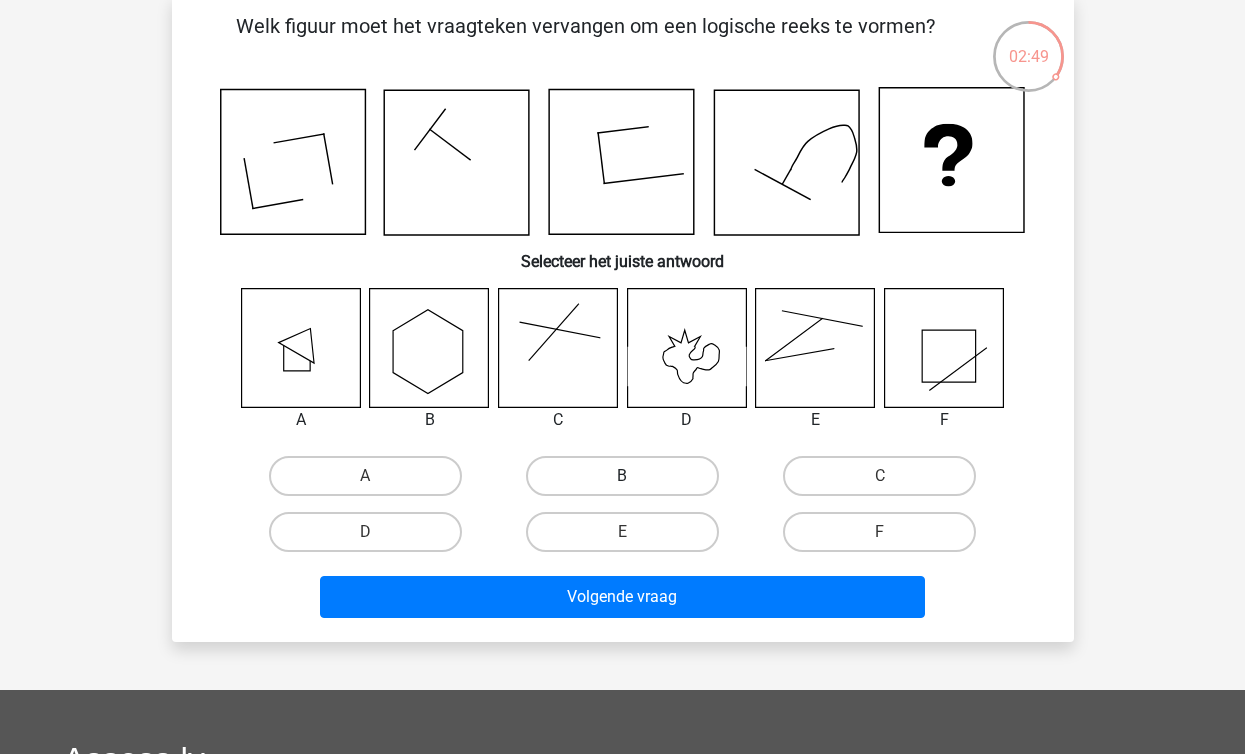 click on "B" at bounding box center (622, 476) 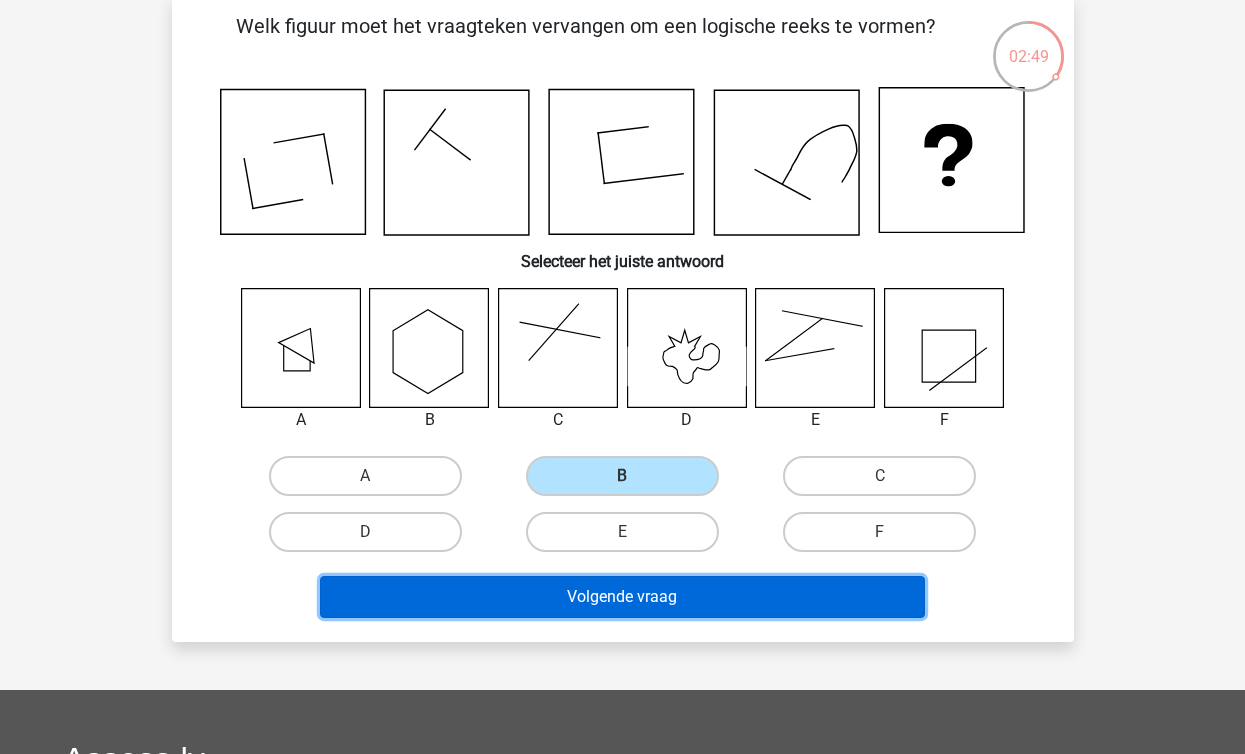 click on "Volgende vraag" at bounding box center [622, 597] 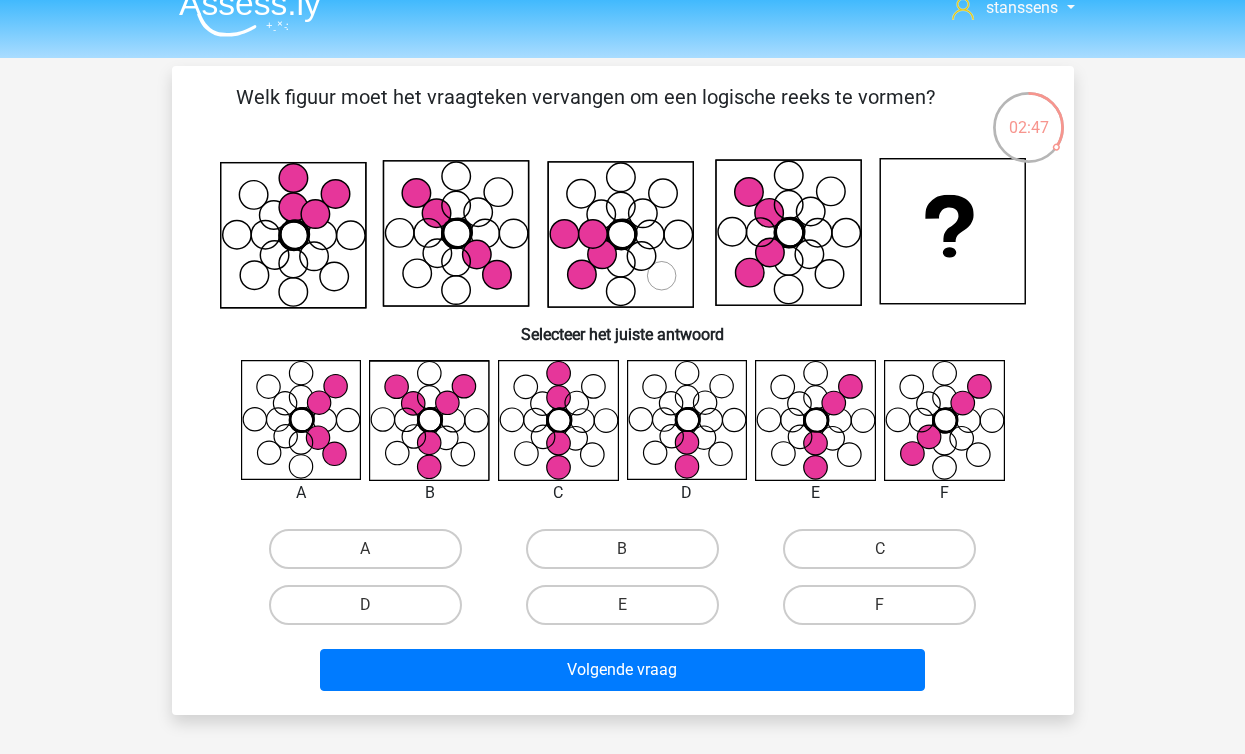 scroll, scrollTop: 24, scrollLeft: 0, axis: vertical 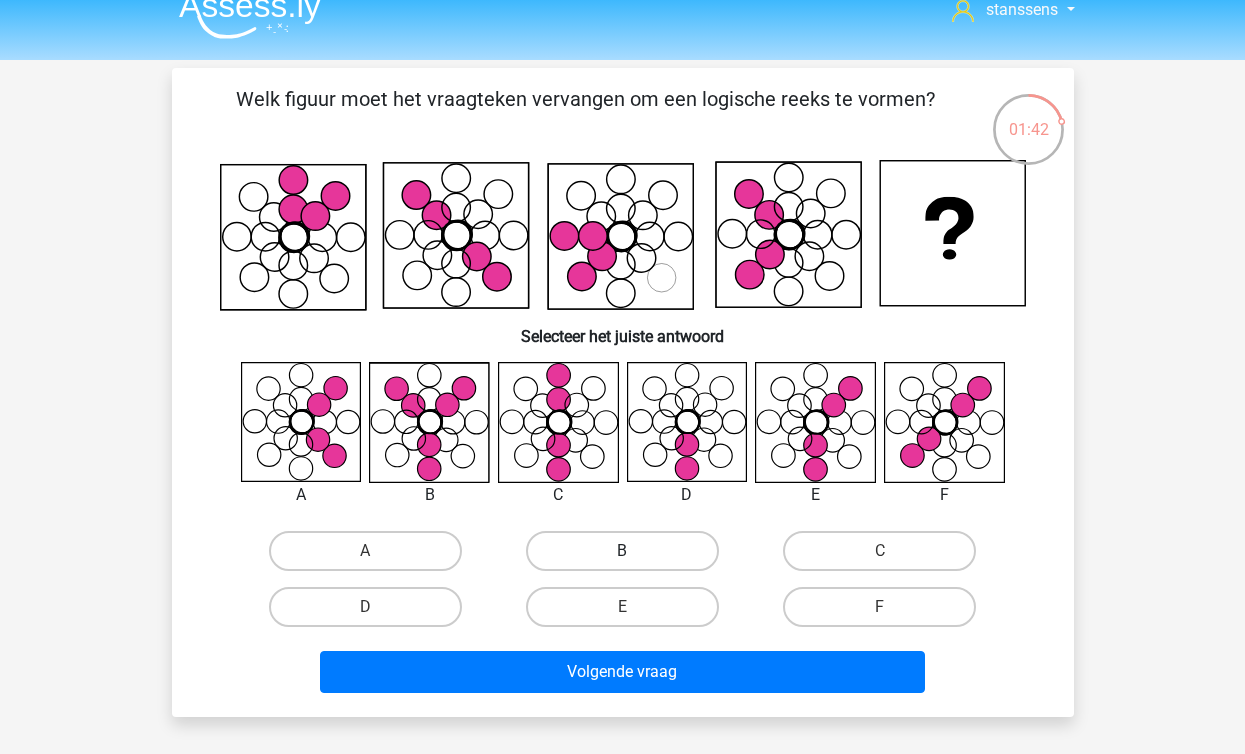 click on "B" at bounding box center [622, 551] 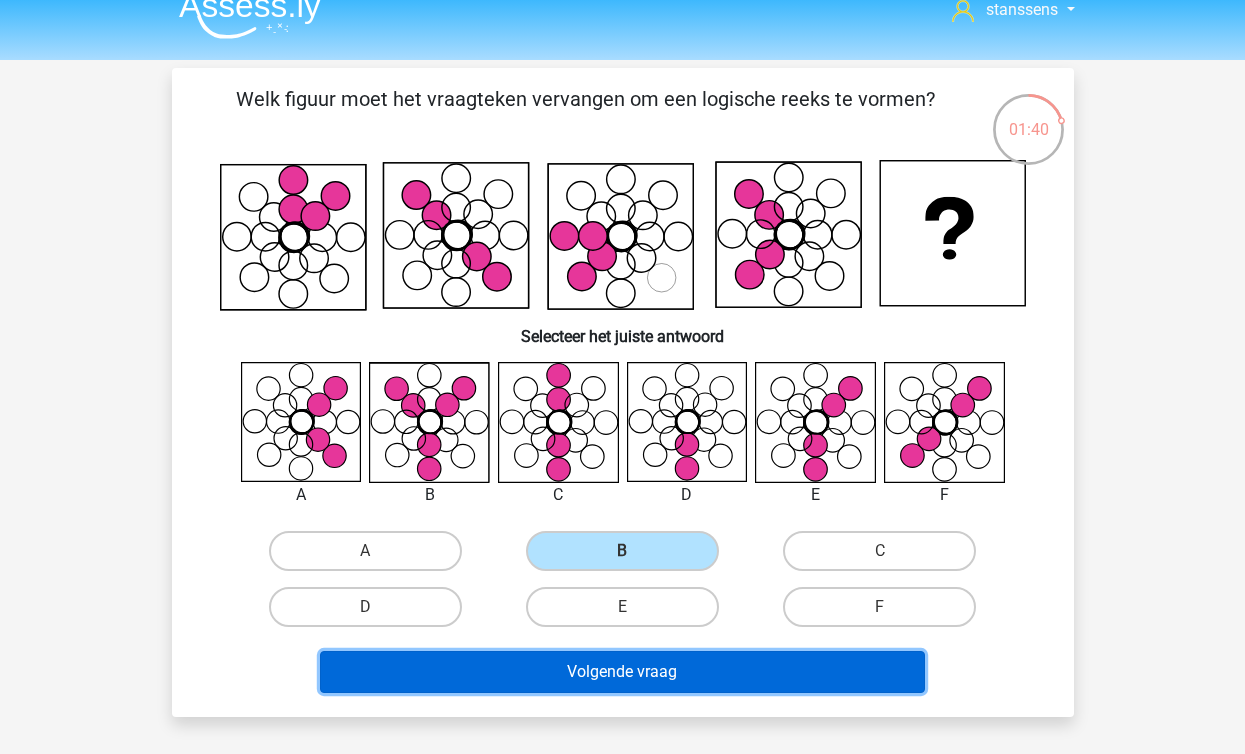 click on "Volgende vraag" at bounding box center [622, 672] 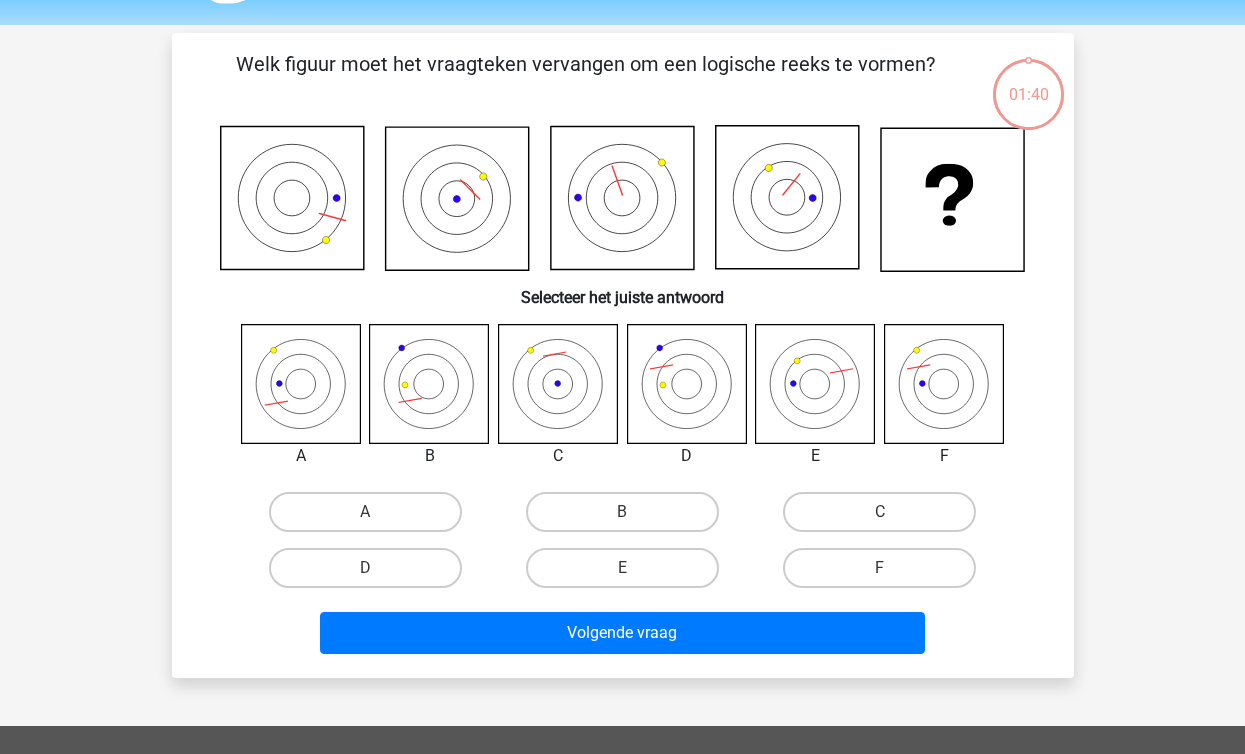scroll, scrollTop: 92, scrollLeft: 0, axis: vertical 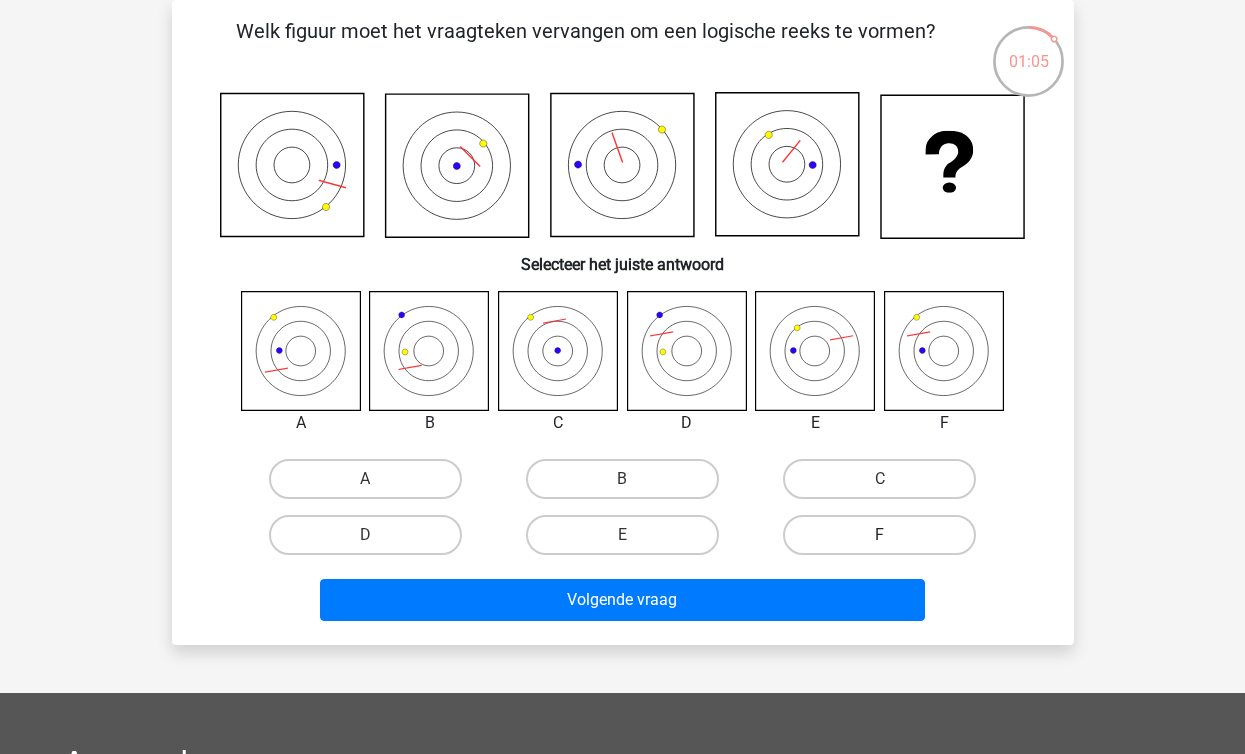 click on "F" at bounding box center [879, 535] 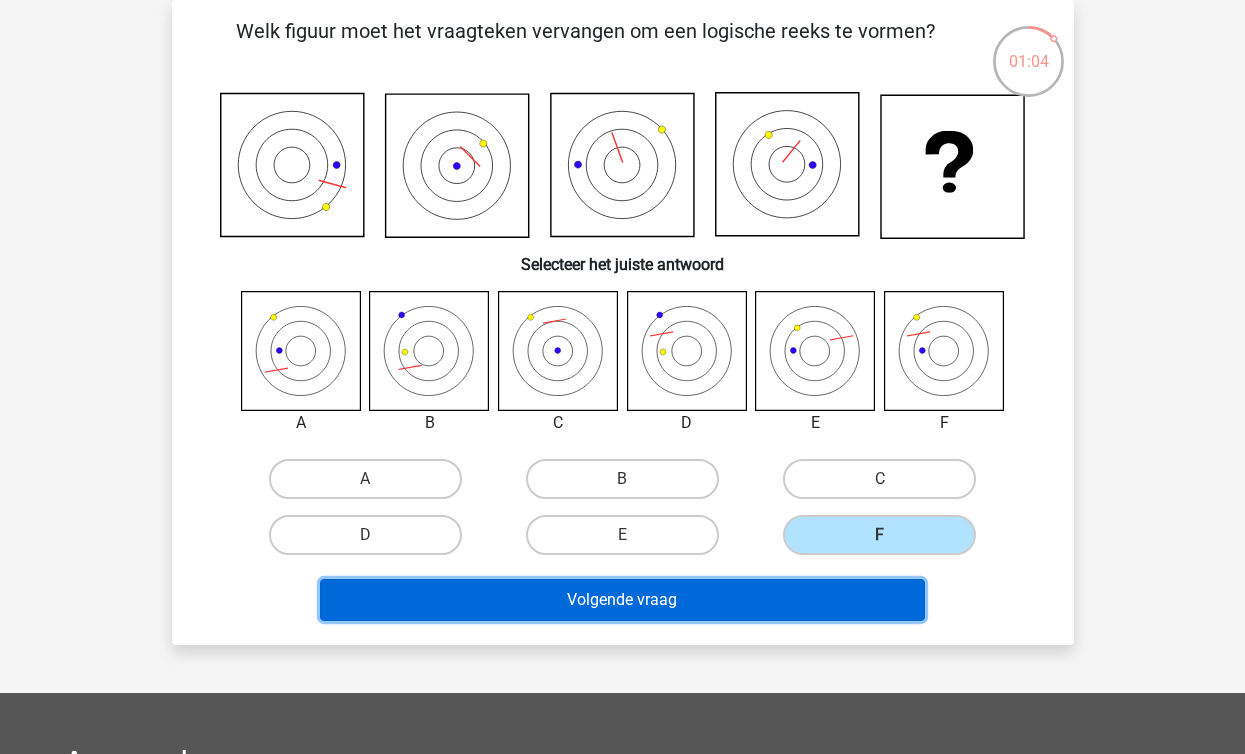 click on "Volgende vraag" at bounding box center (622, 600) 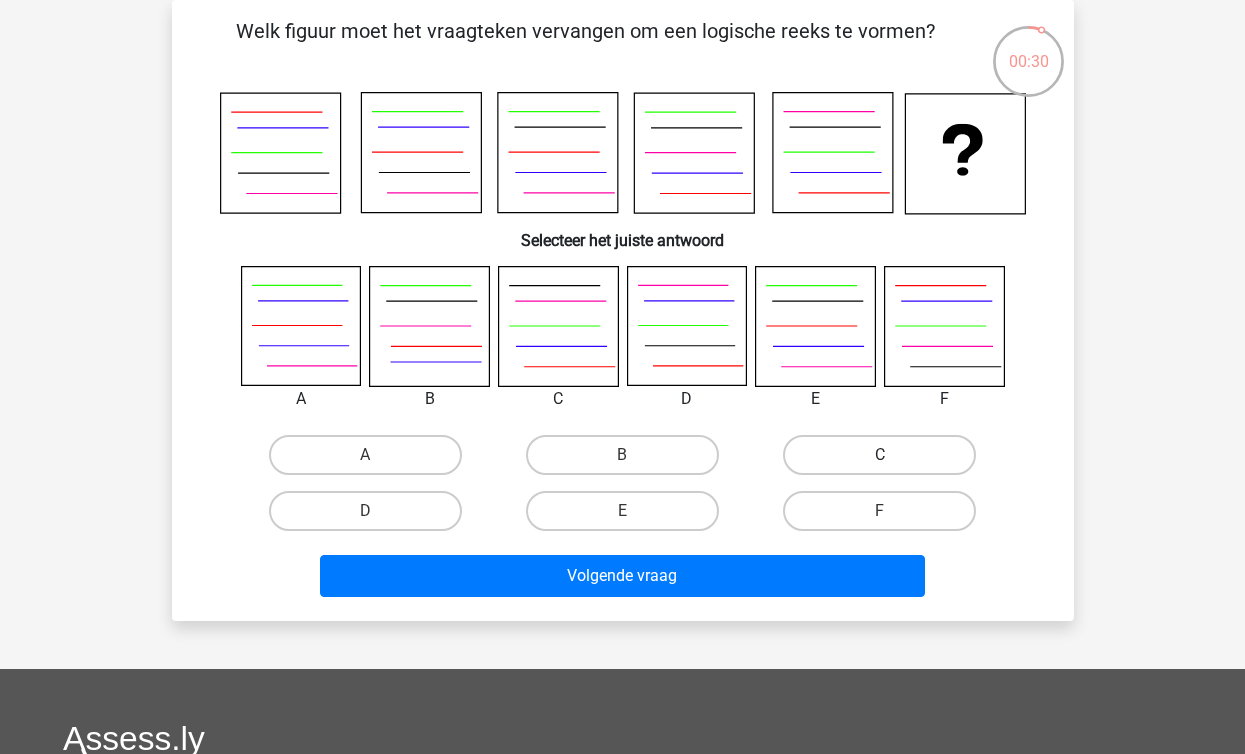 click on "C" at bounding box center [879, 455] 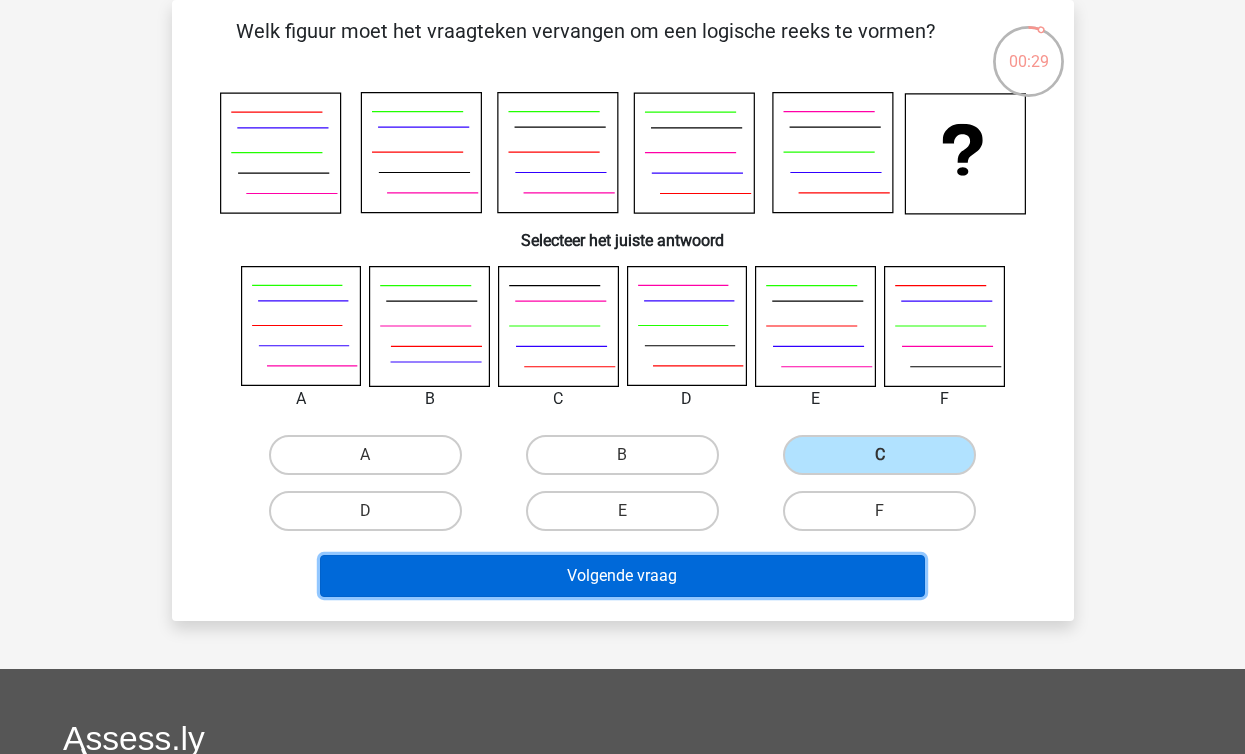 click on "Volgende vraag" at bounding box center [622, 576] 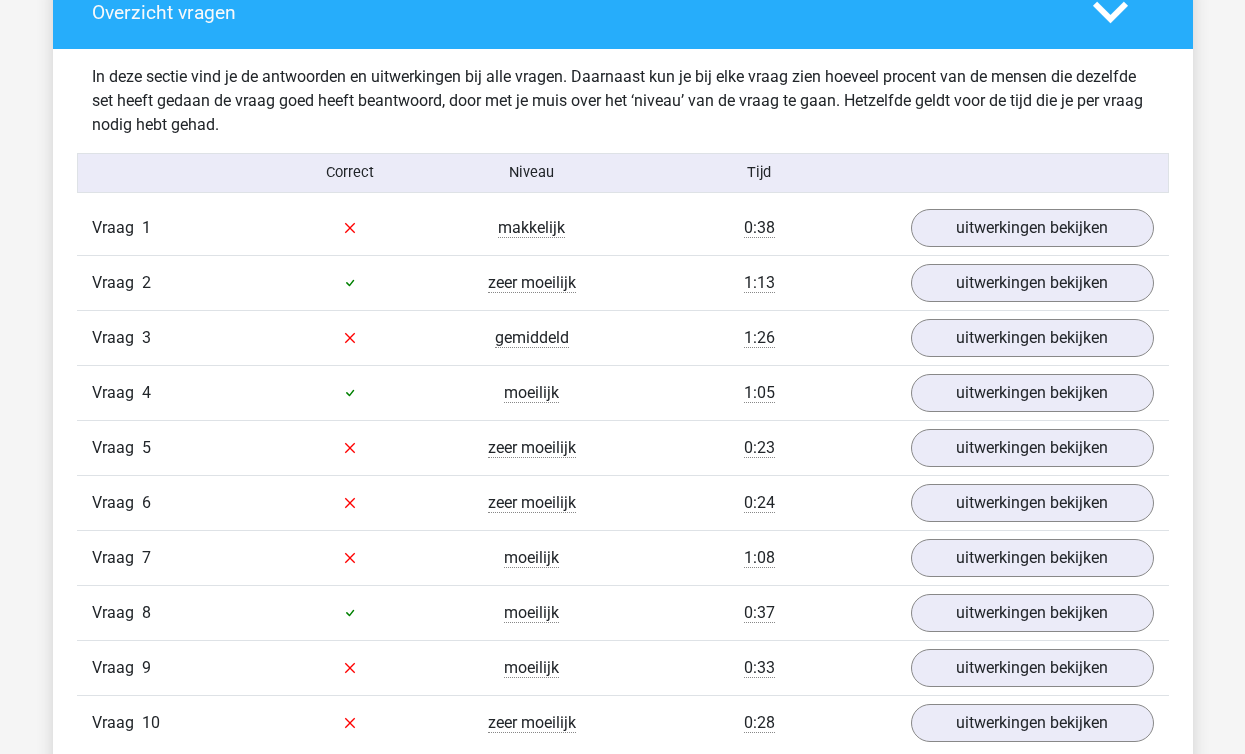 scroll, scrollTop: 1251, scrollLeft: 0, axis: vertical 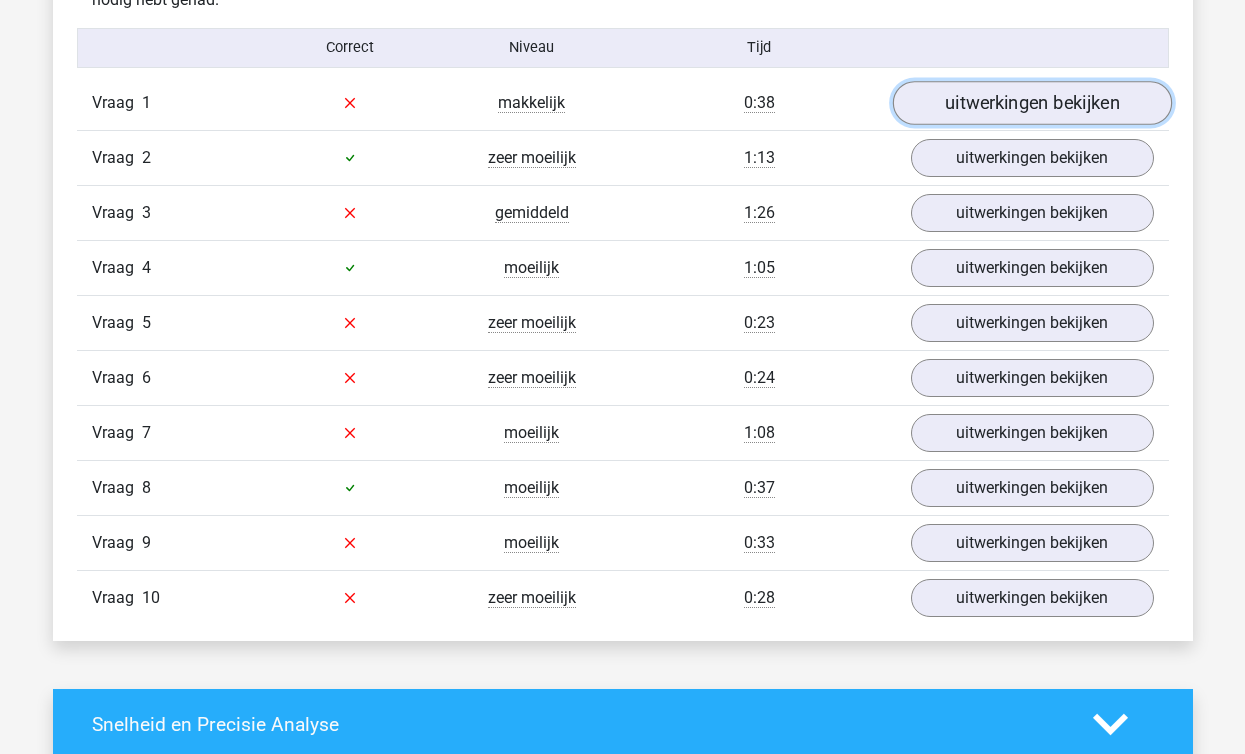 click on "uitwerkingen bekijken" at bounding box center (1031, 103) 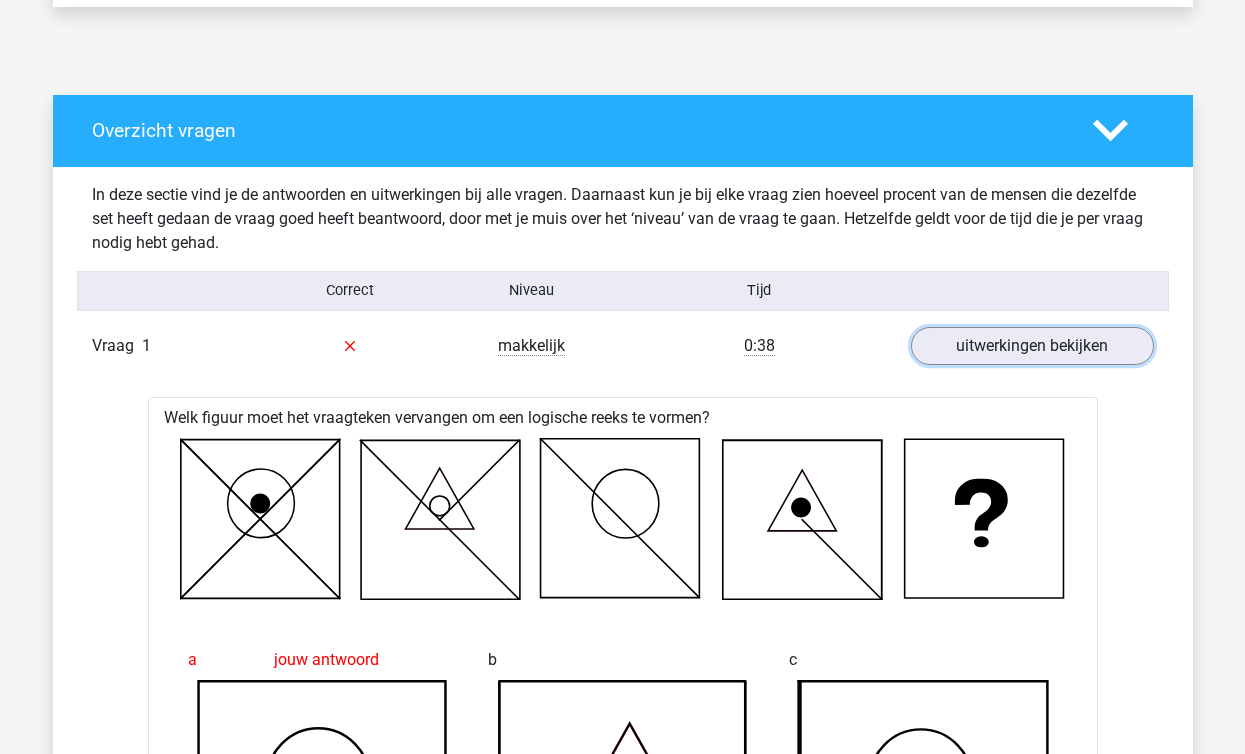 scroll, scrollTop: 990, scrollLeft: 0, axis: vertical 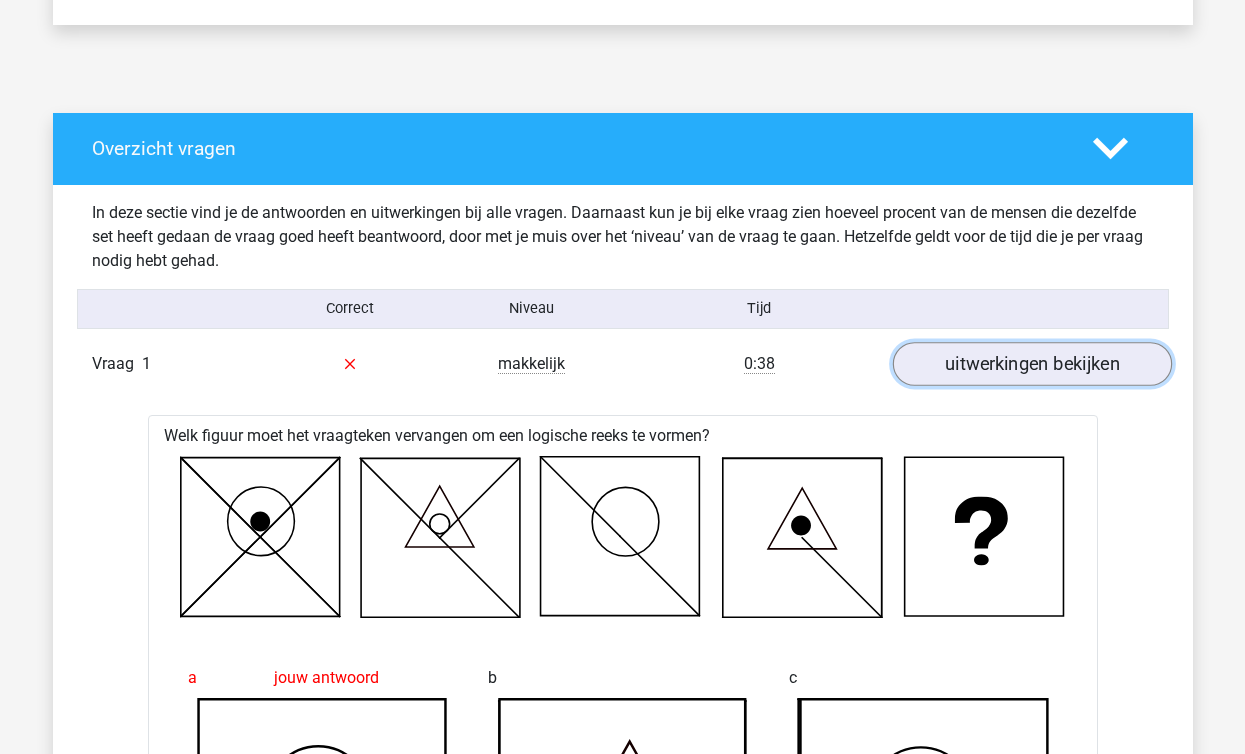 click on "uitwerkingen bekijken" at bounding box center [1031, 364] 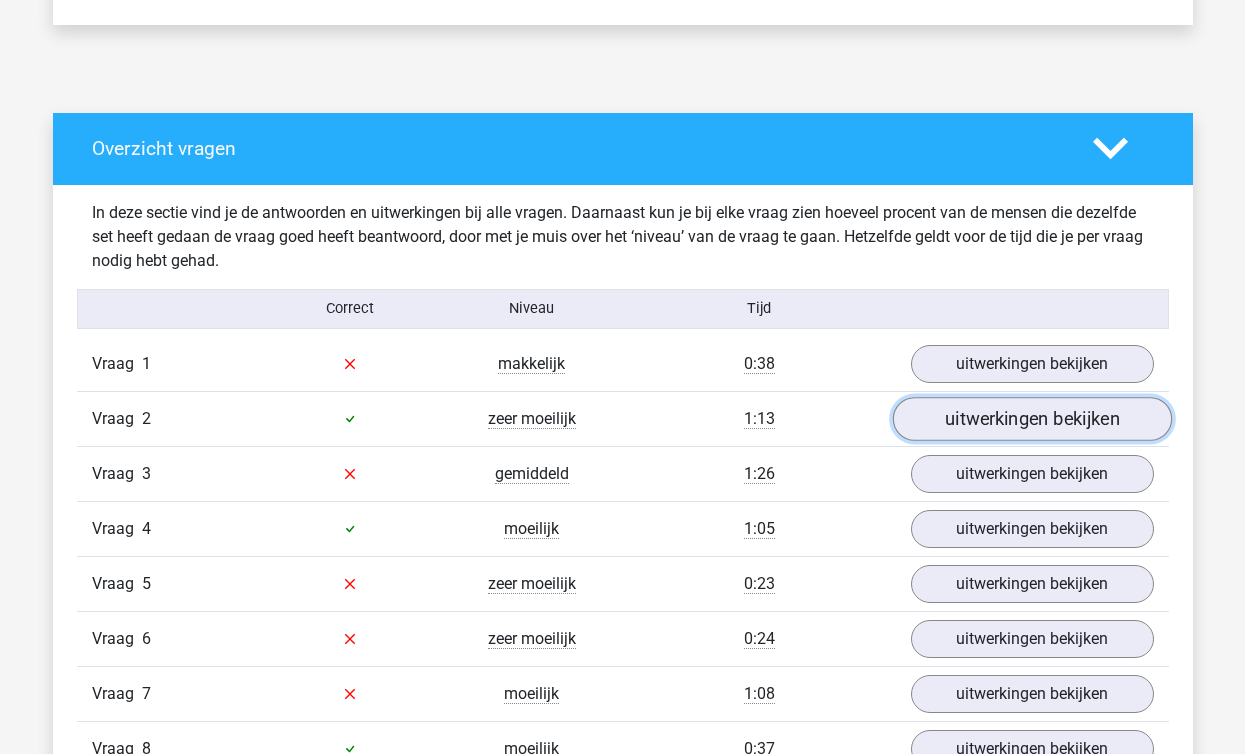 click on "uitwerkingen bekijken" at bounding box center (1031, 419) 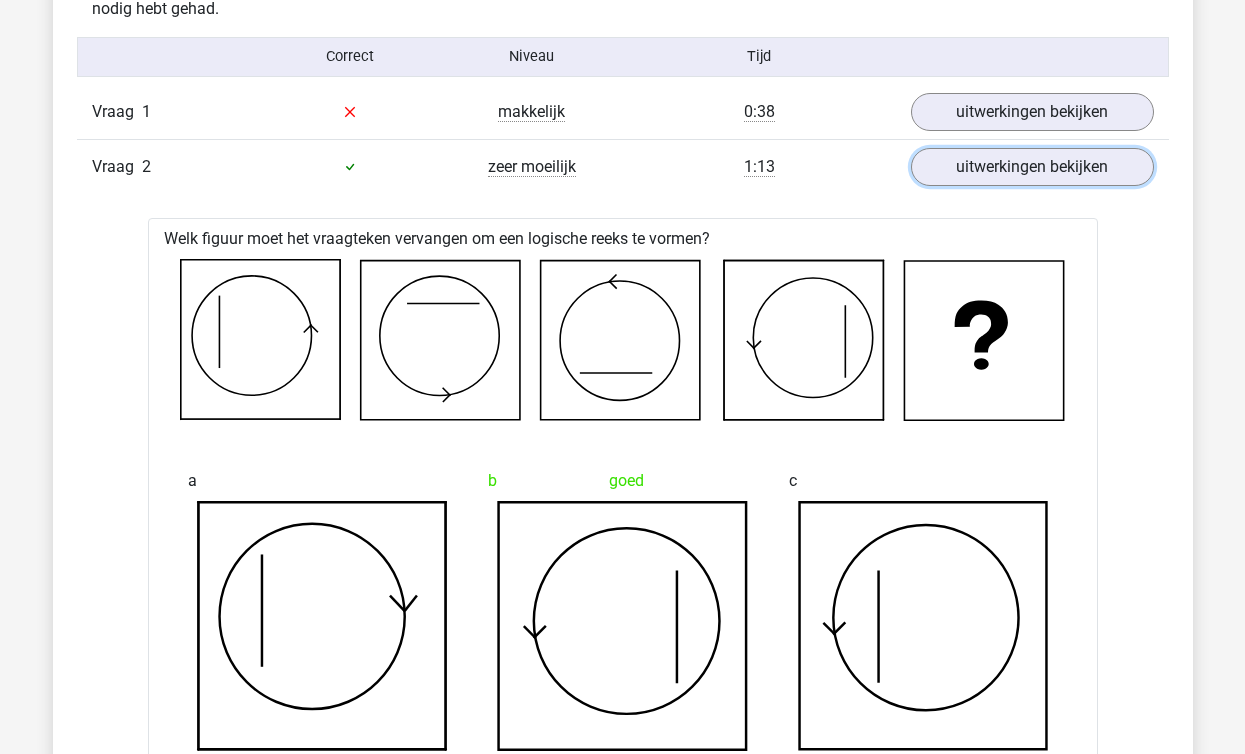 scroll, scrollTop: 1216, scrollLeft: 0, axis: vertical 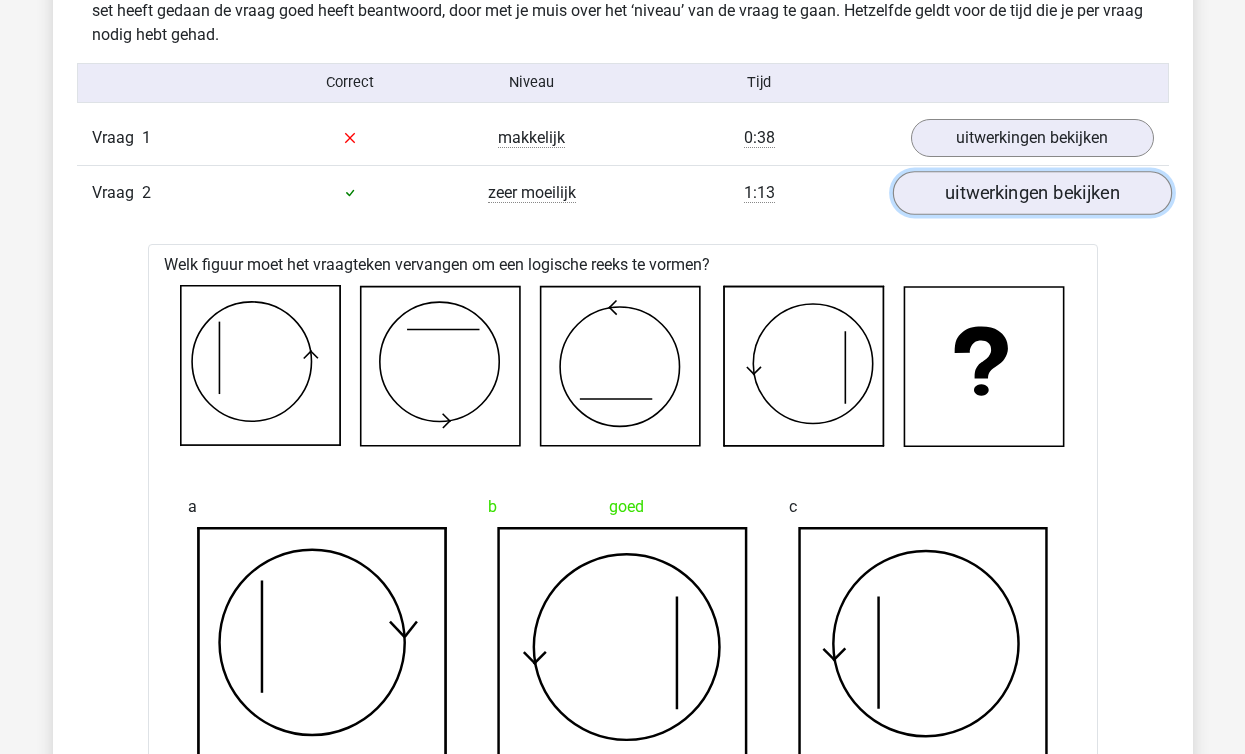 click on "uitwerkingen bekijken" at bounding box center [1031, 193] 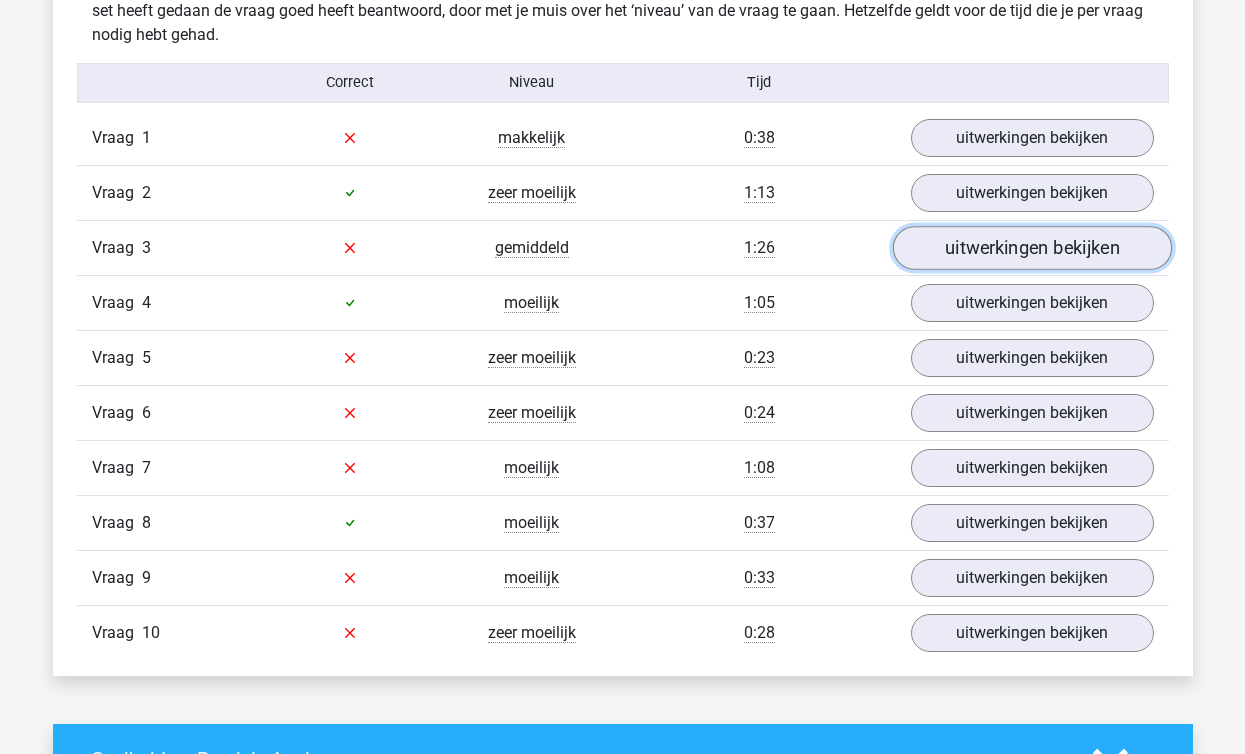 click on "uitwerkingen bekijken" at bounding box center (1031, 248) 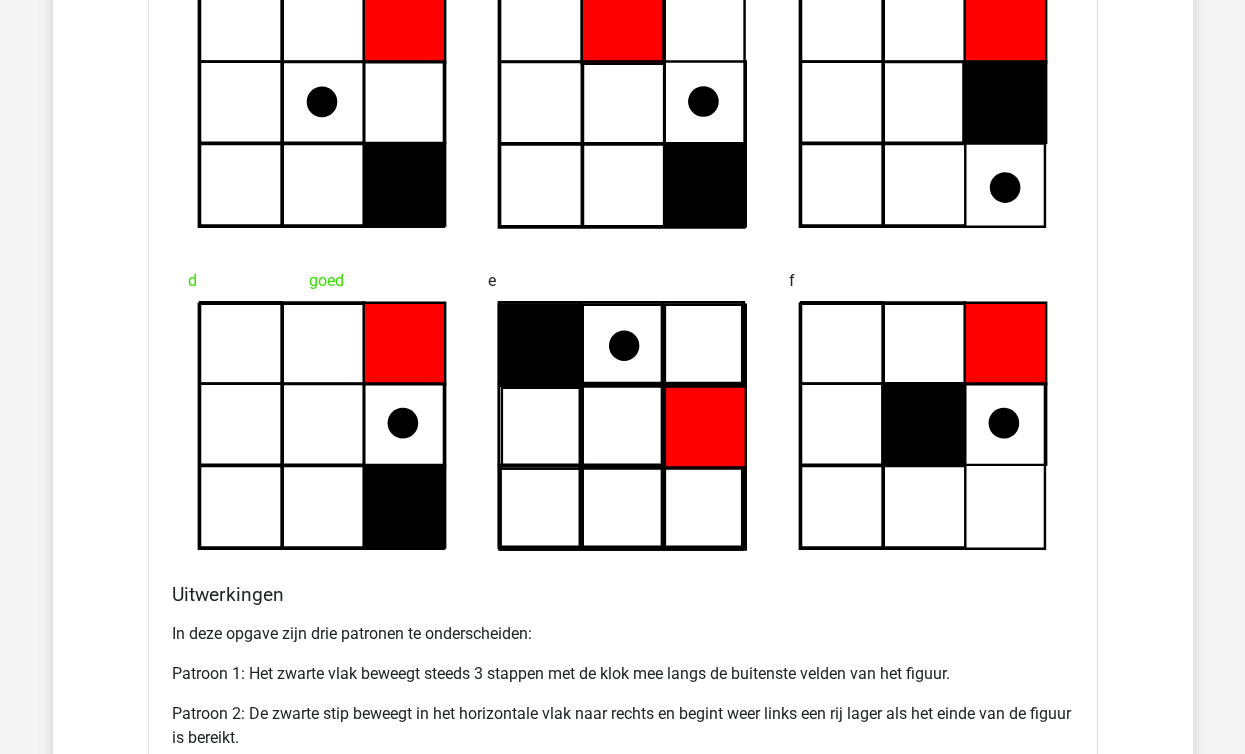 scroll, scrollTop: 2001, scrollLeft: 0, axis: vertical 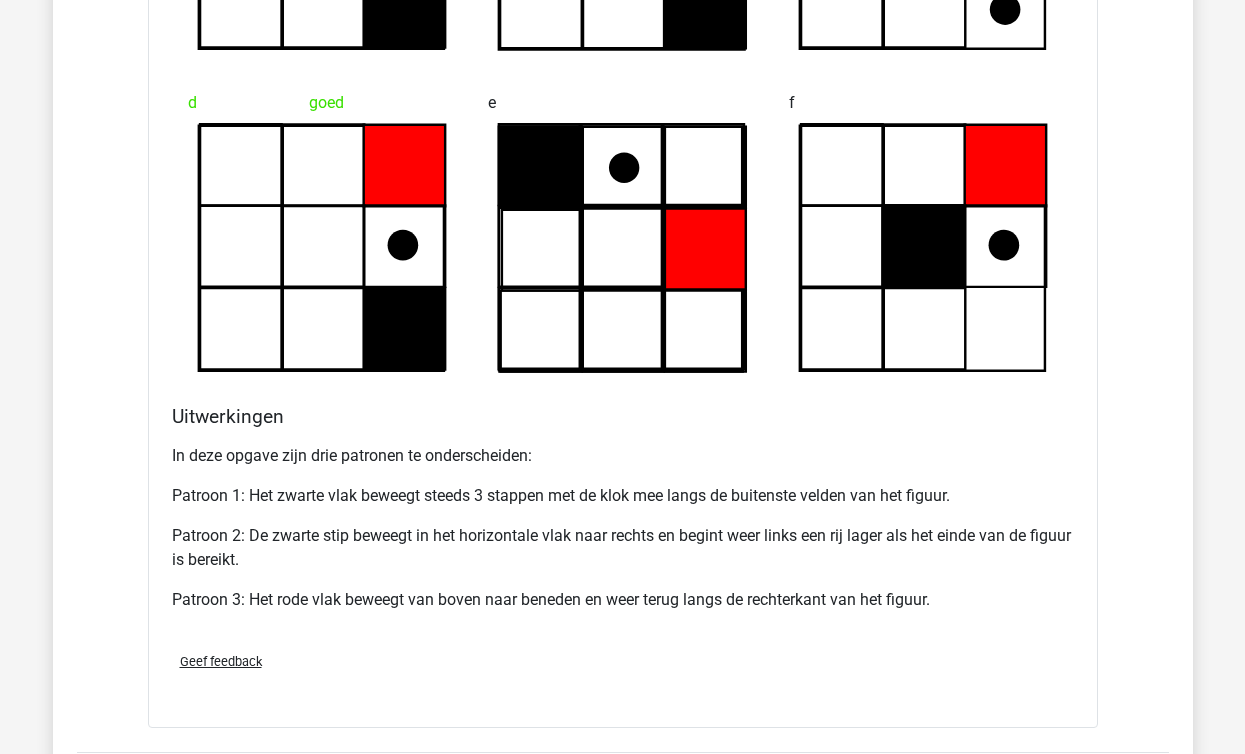 click on "f" at bounding box center [923, 228] 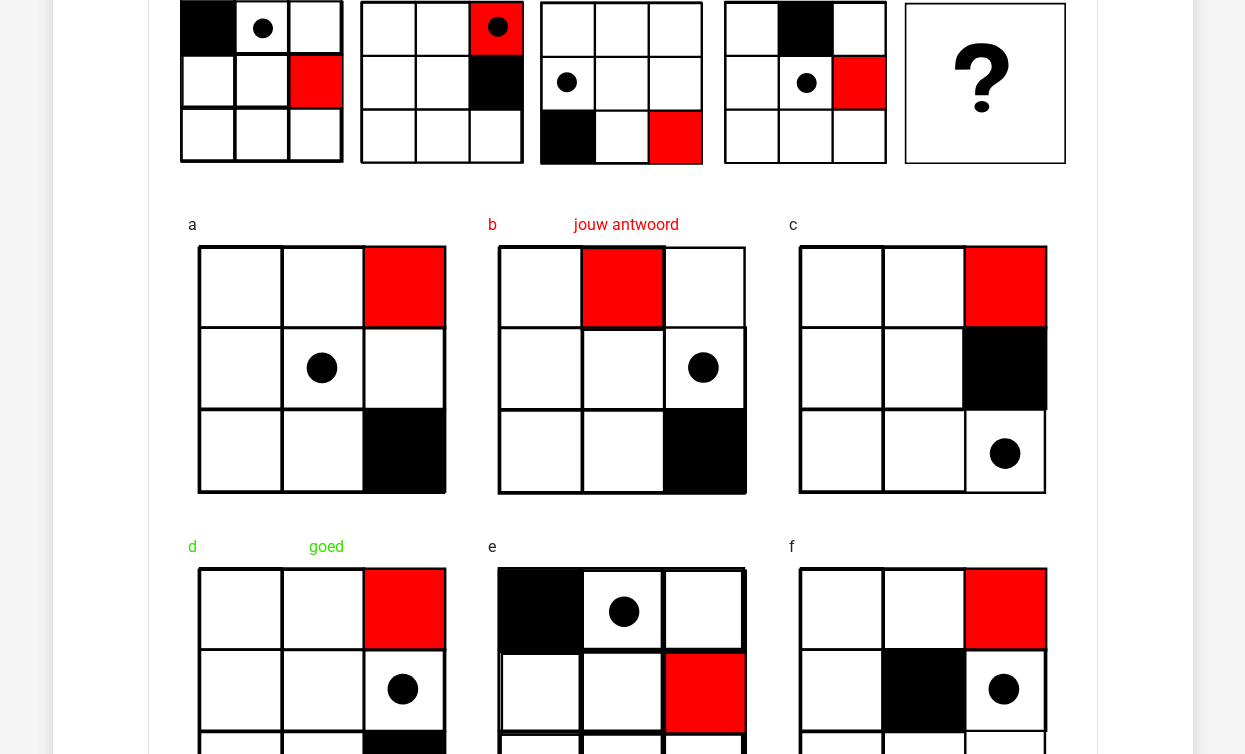 scroll, scrollTop: 1388, scrollLeft: 0, axis: vertical 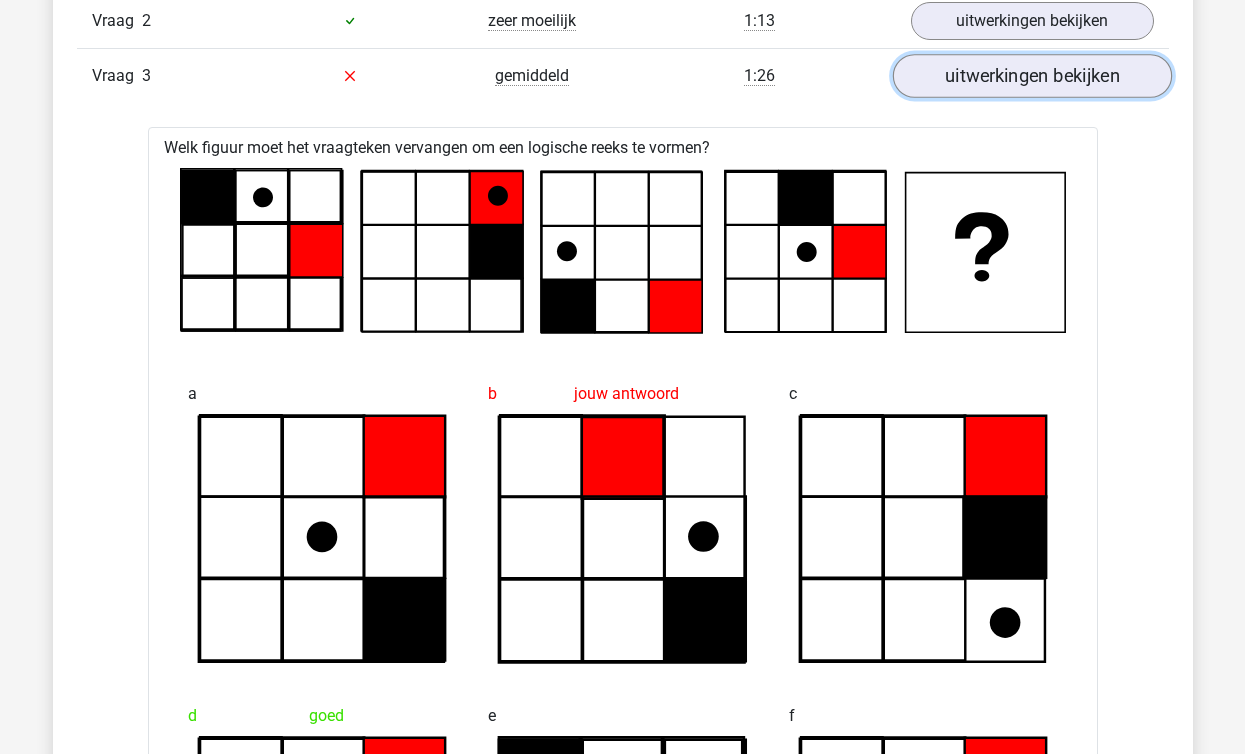 click on "uitwerkingen bekijken" at bounding box center (1031, 76) 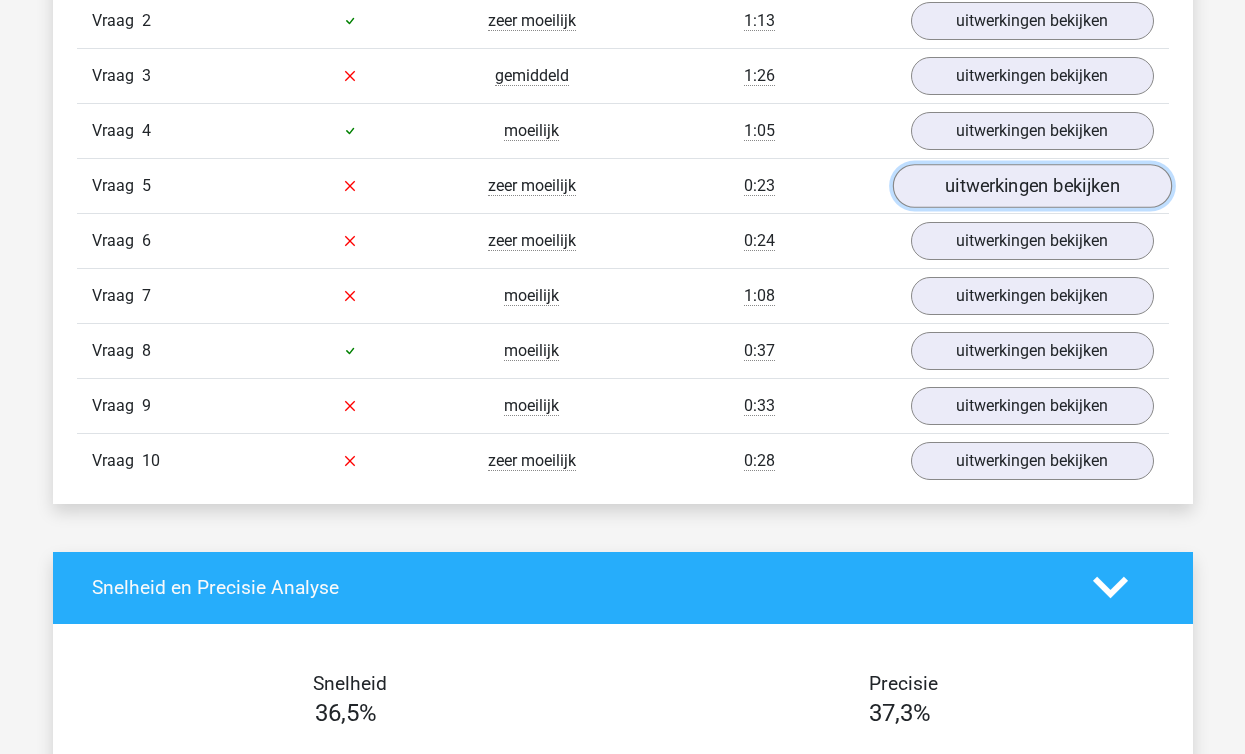 click on "uitwerkingen bekijken" at bounding box center [1031, 186] 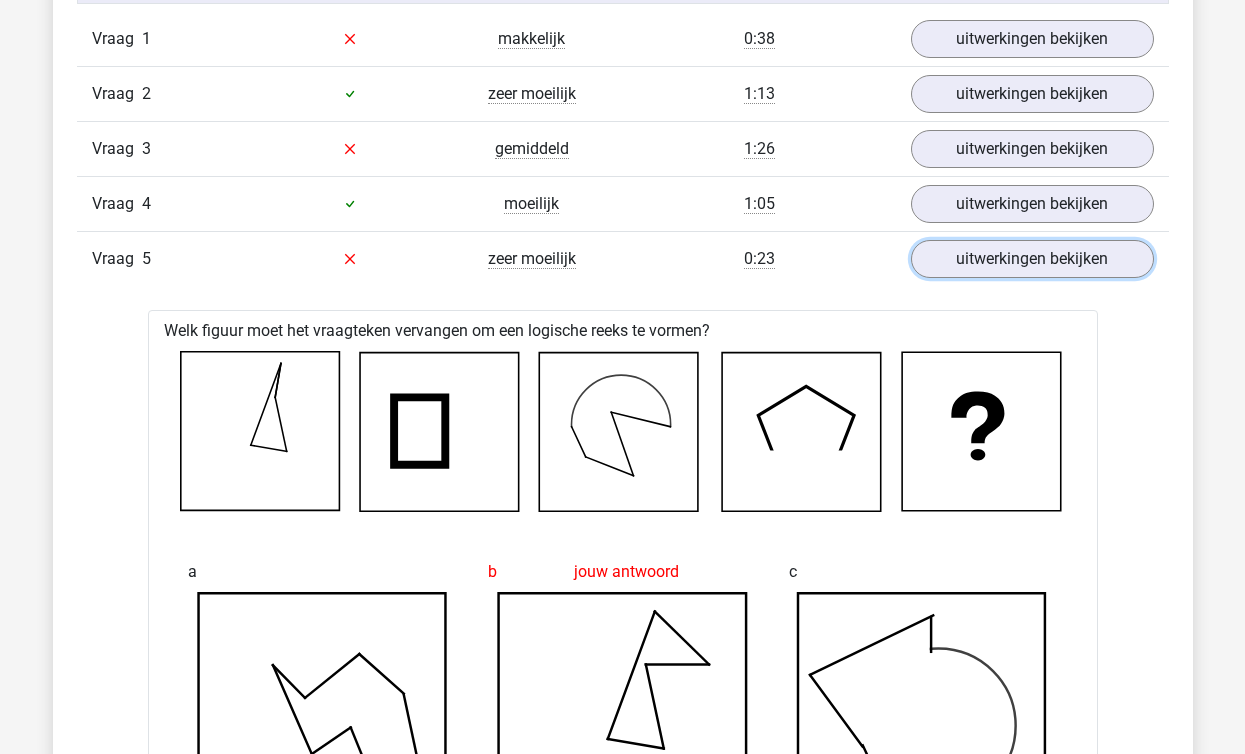 scroll, scrollTop: 1282, scrollLeft: 0, axis: vertical 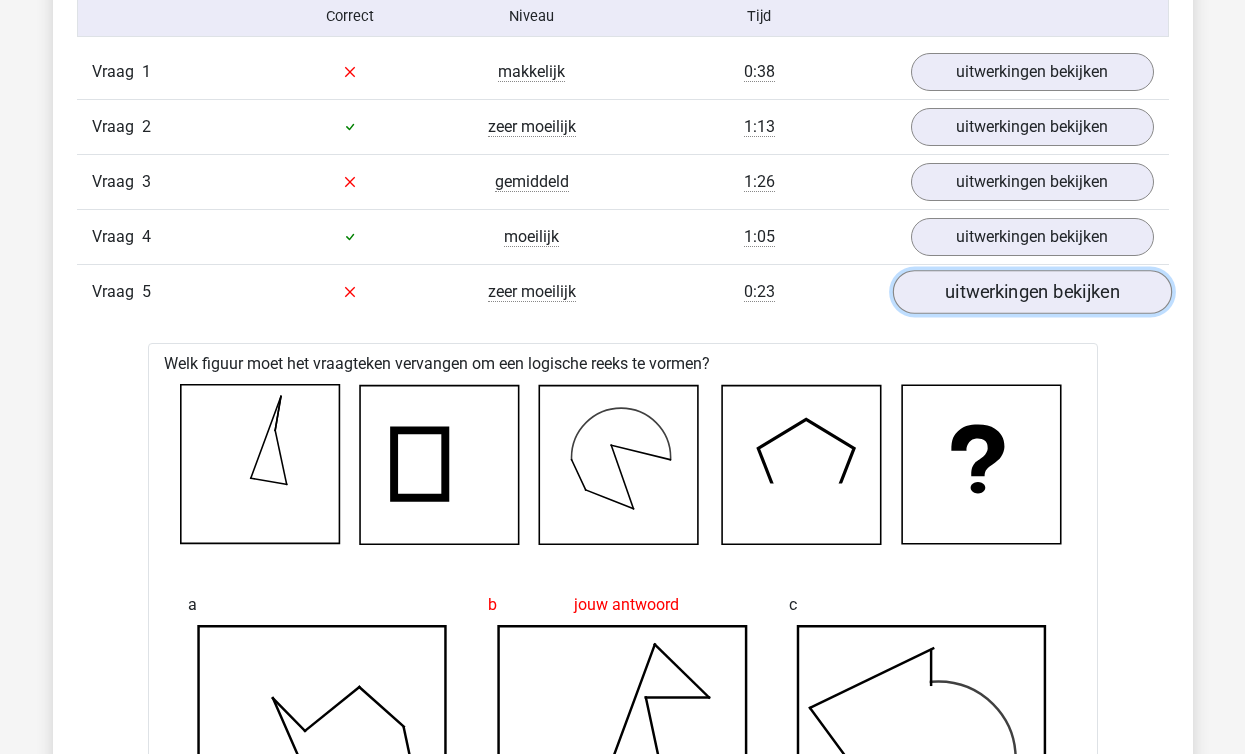 click on "uitwerkingen bekijken" at bounding box center [1031, 292] 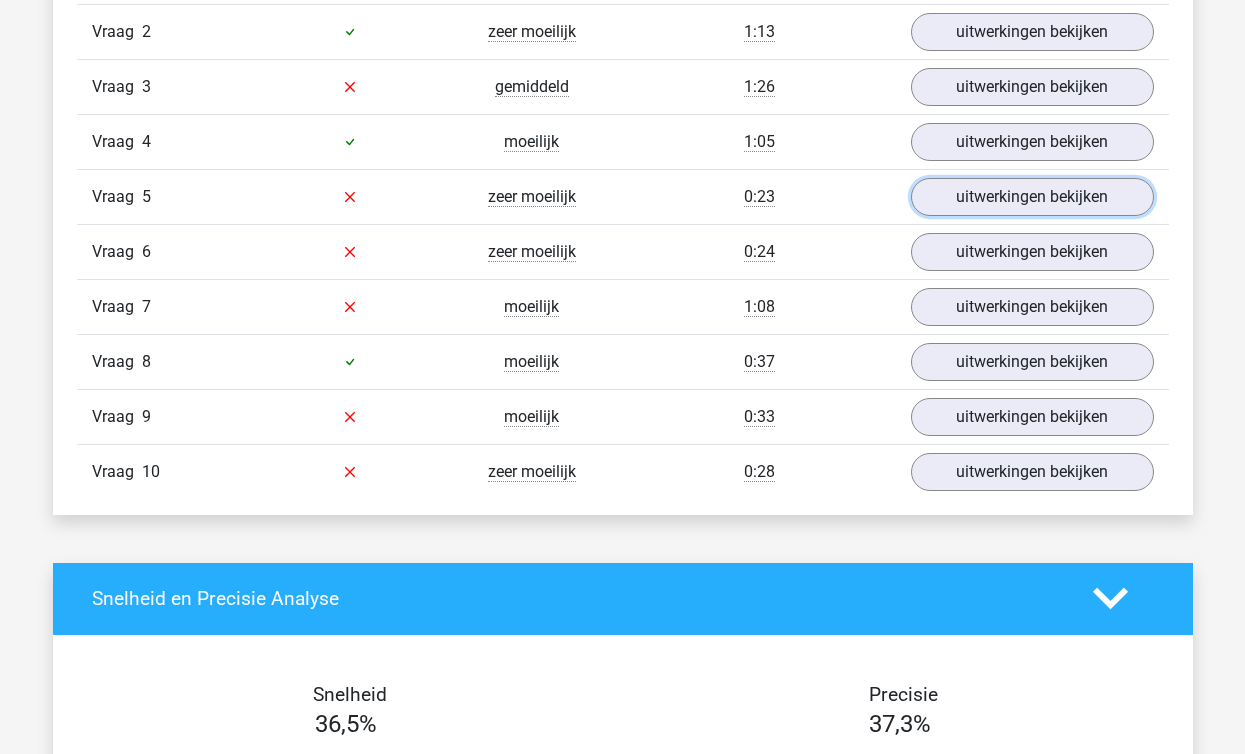 scroll, scrollTop: 1423, scrollLeft: 0, axis: vertical 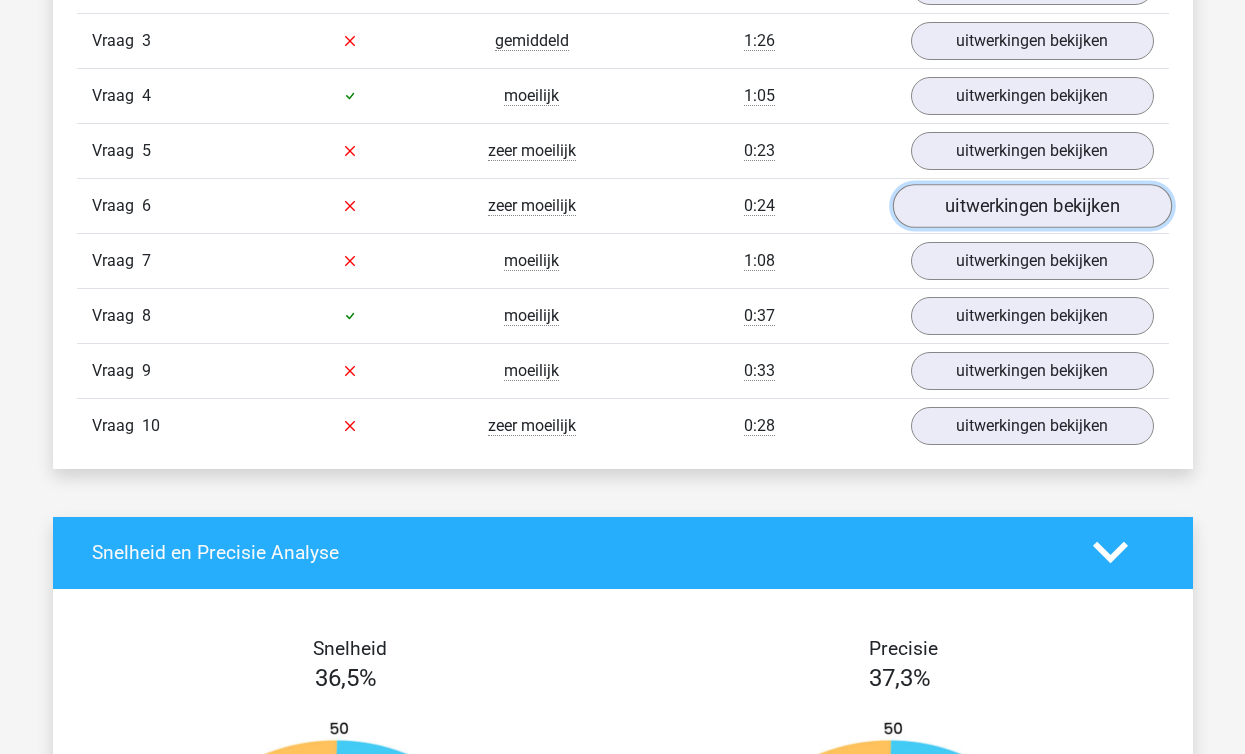 click on "uitwerkingen bekijken" at bounding box center [1031, 206] 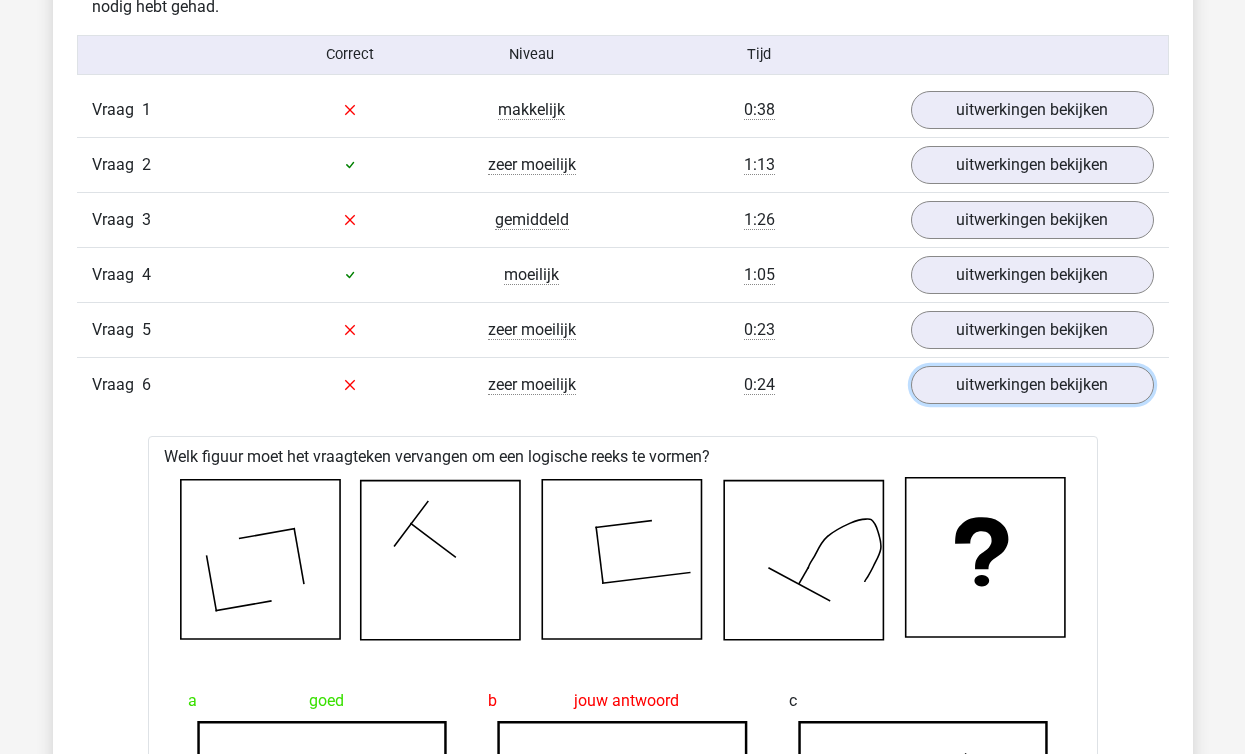 scroll, scrollTop: 1252, scrollLeft: 0, axis: vertical 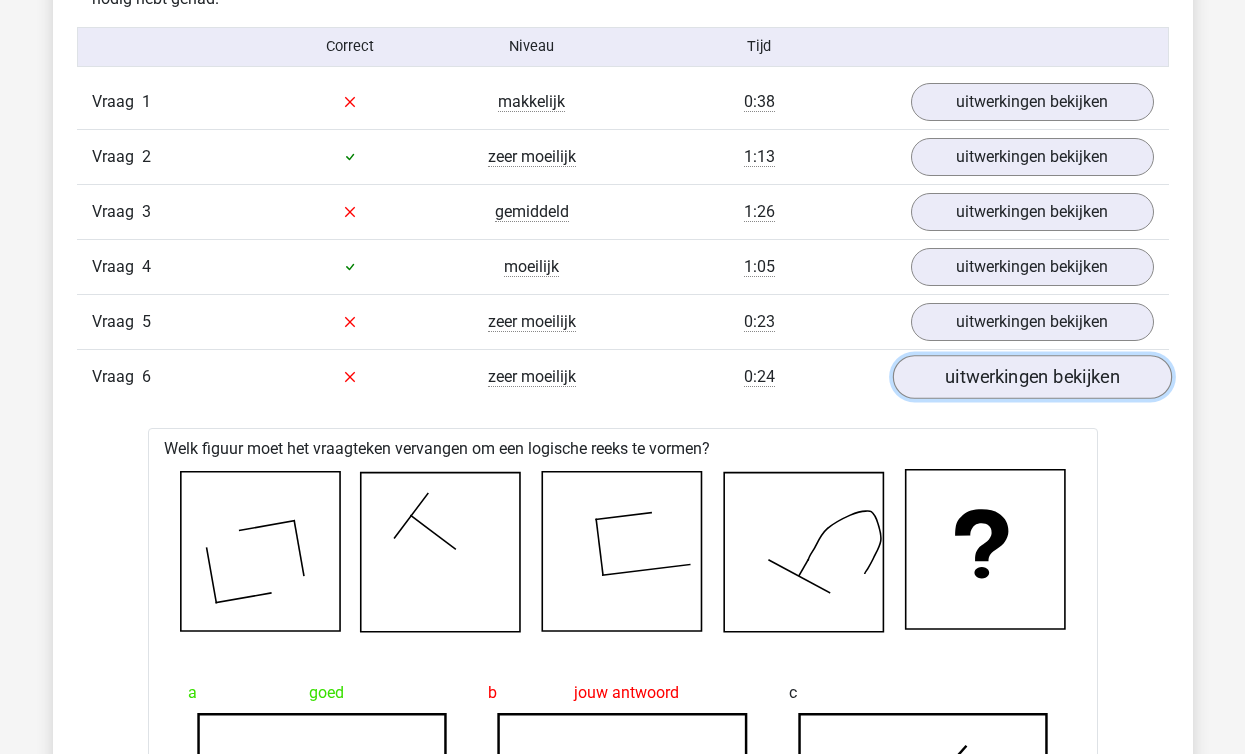 click on "uitwerkingen bekijken" at bounding box center (1031, 377) 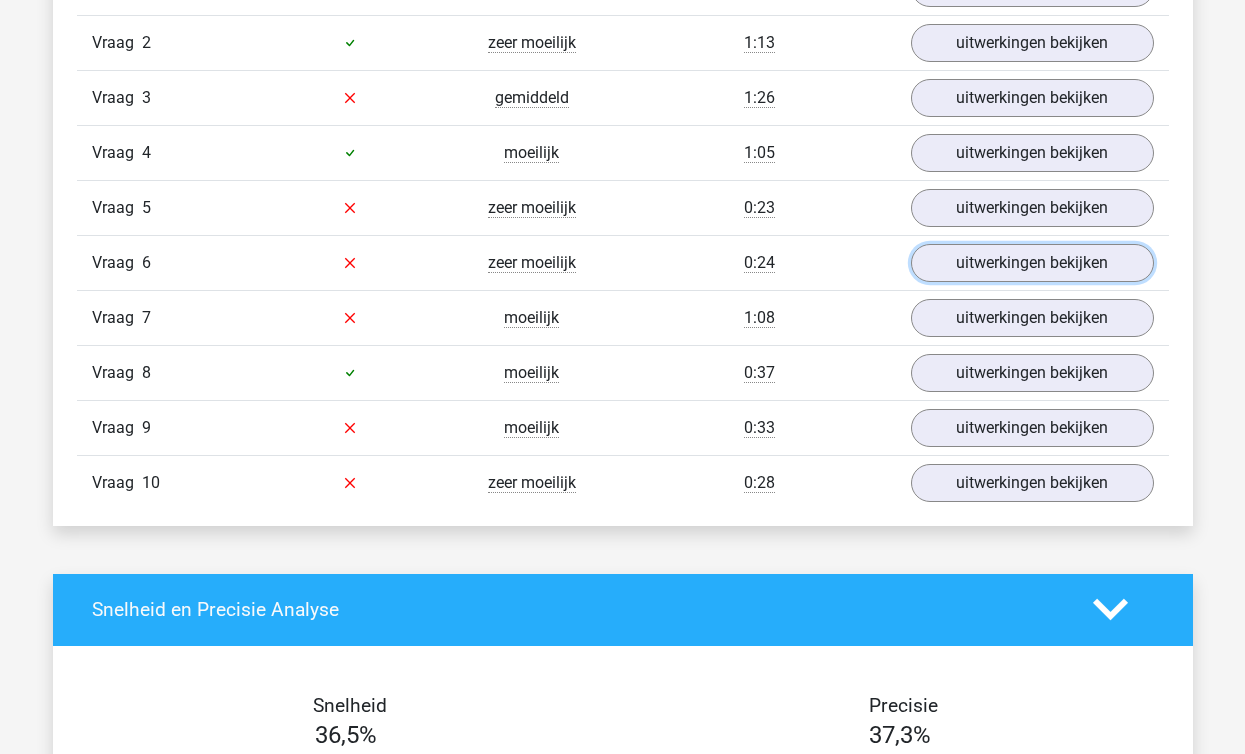 scroll, scrollTop: 1409, scrollLeft: 0, axis: vertical 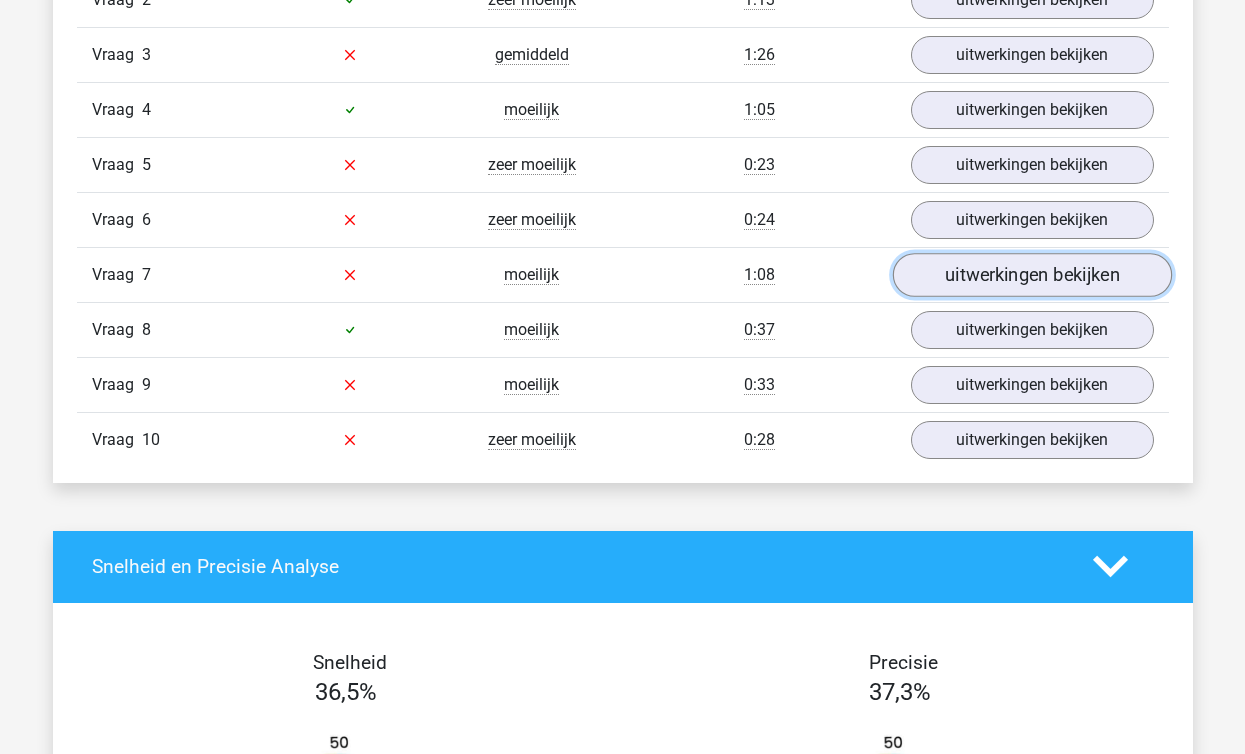 click on "uitwerkingen bekijken" at bounding box center [1031, 275] 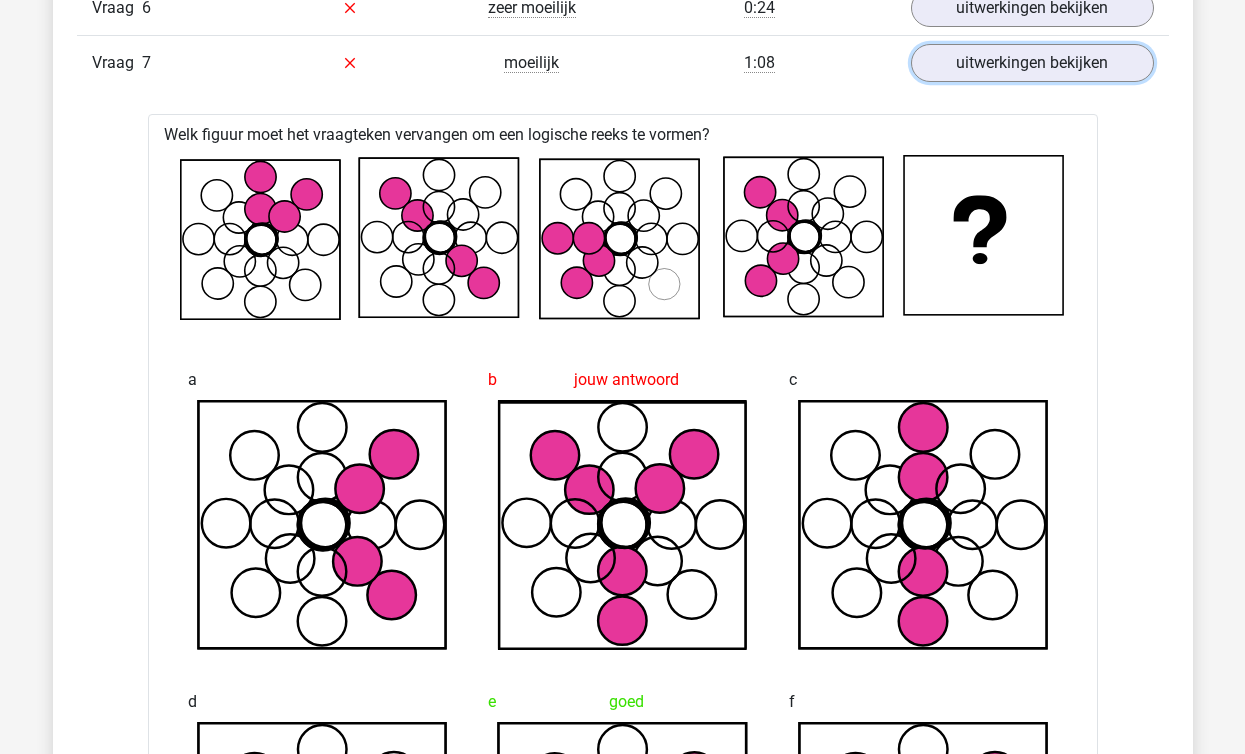 scroll, scrollTop: 1562, scrollLeft: 0, axis: vertical 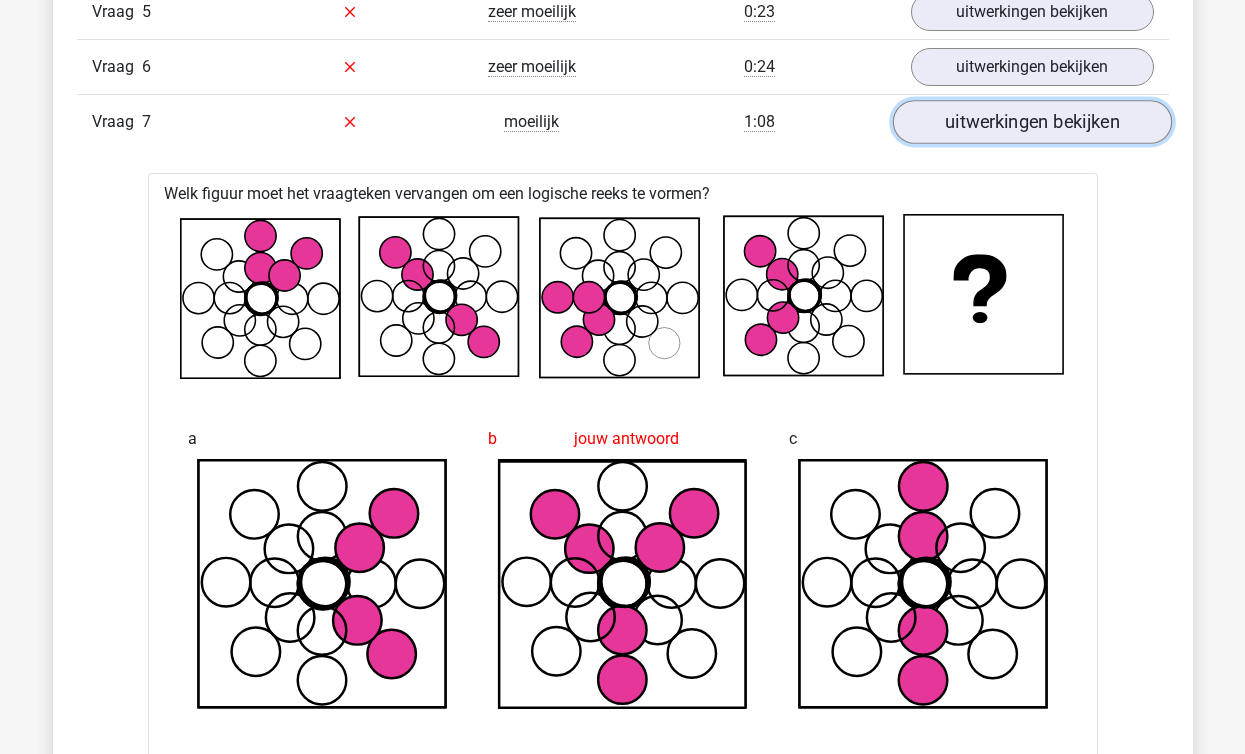 click on "uitwerkingen bekijken" at bounding box center [1031, 122] 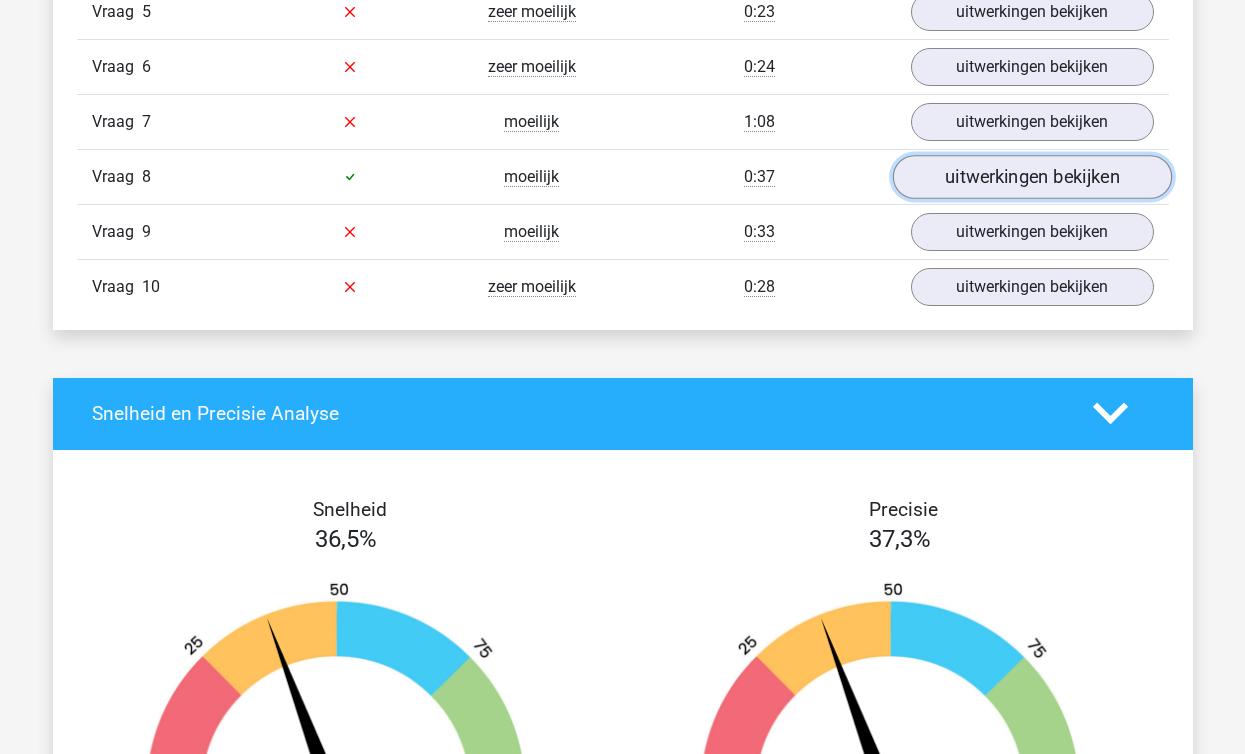 click on "uitwerkingen bekijken" at bounding box center (1031, 177) 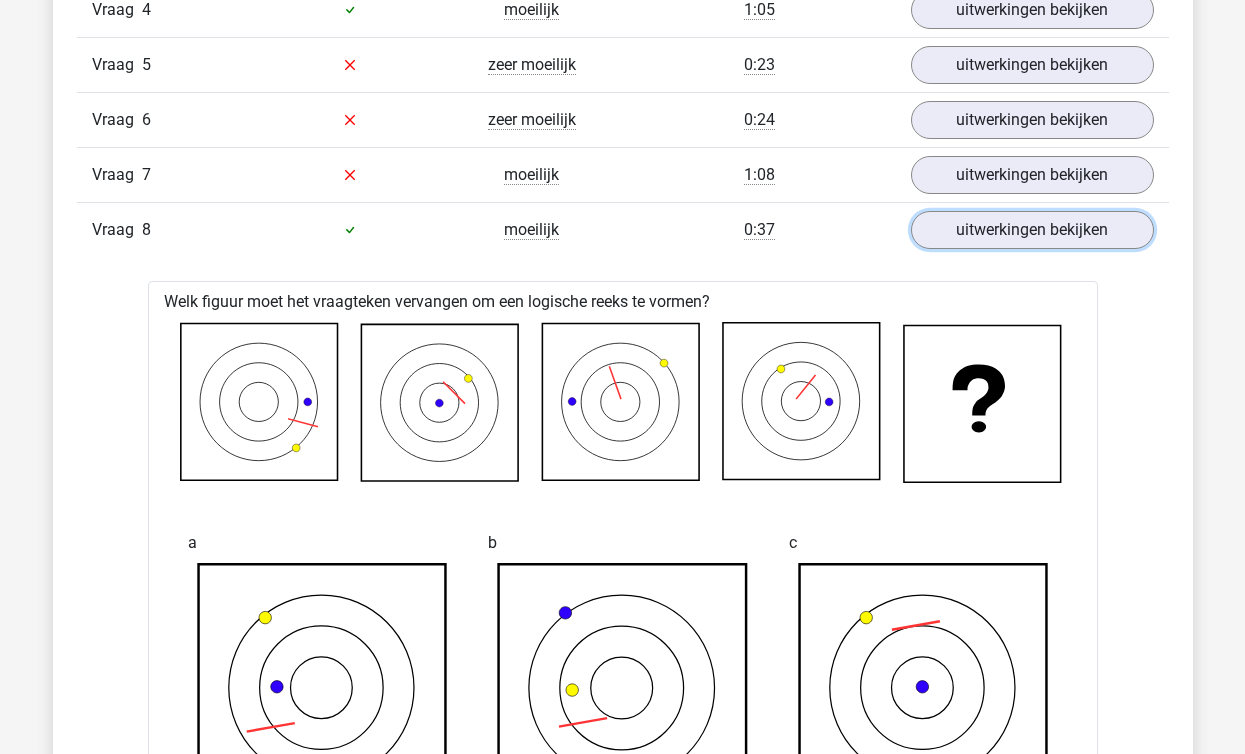 scroll, scrollTop: 1506, scrollLeft: 0, axis: vertical 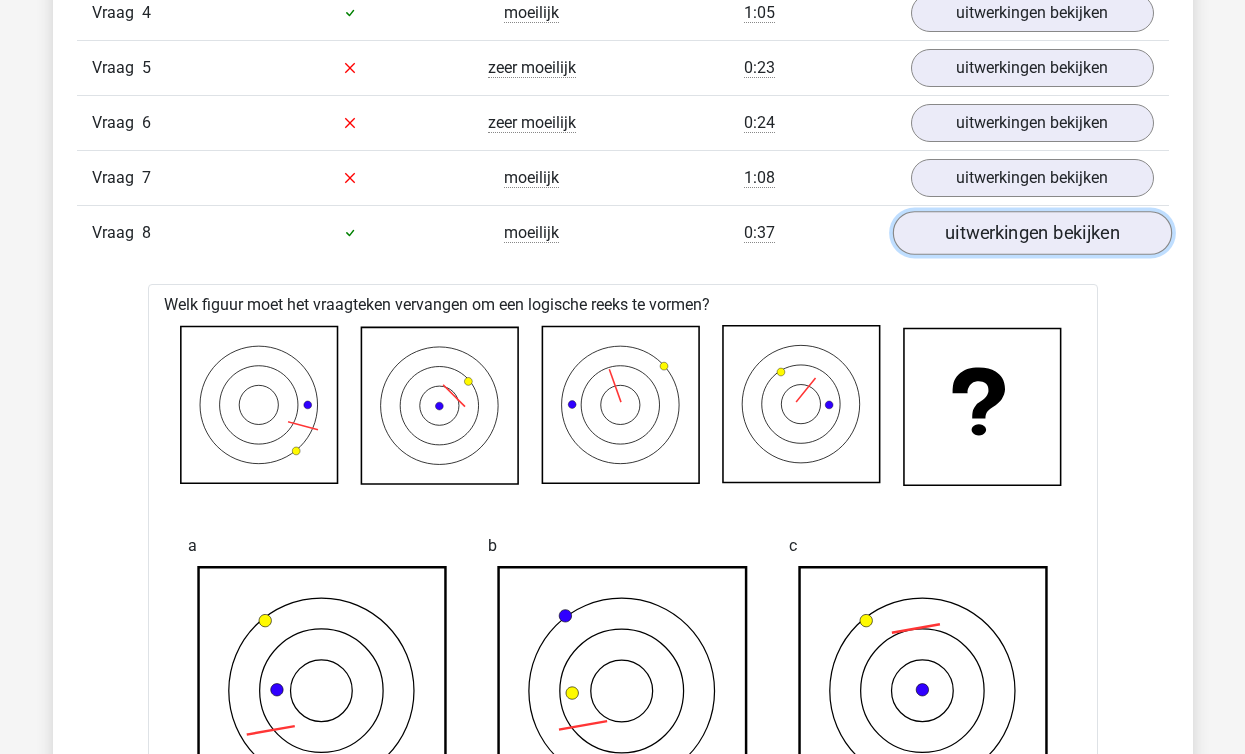 click on "uitwerkingen bekijken" at bounding box center (1031, 233) 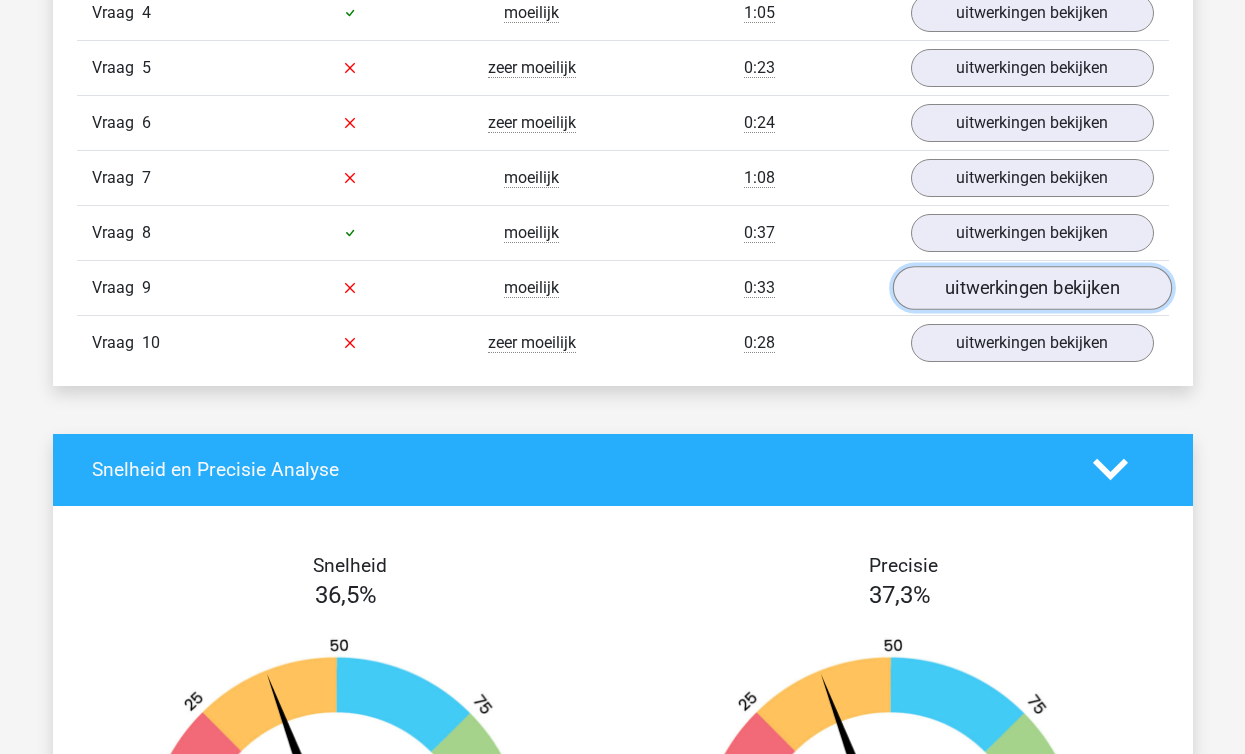 click on "uitwerkingen bekijken" at bounding box center [1031, 288] 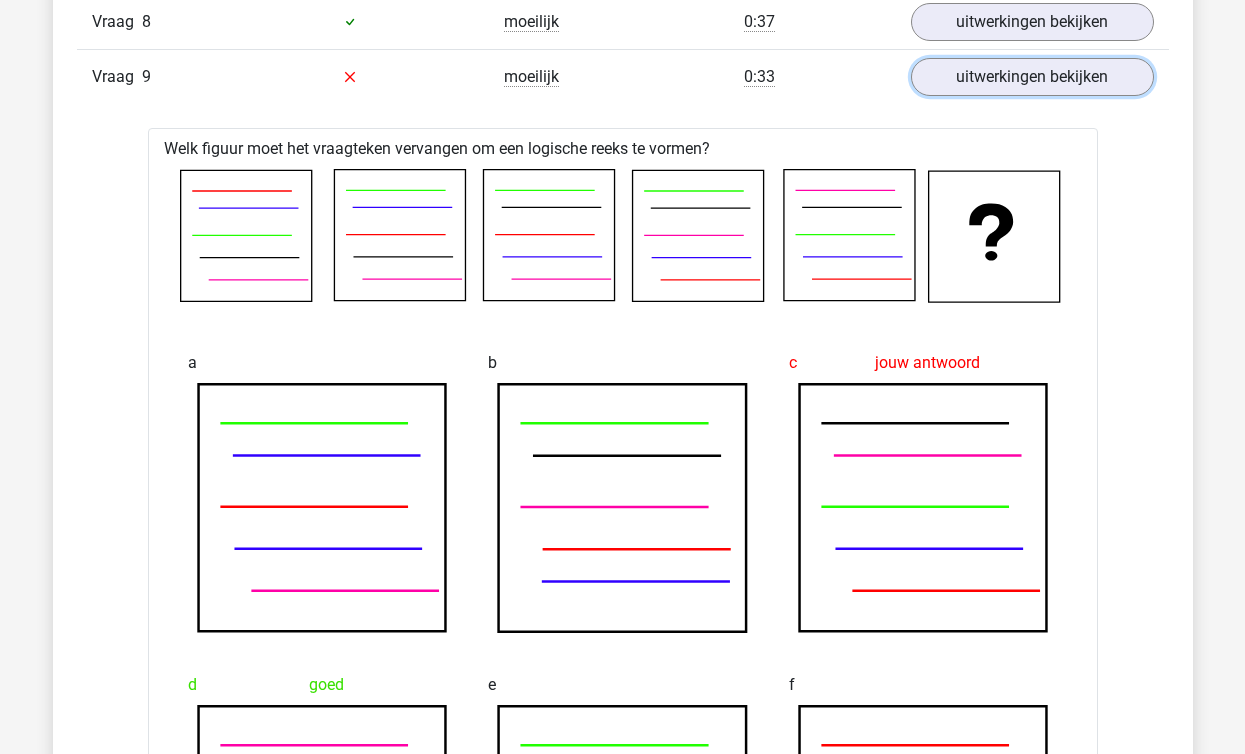 scroll, scrollTop: 1714, scrollLeft: 0, axis: vertical 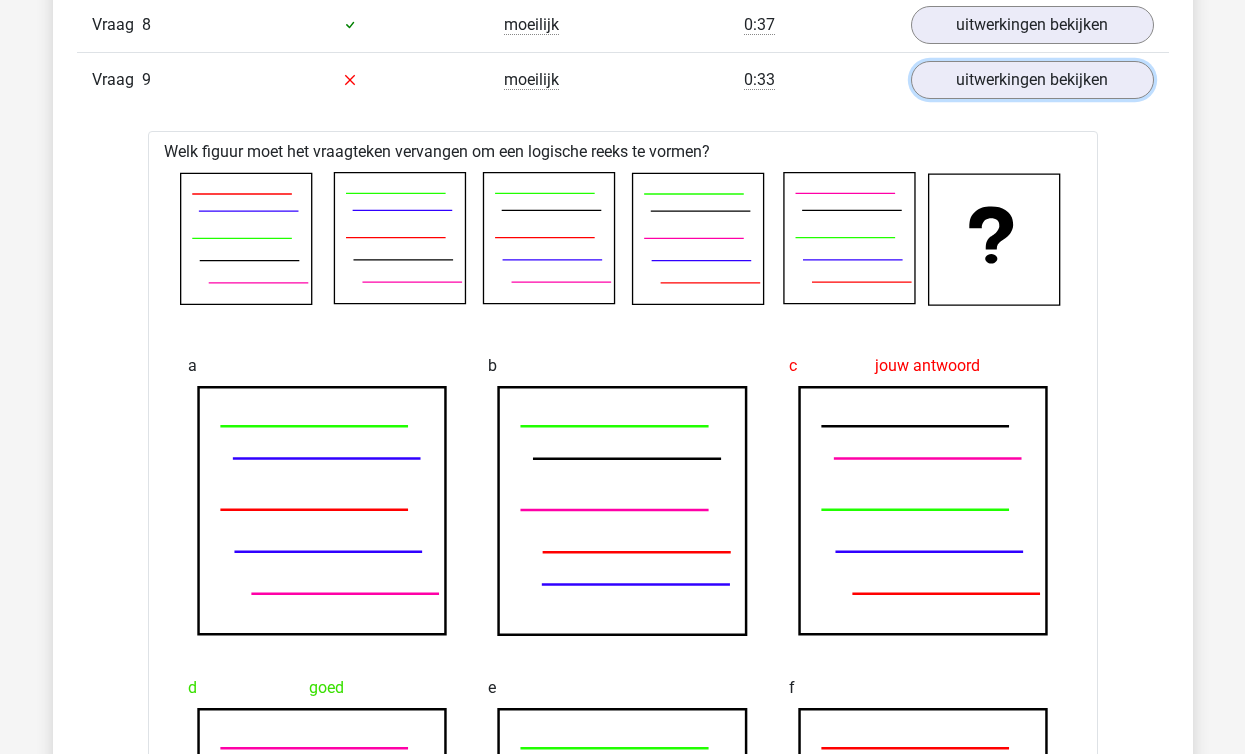 drag, startPoint x: 1000, startPoint y: 82, endPoint x: 661, endPoint y: 157, distance: 347.19736 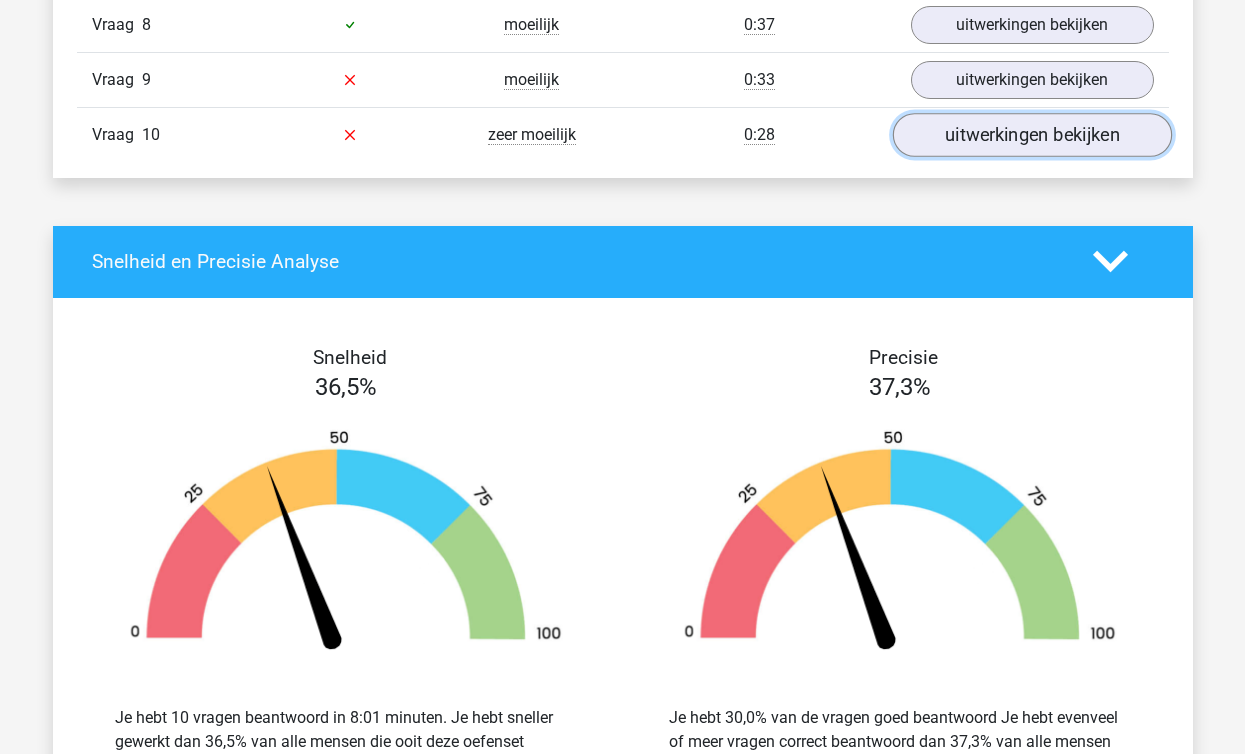 click on "uitwerkingen bekijken" at bounding box center [1031, 135] 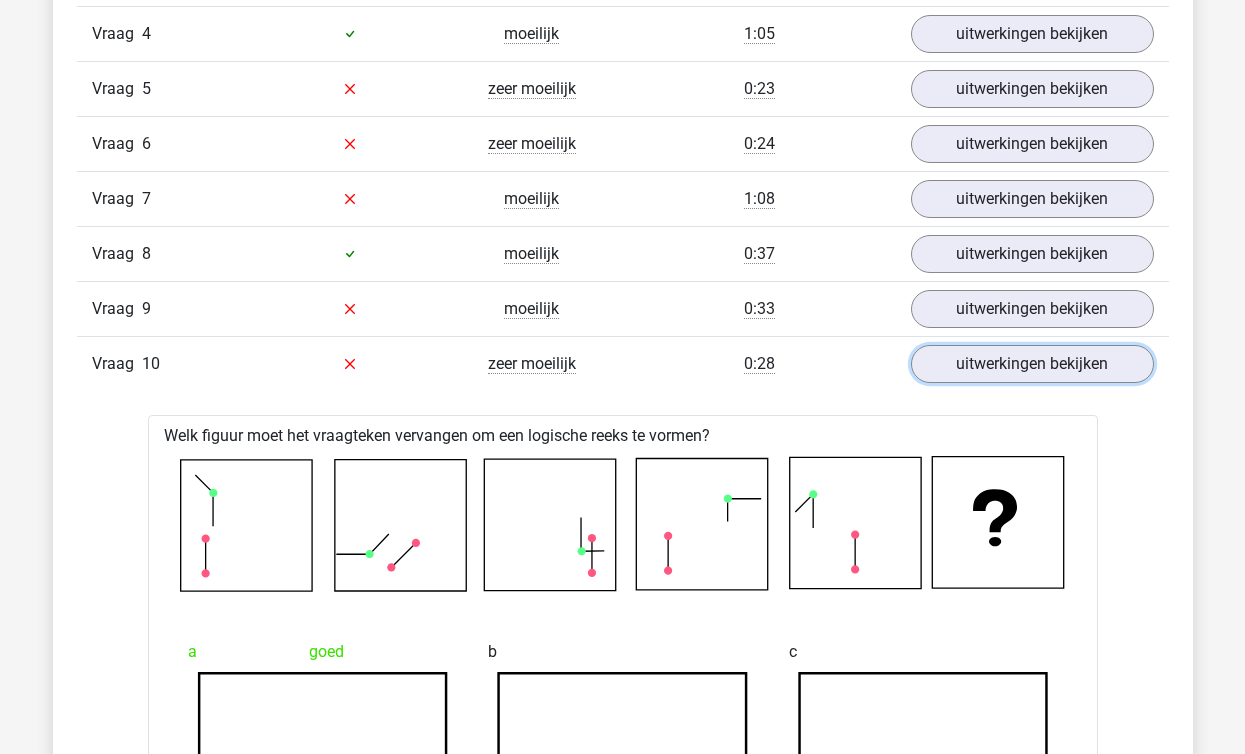 scroll, scrollTop: 1503, scrollLeft: 0, axis: vertical 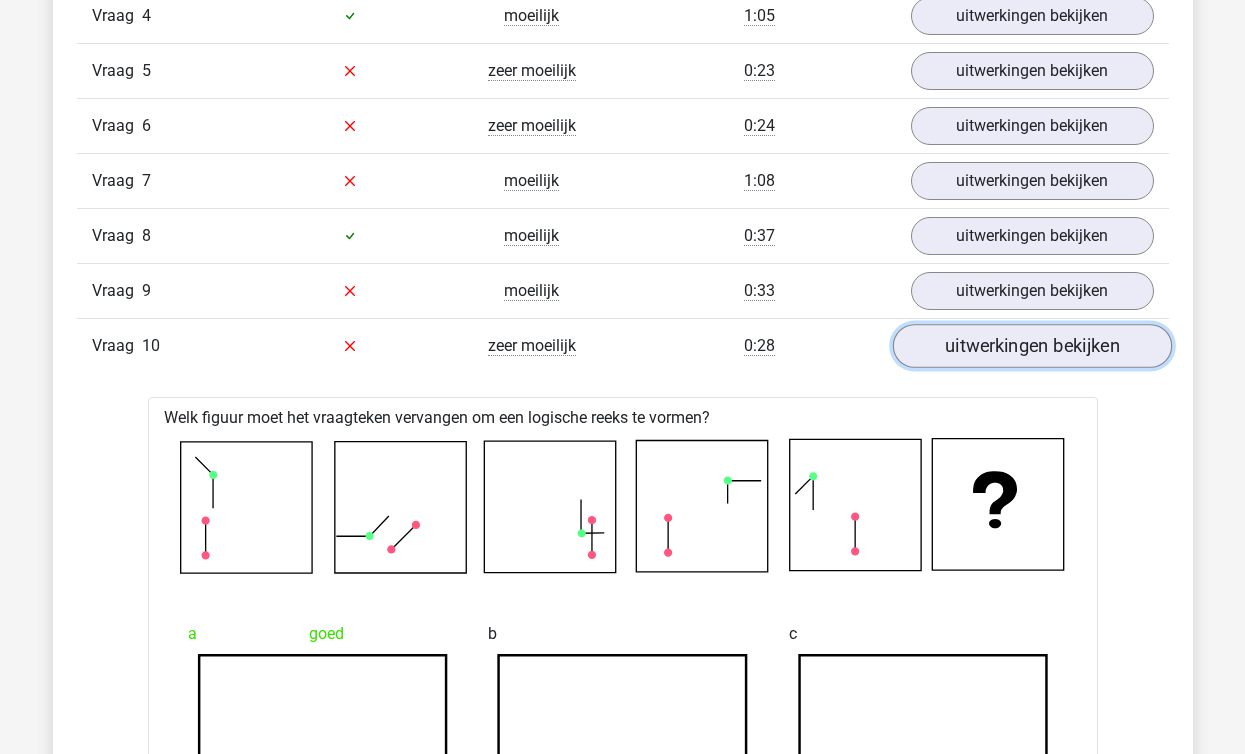 click on "uitwerkingen bekijken" at bounding box center [1031, 346] 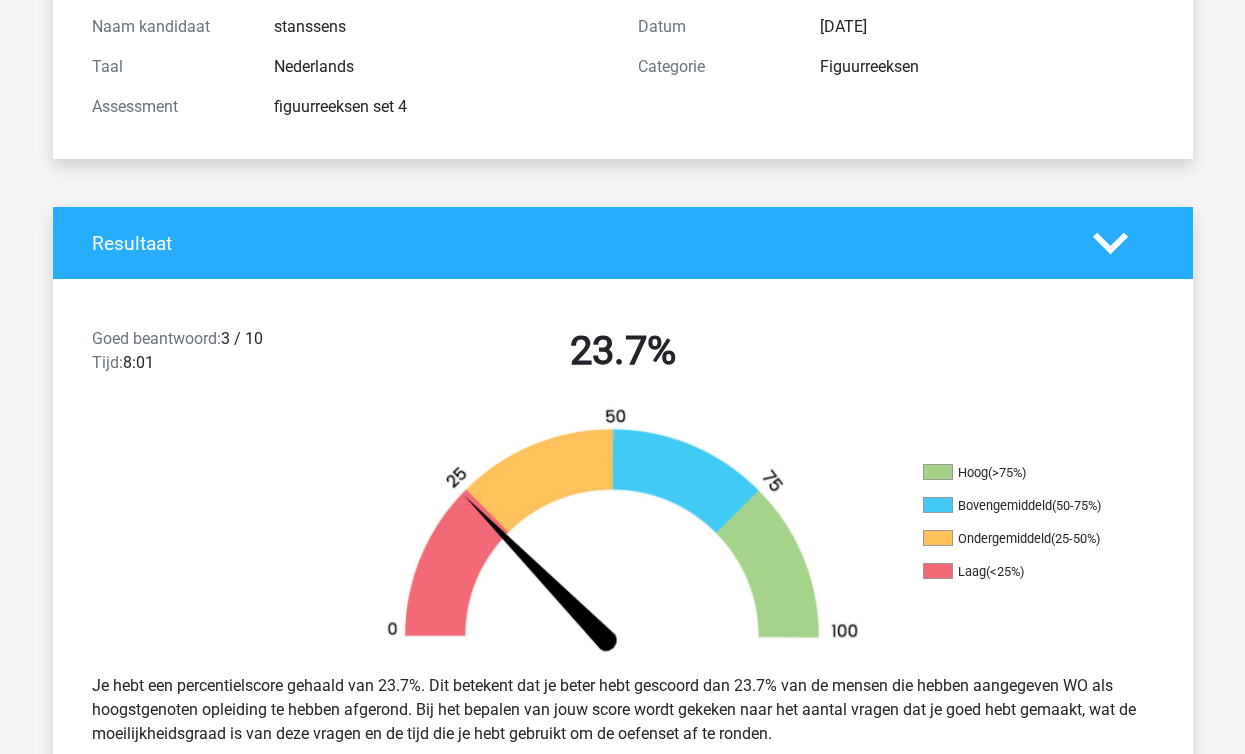 scroll, scrollTop: 0, scrollLeft: 0, axis: both 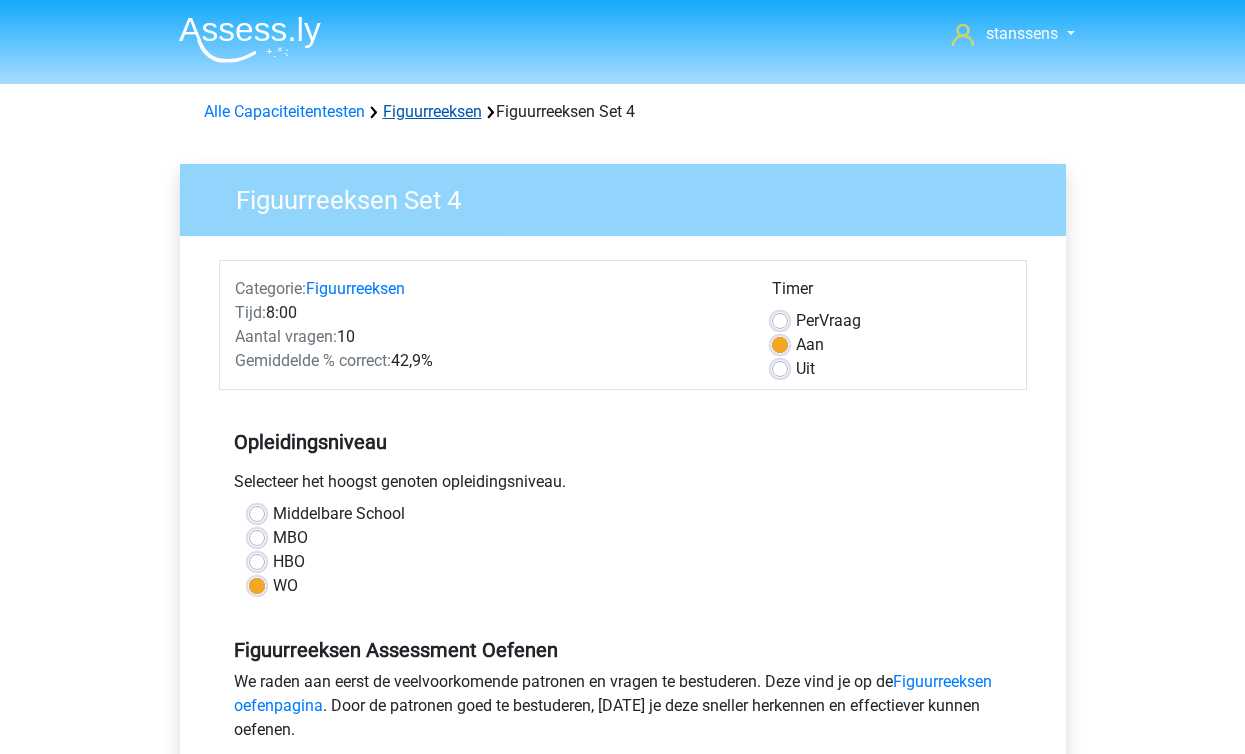 click on "Figuurreeksen" at bounding box center (432, 111) 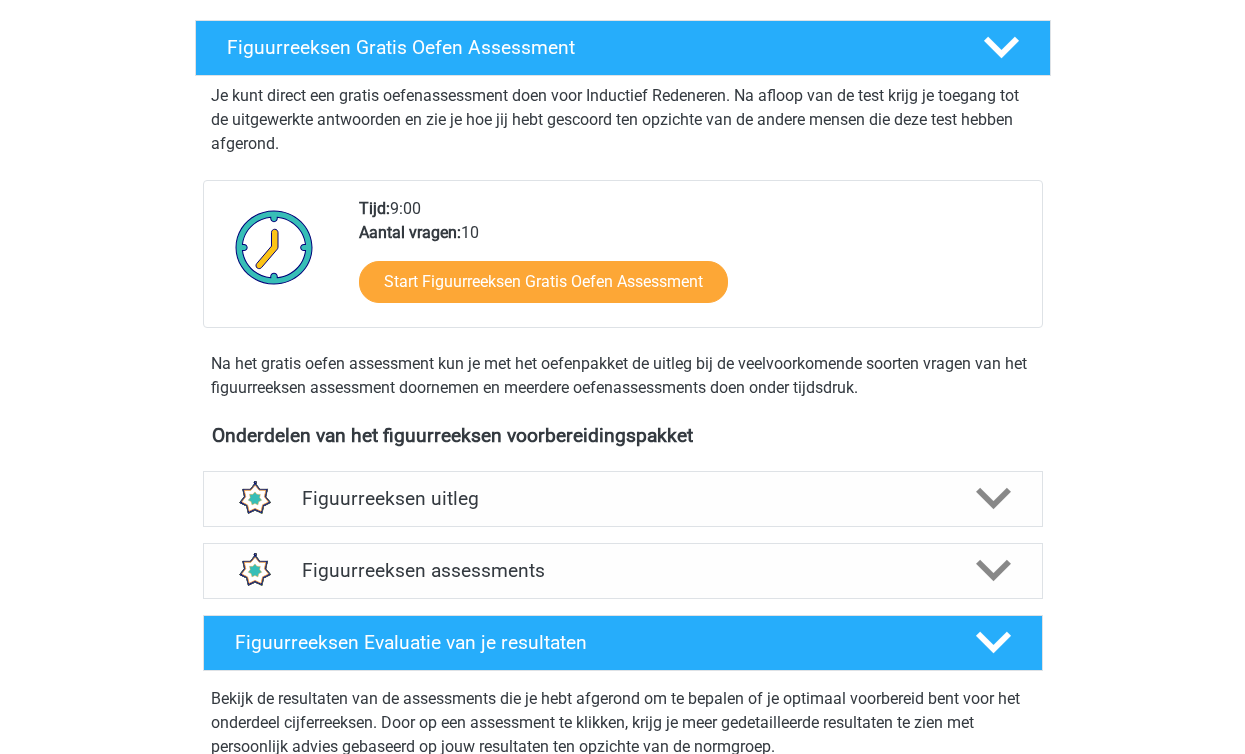 scroll, scrollTop: 388, scrollLeft: 0, axis: vertical 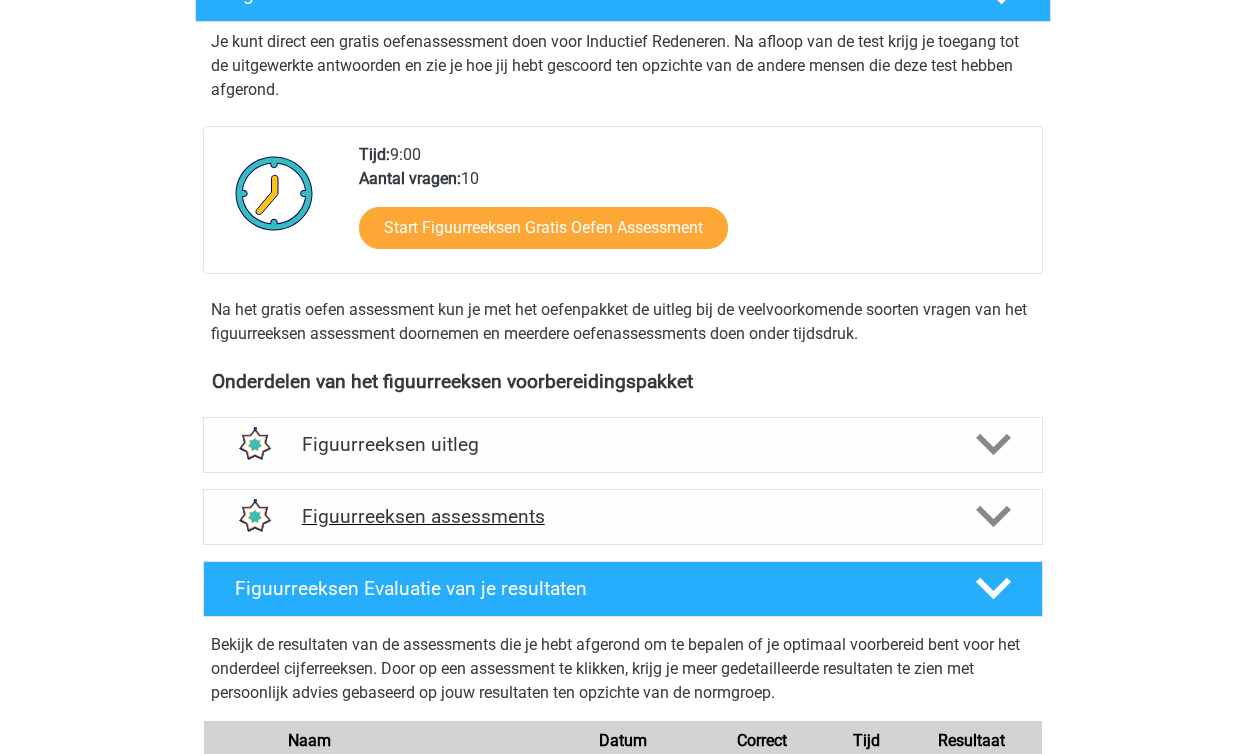 click on "Figuurreeksen assessments" at bounding box center [623, 516] 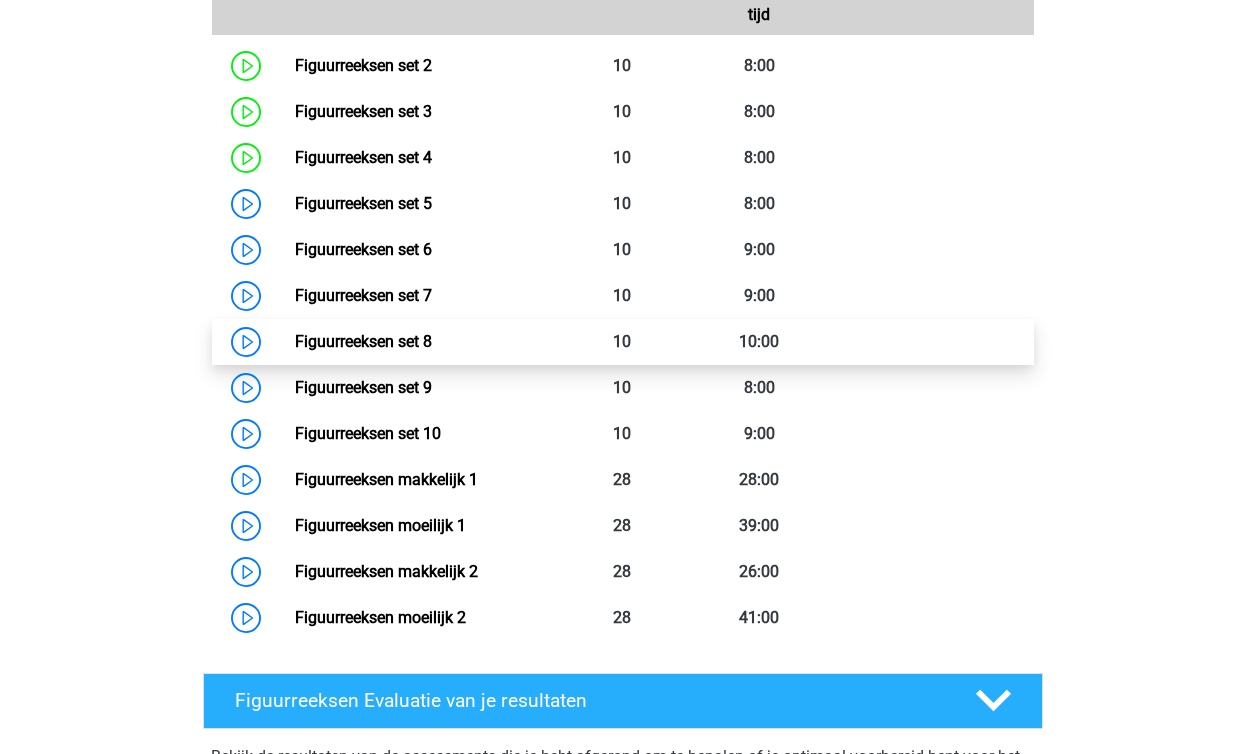 scroll, scrollTop: 1072, scrollLeft: 0, axis: vertical 